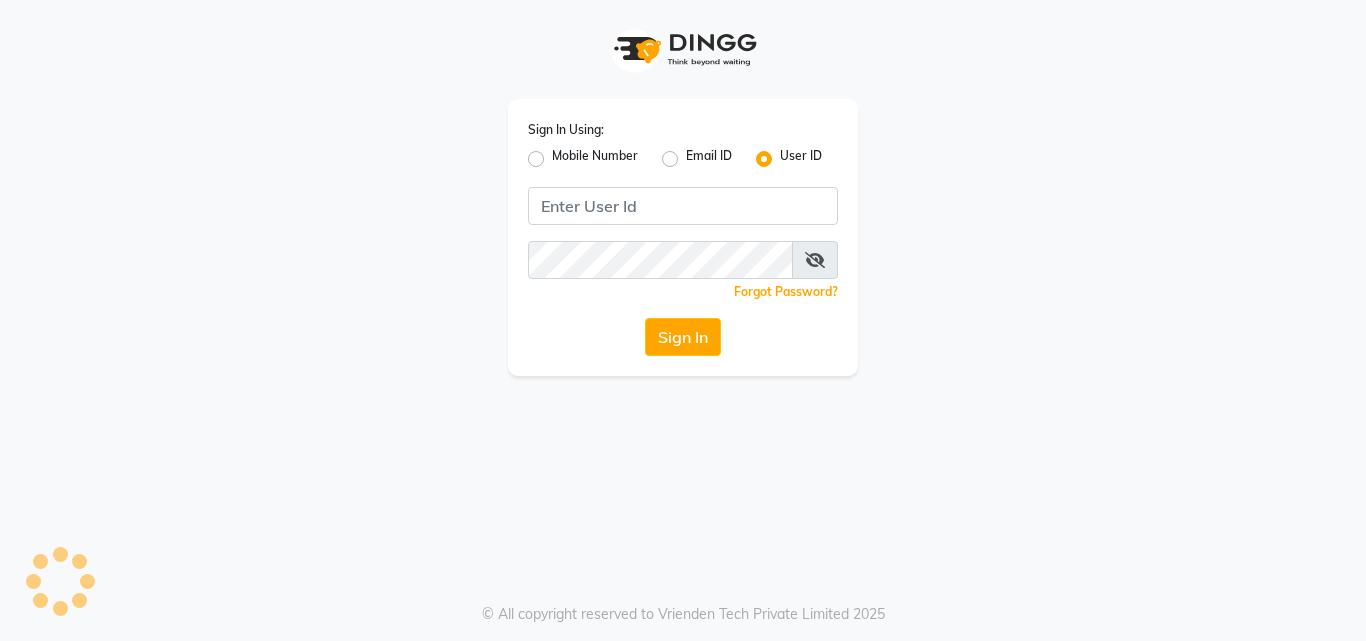 scroll, scrollTop: 0, scrollLeft: 0, axis: both 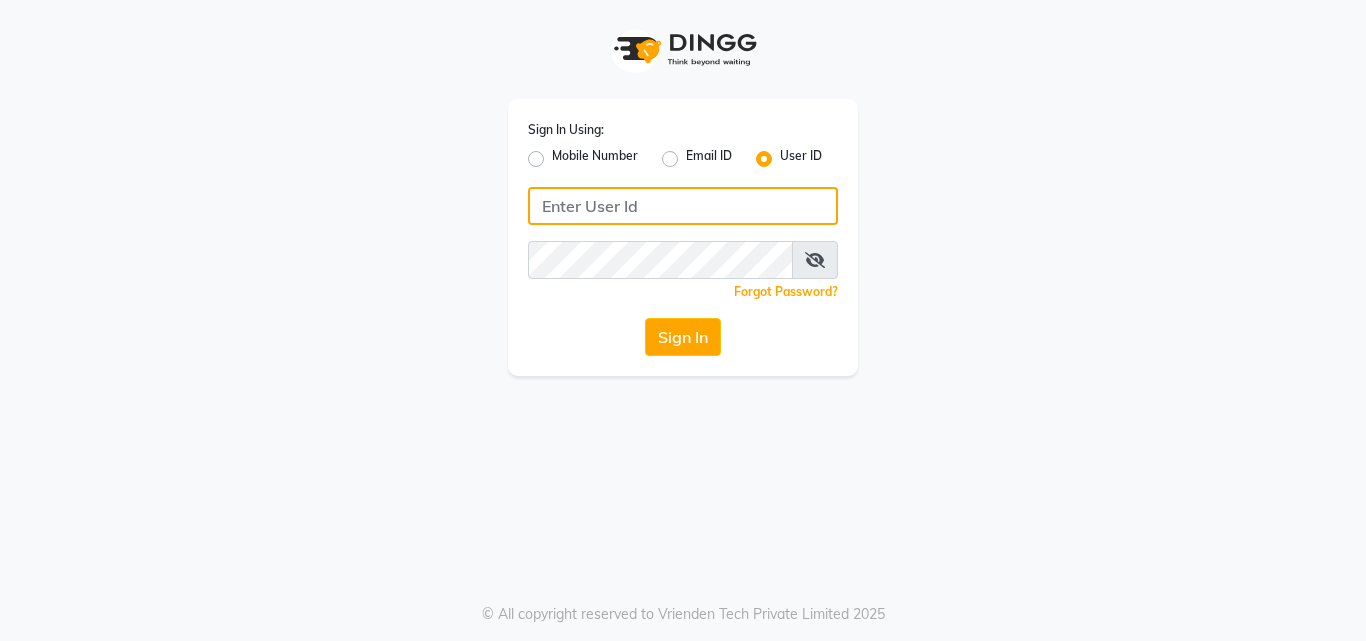 type on "8105474348" 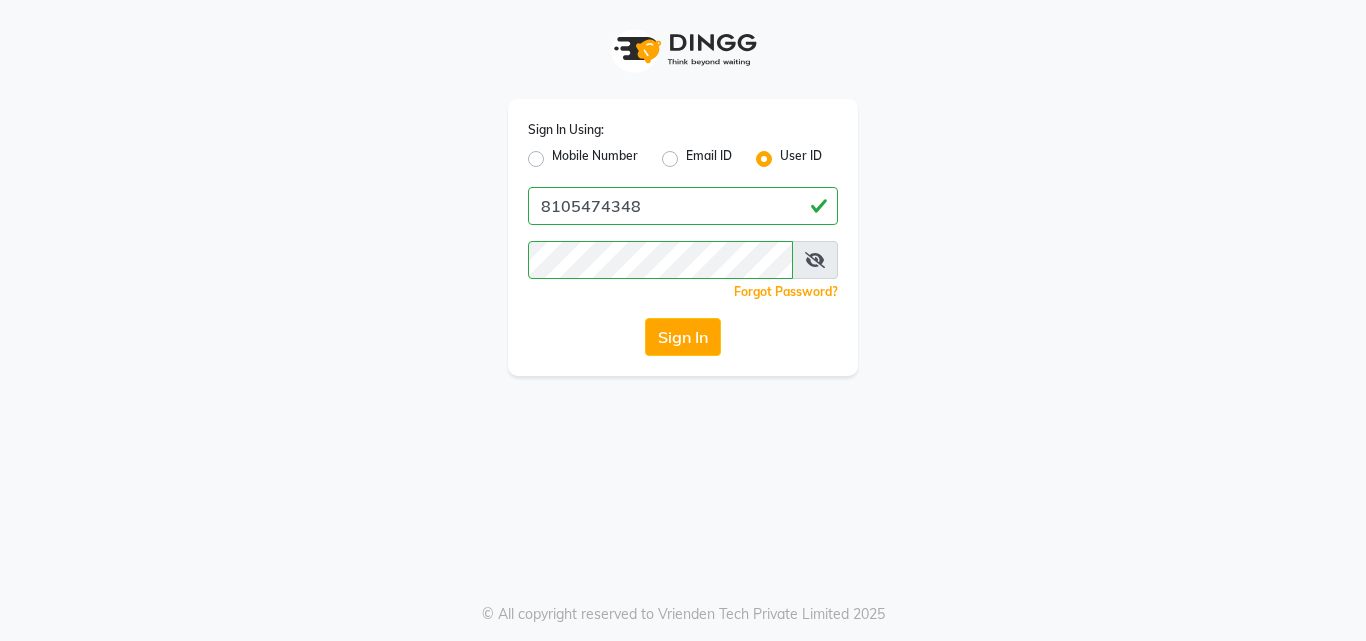 click on "Mobile Number" 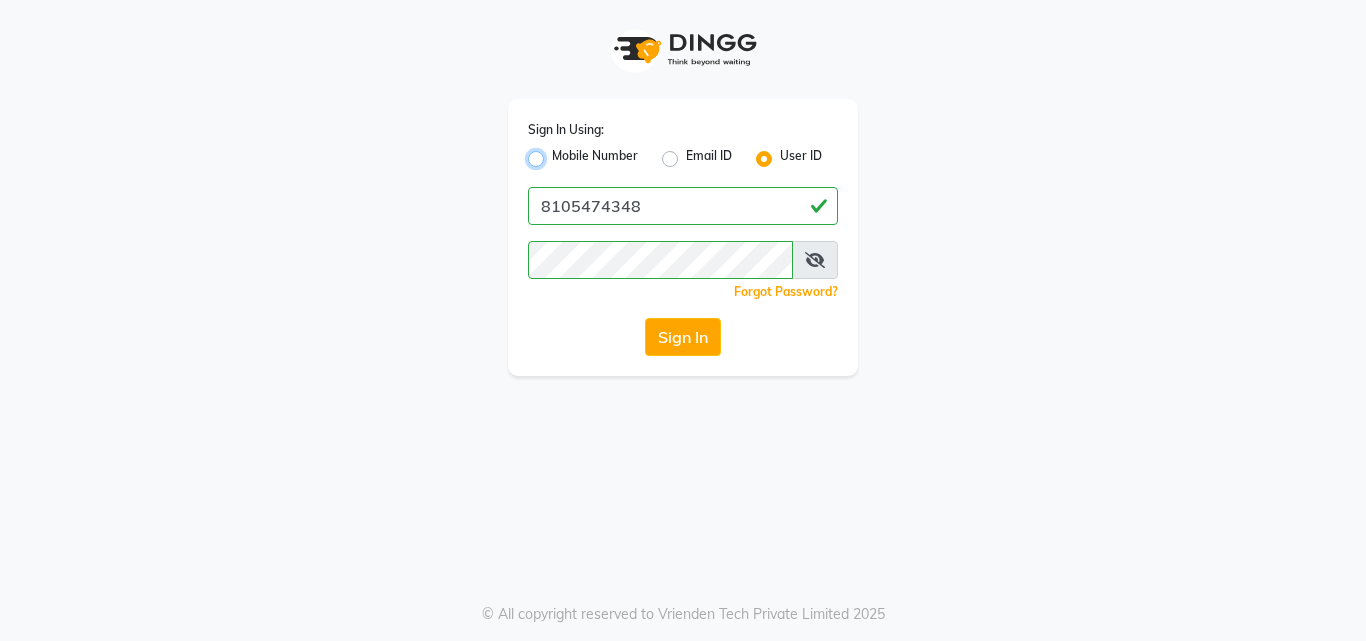 click on "Mobile Number" at bounding box center [558, 153] 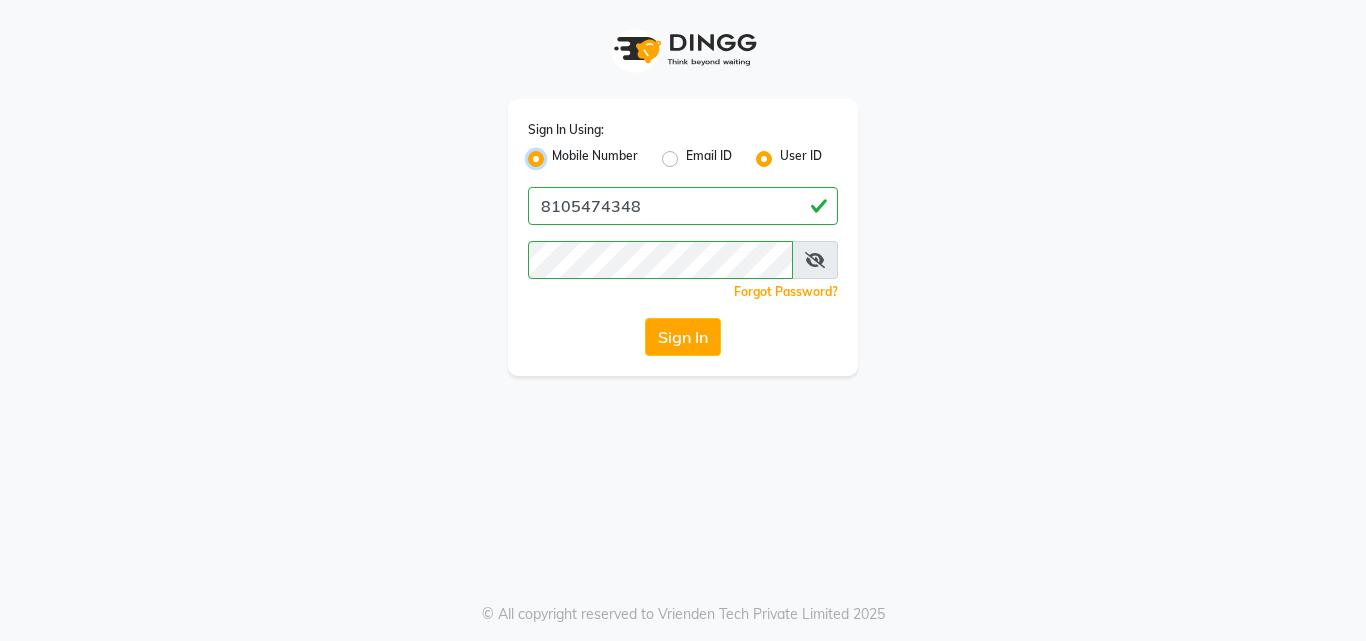 radio on "false" 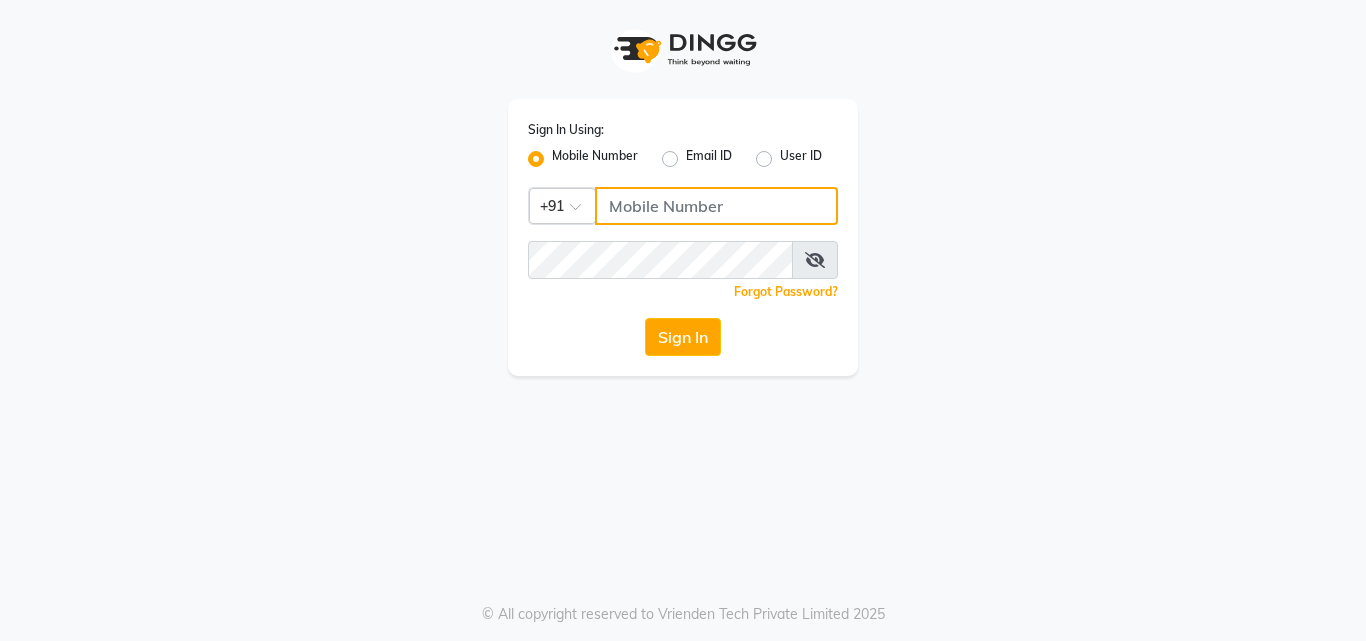 click 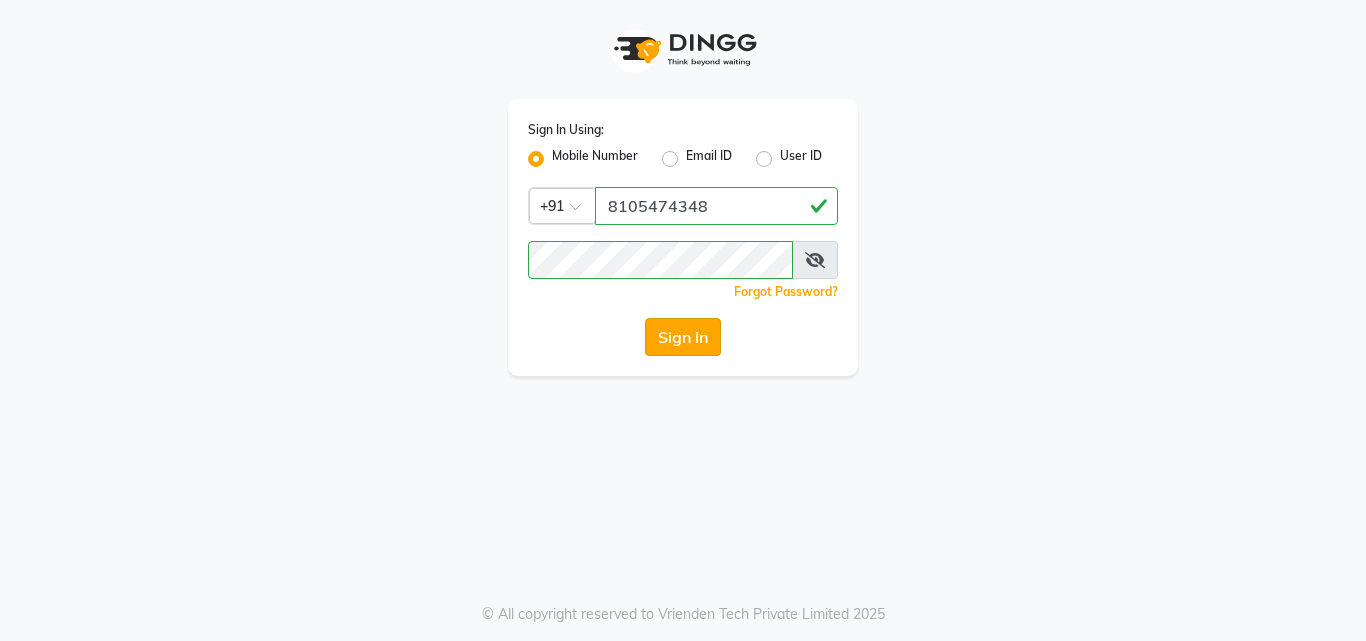 click on "Sign In" 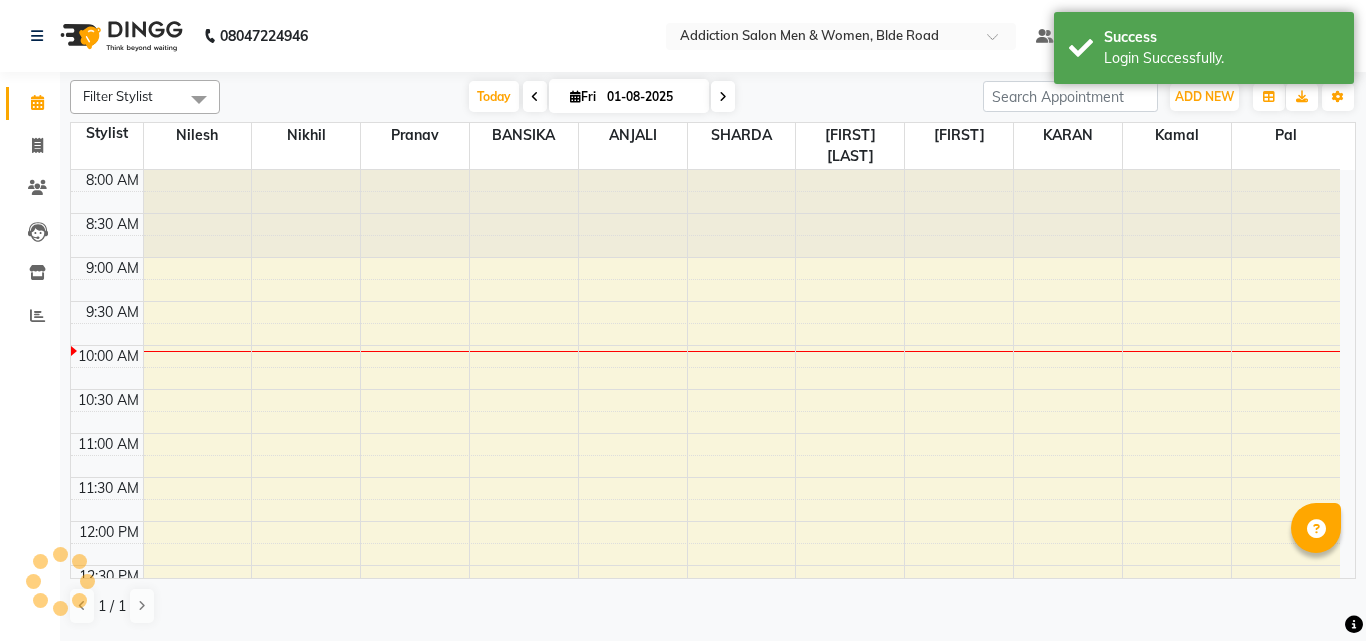 scroll, scrollTop: 0, scrollLeft: 0, axis: both 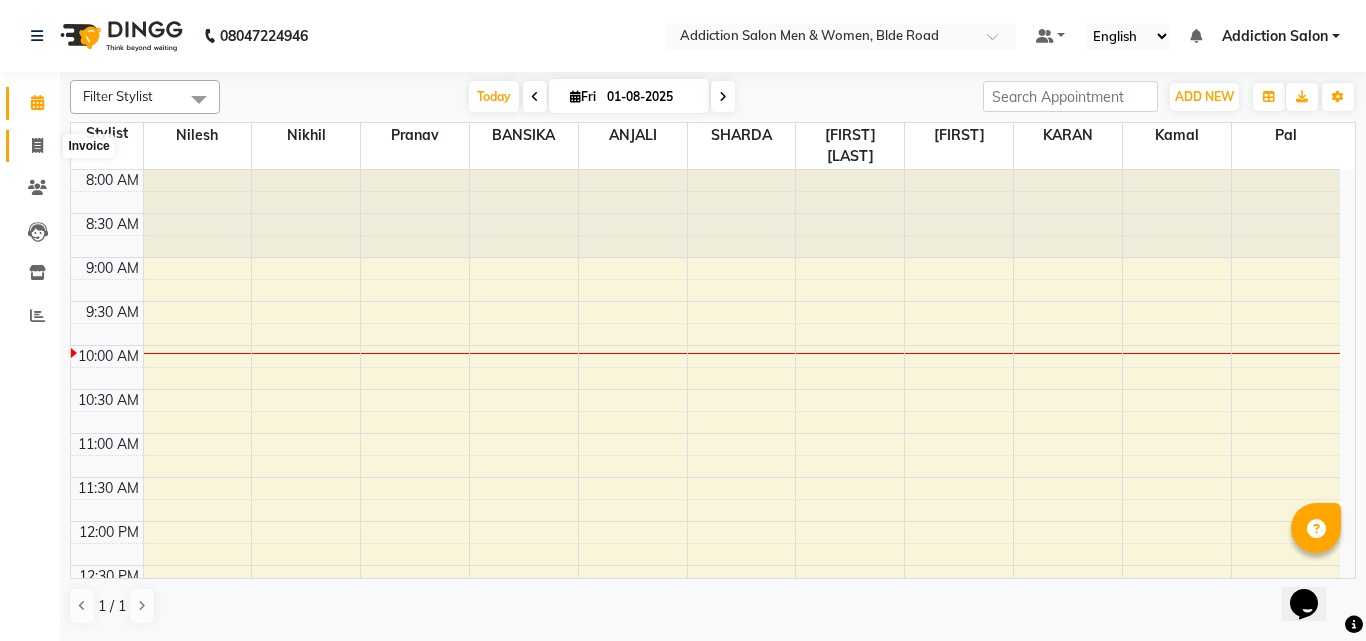 click 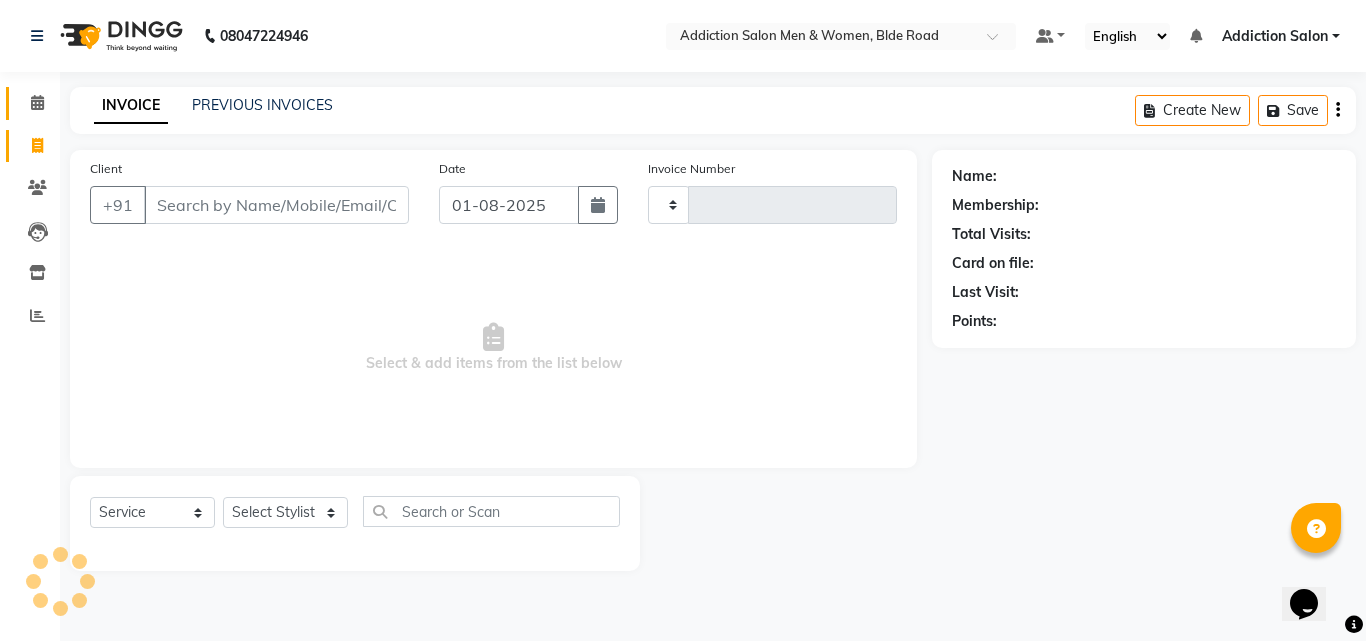 click on "Calendar" 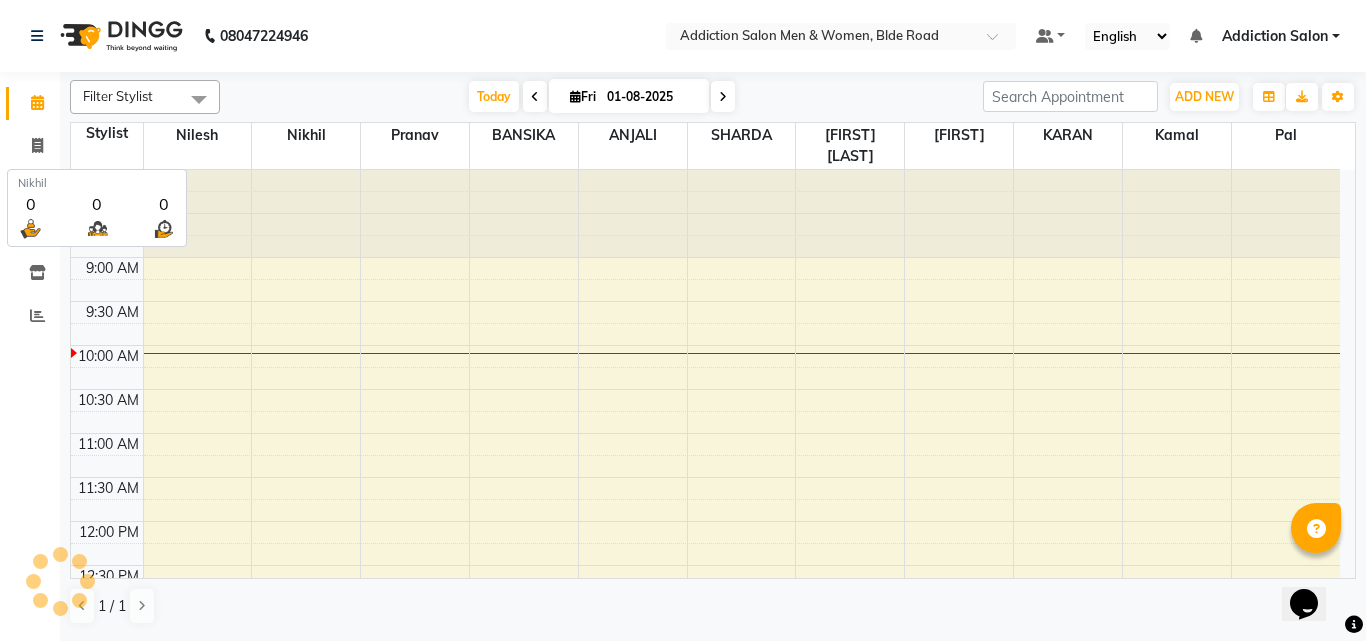 scroll, scrollTop: 0, scrollLeft: 0, axis: both 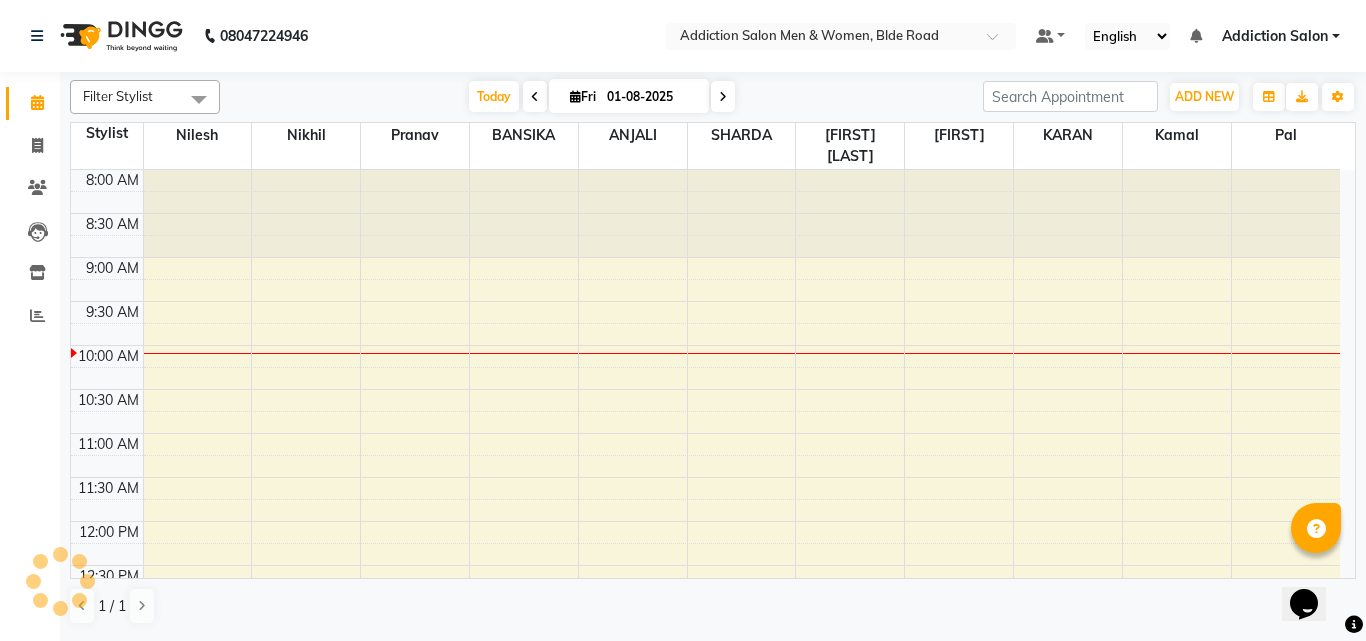 click at bounding box center (535, 96) 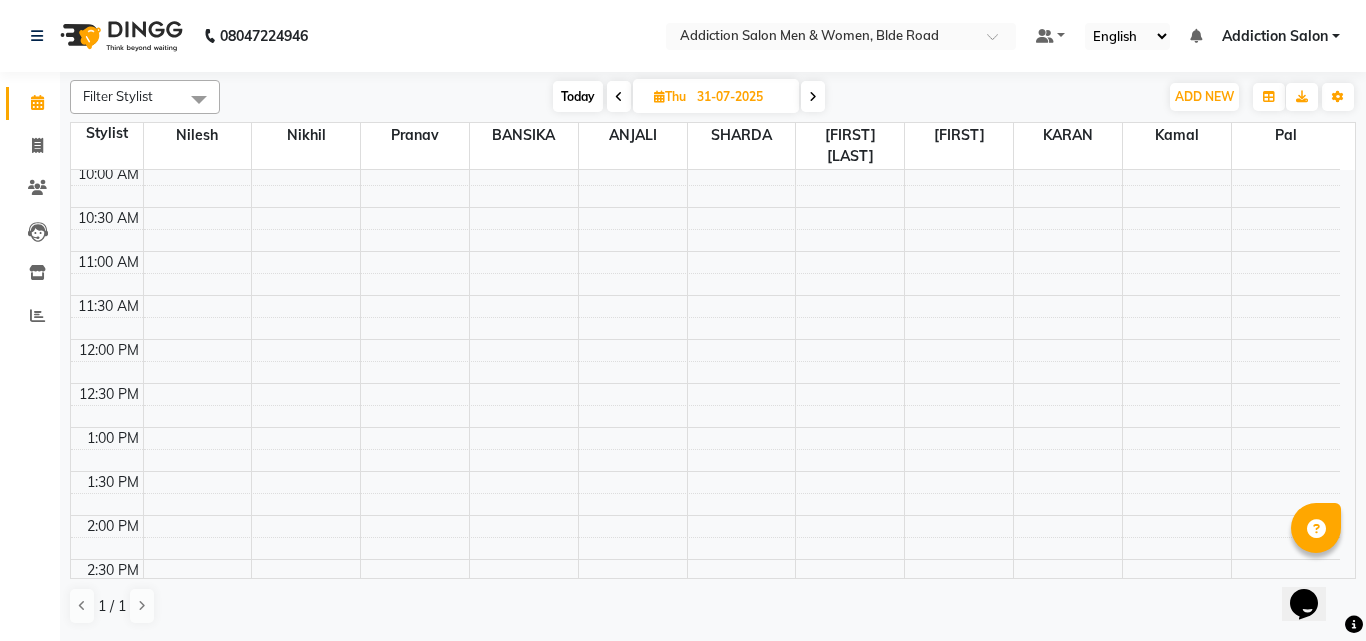 scroll, scrollTop: 0, scrollLeft: 0, axis: both 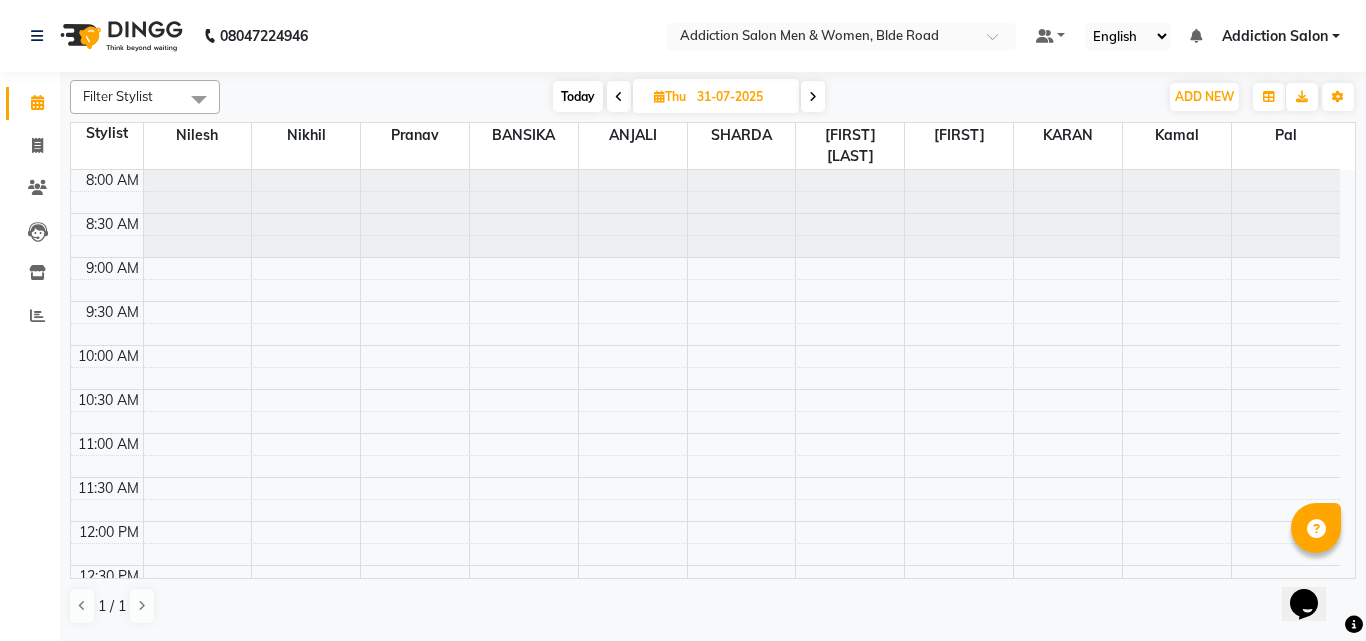 click at bounding box center (813, 96) 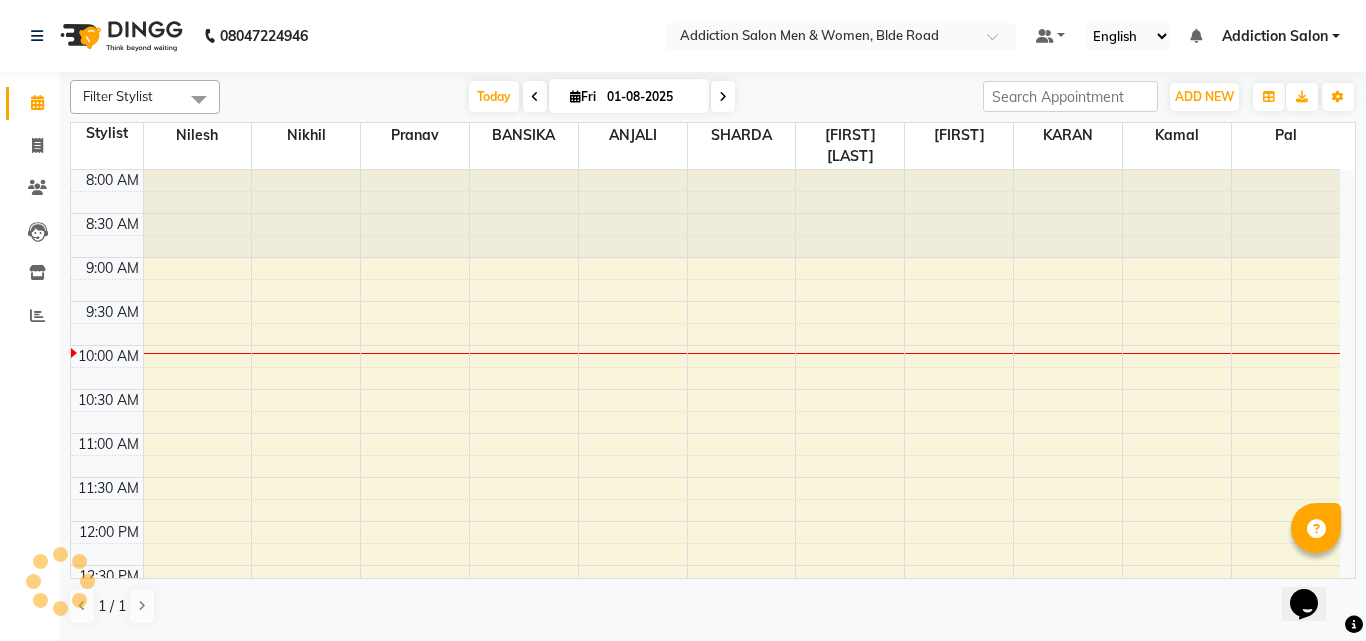 scroll, scrollTop: 177, scrollLeft: 0, axis: vertical 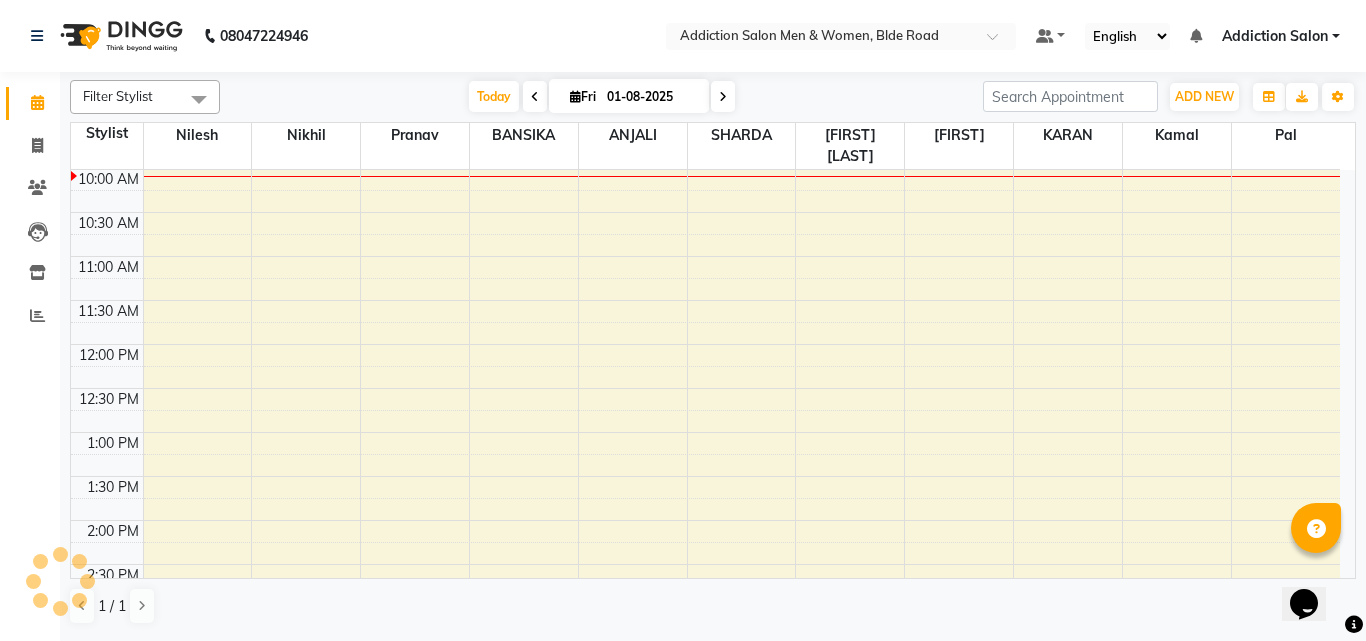 click at bounding box center (535, 97) 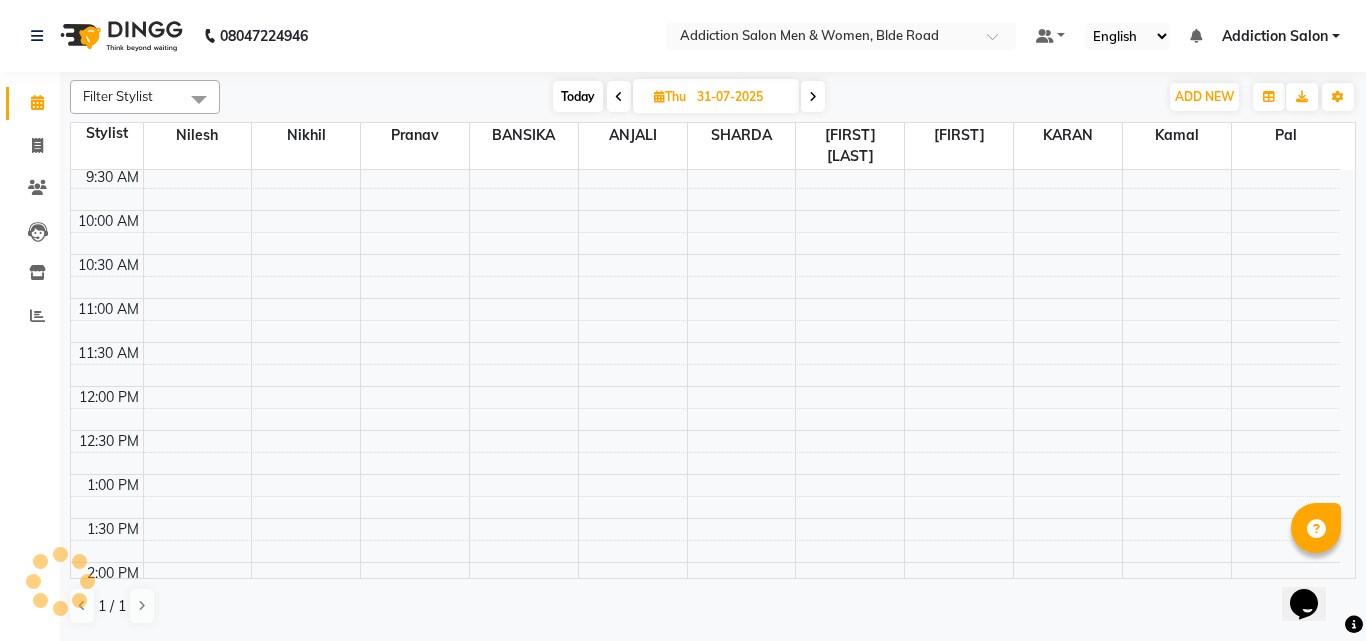 scroll, scrollTop: 0, scrollLeft: 0, axis: both 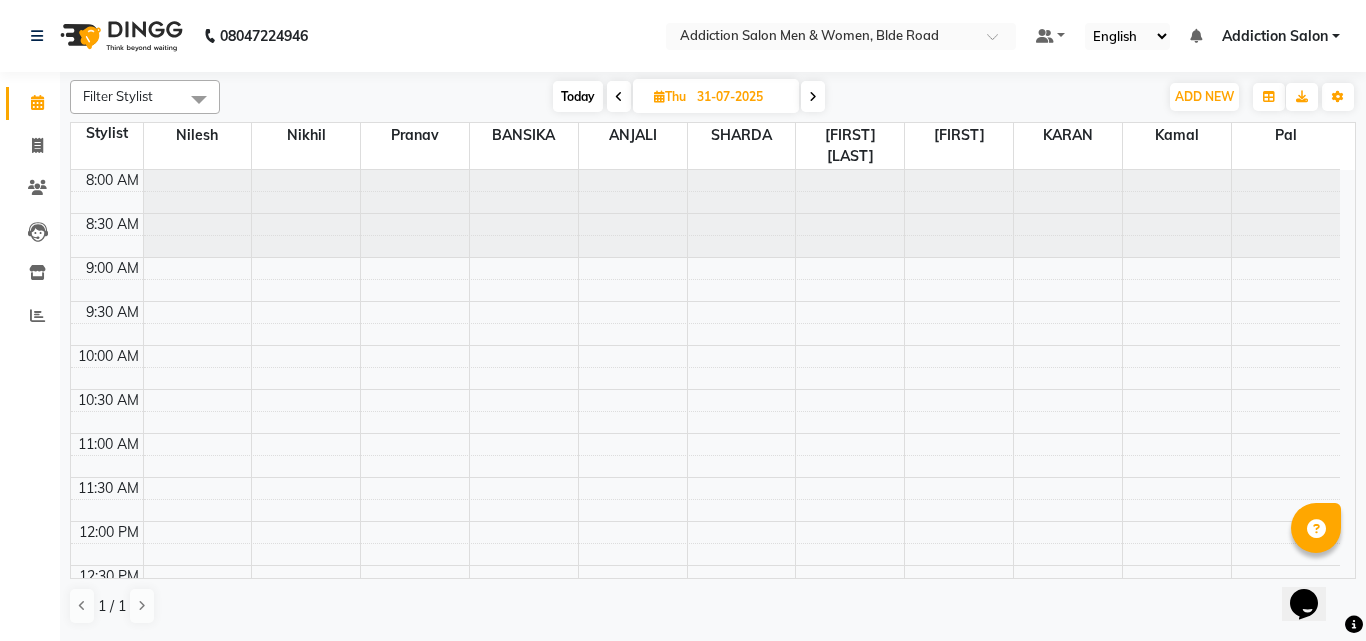 click at bounding box center (813, 97) 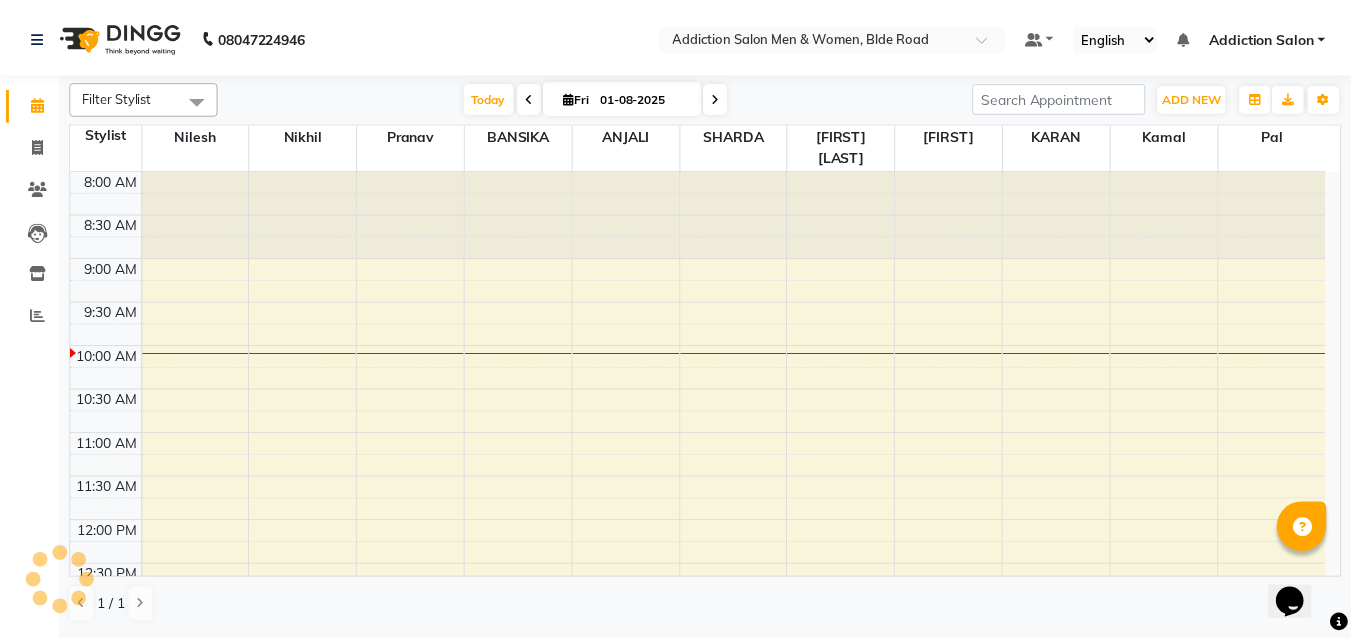 scroll, scrollTop: 177, scrollLeft: 0, axis: vertical 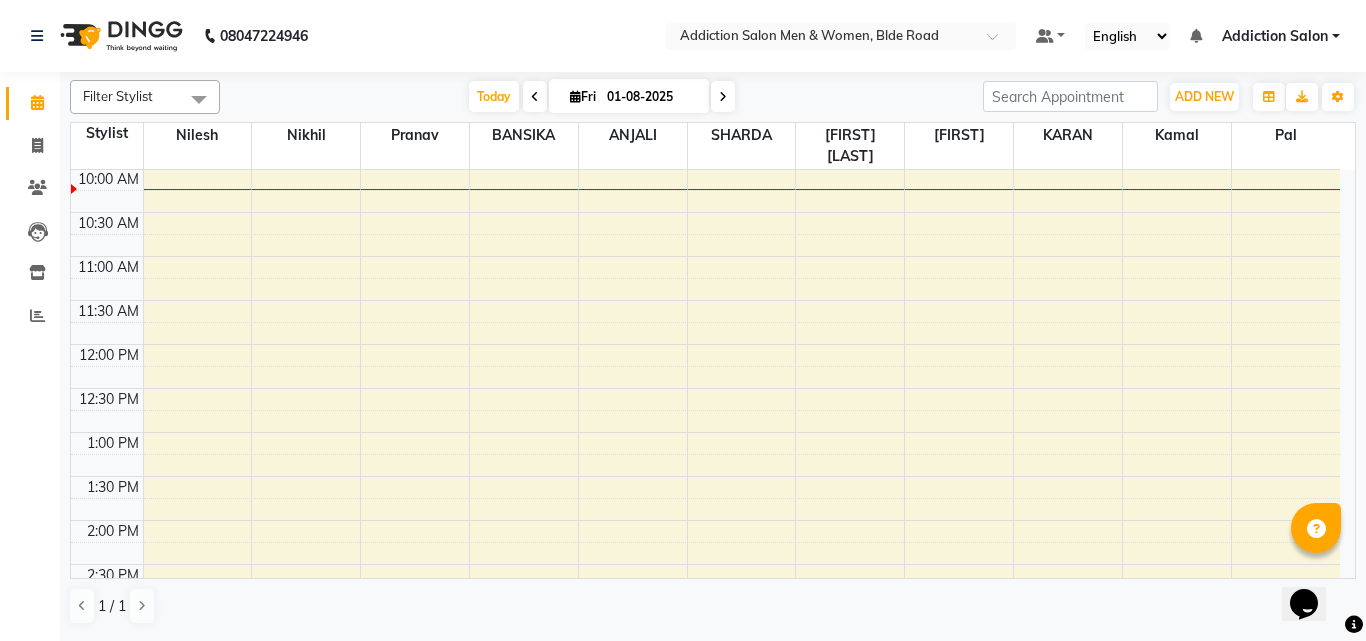 click on "08047224946 Select Location × Addiction Salon Men & Women, Blde Road Default Panel My Panel English ENGLISH Español العربية मराठी हिंदी ગુજરાતી தமிழ் 中文 Notifications nothing to show Addiction Salon Manage Profile Change Password Sign out  Version:3.15.11  ☀ Addiction Salon Men & Women, BLDE Road  Calendar  Invoice  Clients  Leads   Inventory  Reports Completed InProgress Upcoming Dropped Tentative Check-In Confirm Bookings Segments Page Builder Filter Stylist Select All ANJALI BANSIKA Kamal KARAN KOUSHIK Nikhil Nilesh  pal Pranav REKHA RATHOD SHARDA Today  Fri 01-08-2025 Toggle Dropdown Add Appointment Add Invoice Add Expense Add Attendance Add Client Toggle Dropdown Add Appointment Add Invoice Add Expense Add Attendance Add Client ADD NEW Toggle Dropdown Add Appointment Add Invoice Add Expense Add Attendance Add Client Filter Stylist Select All ANJALI BANSIKA Kamal KARAN KOUSHIK Nikhil Nilesh  pal Pranav REKHA RATHOD SHARDA Group By  Staff View  11" 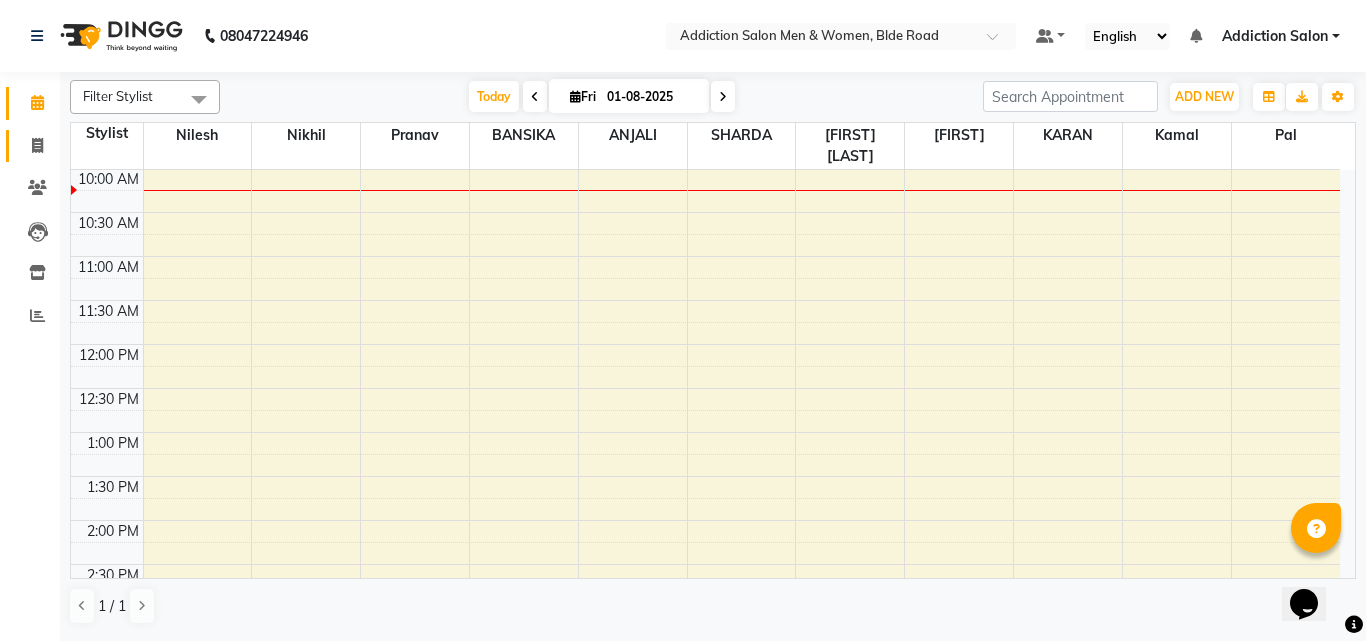 click on "Invoice" 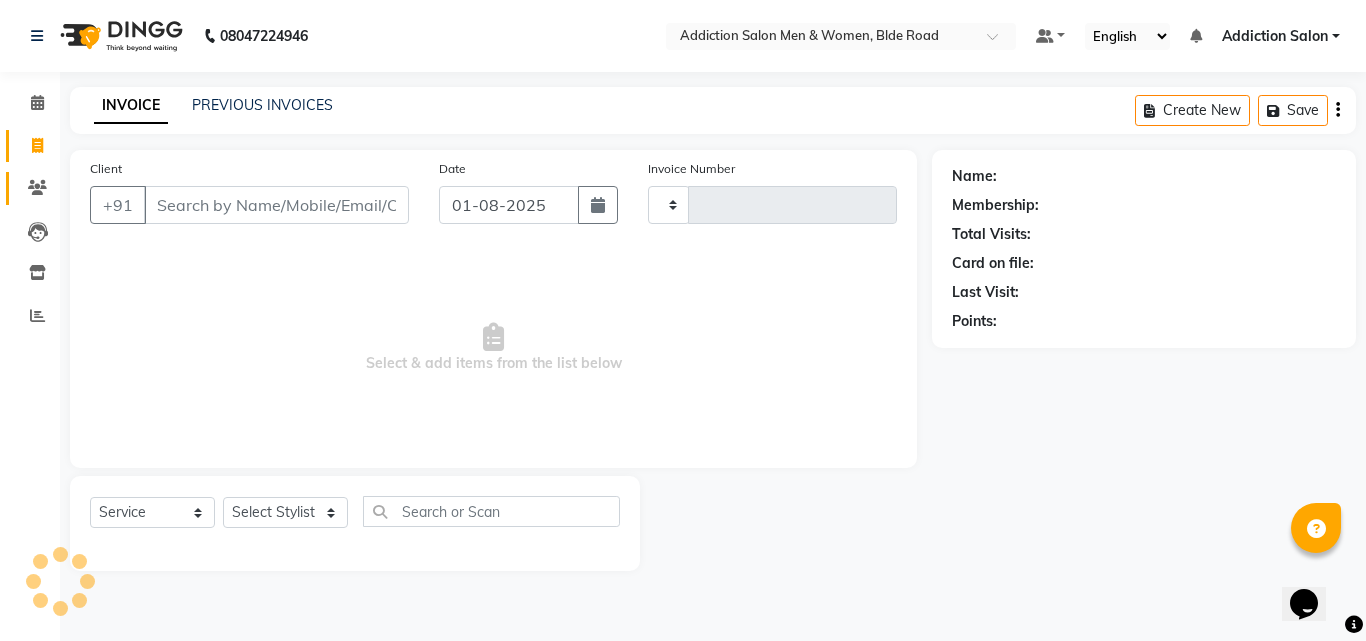 type on "3086" 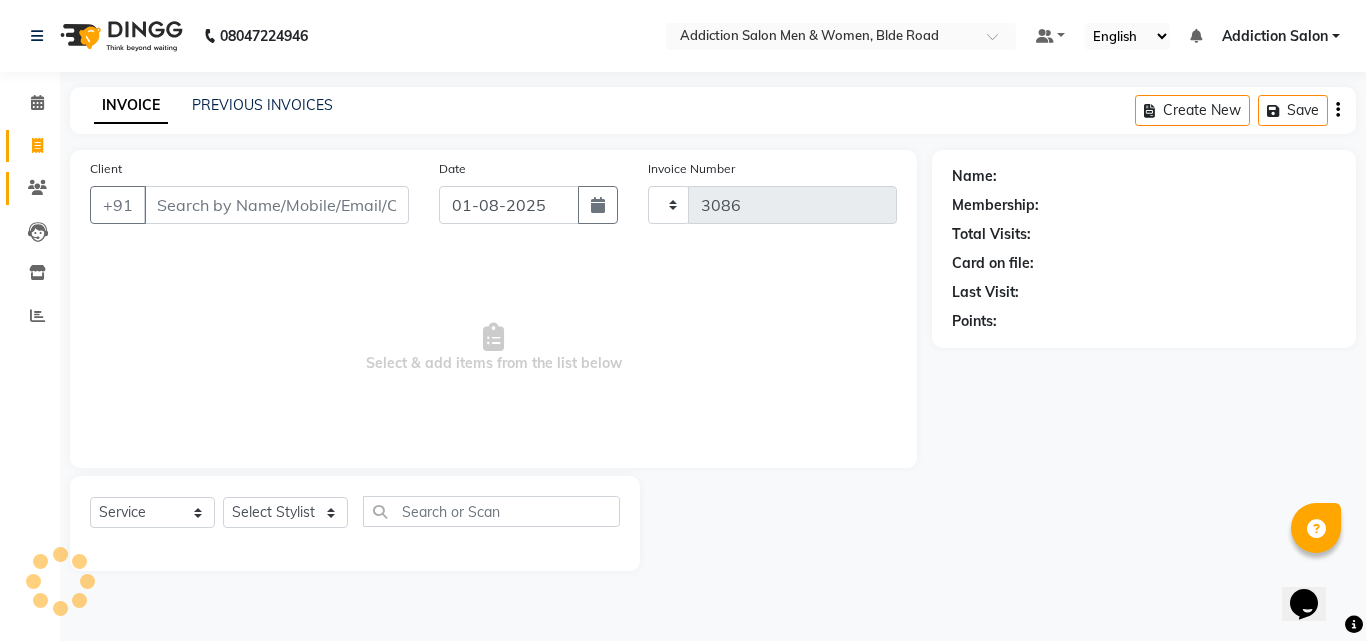 select on "6595" 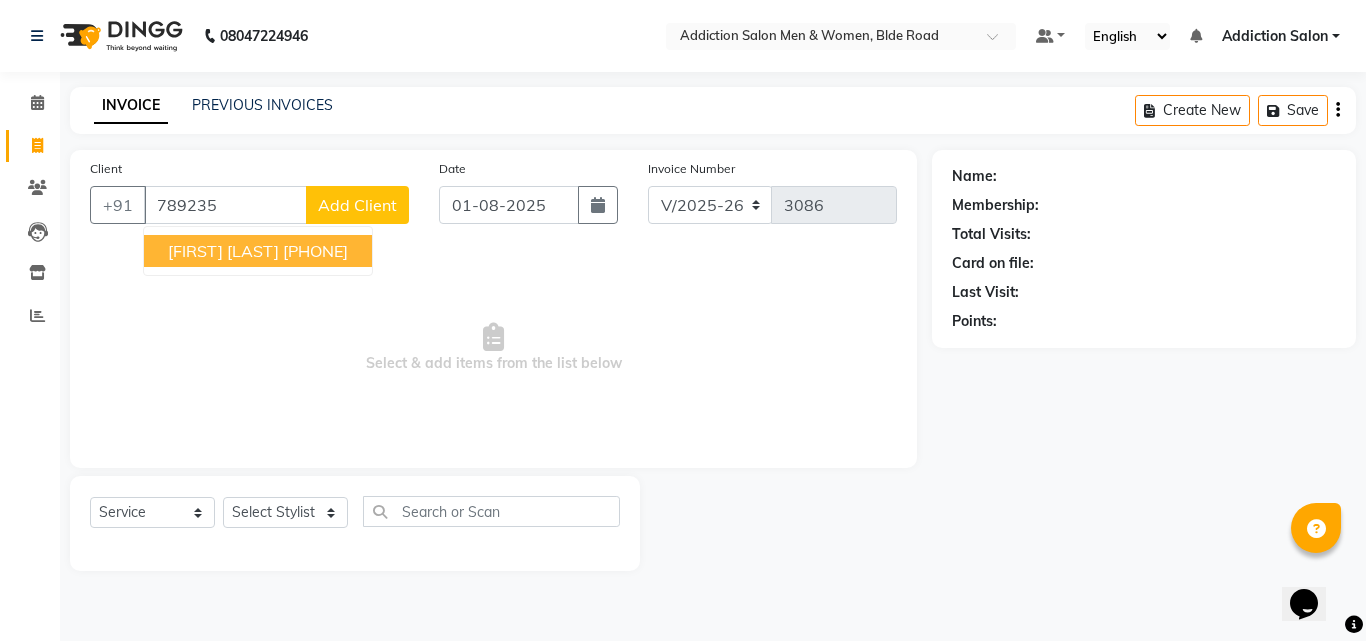 click on "[FIRST] [LAST]" at bounding box center [223, 251] 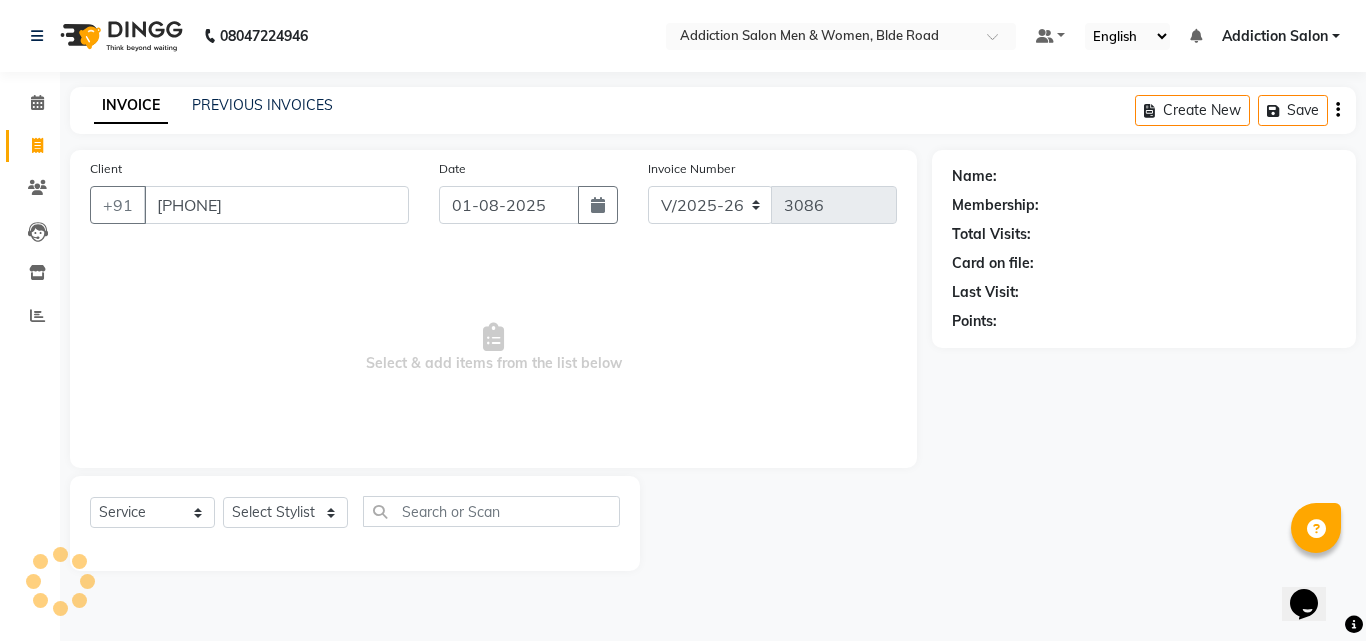 type on "[PHONE]" 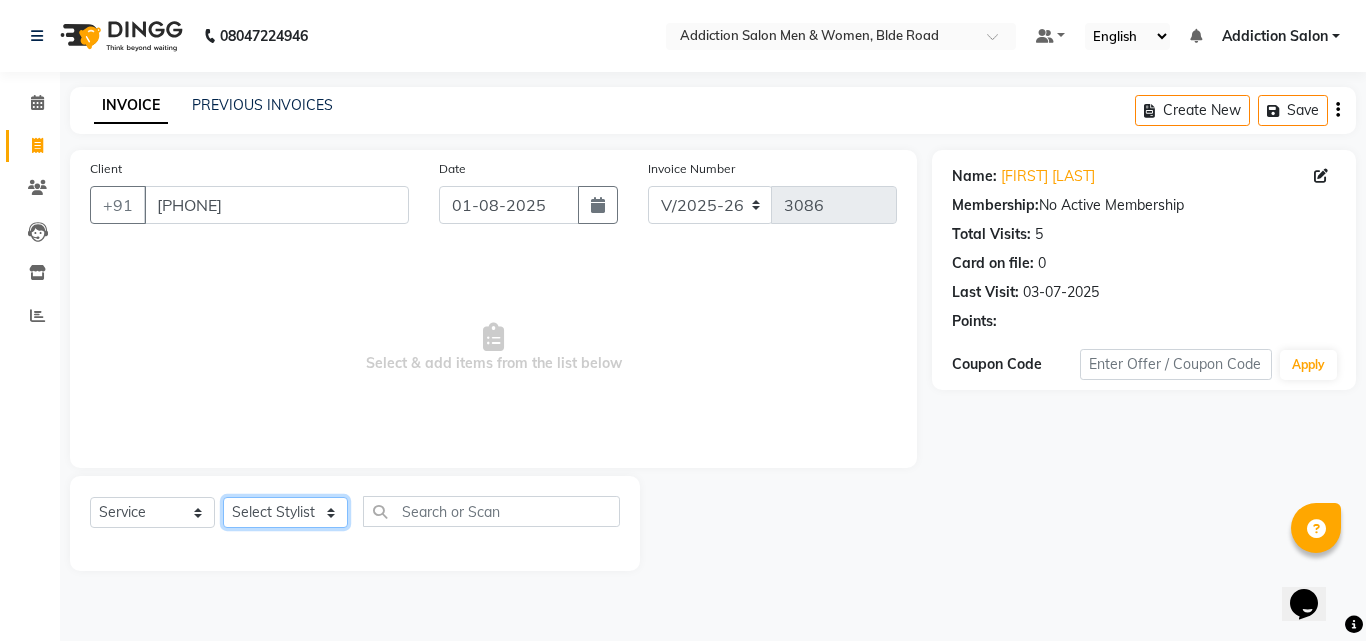 click on "Select Stylist Addiction Salon ANJALI BANSIKA Kamal KARAN KOUSHIK Nikhil Nilesh  pal Pranav REKHA RATHOD SHARDA" 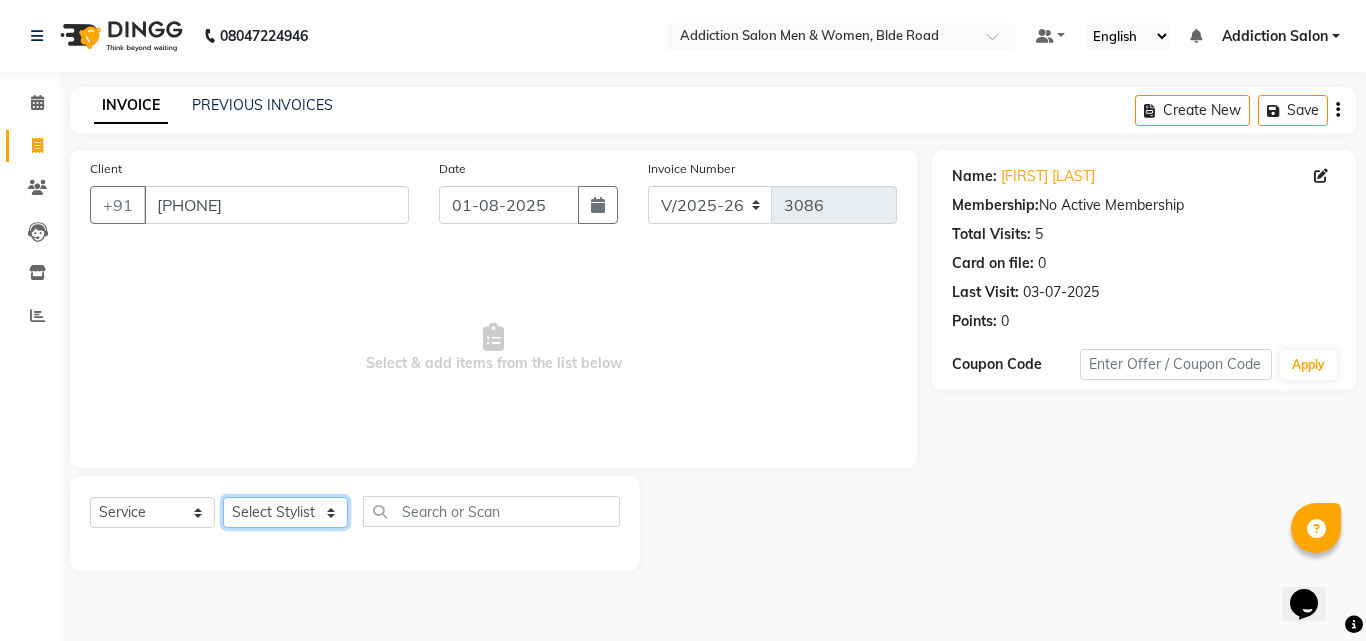 select on "86847" 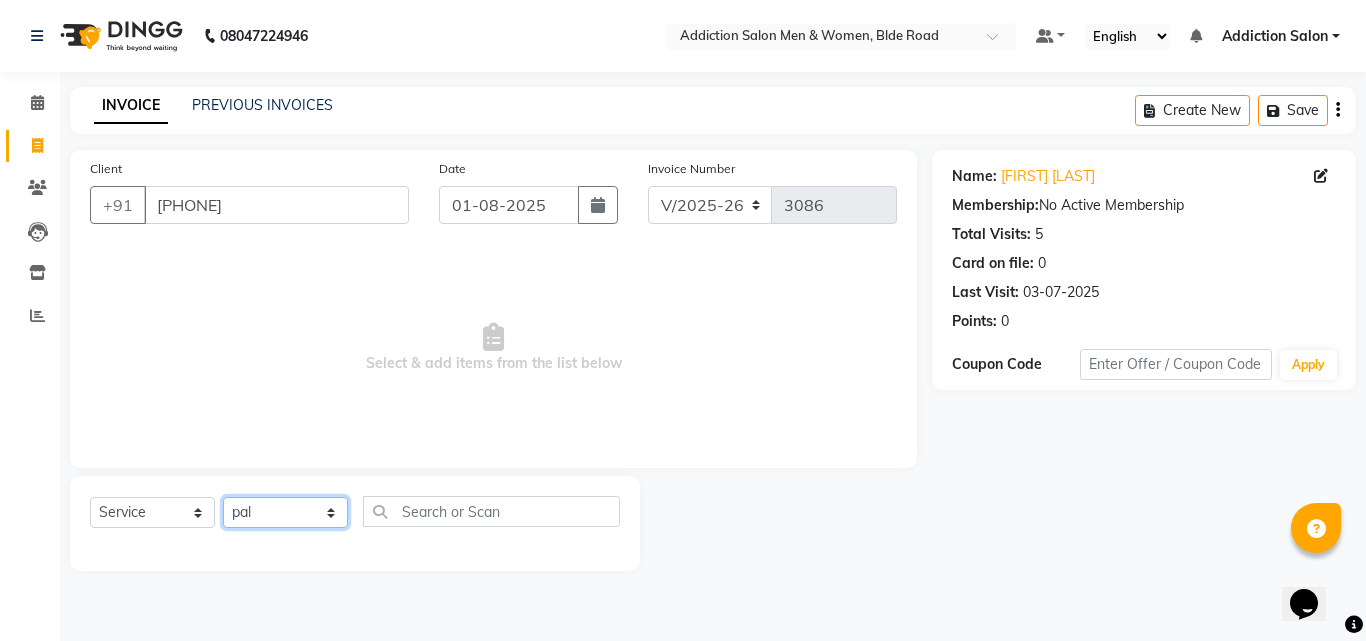 click on "Select Stylist Addiction Salon ANJALI BANSIKA Kamal KARAN KOUSHIK Nikhil Nilesh  pal Pranav REKHA RATHOD SHARDA" 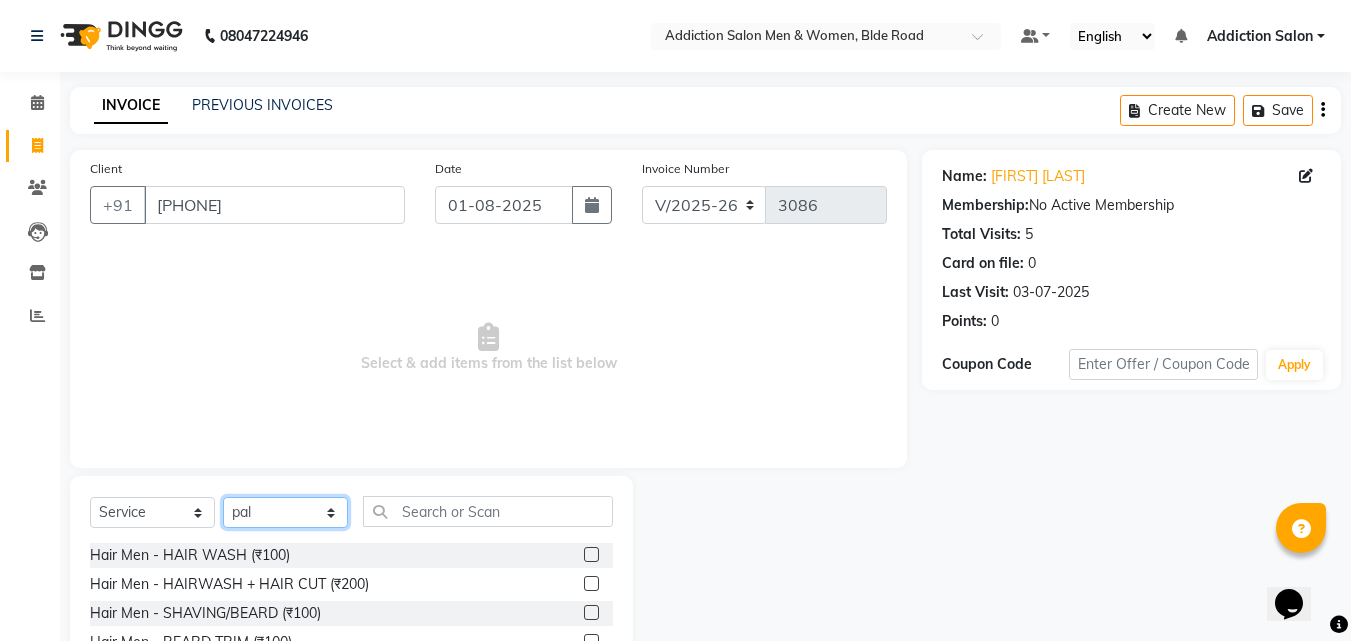 scroll, scrollTop: 160, scrollLeft: 0, axis: vertical 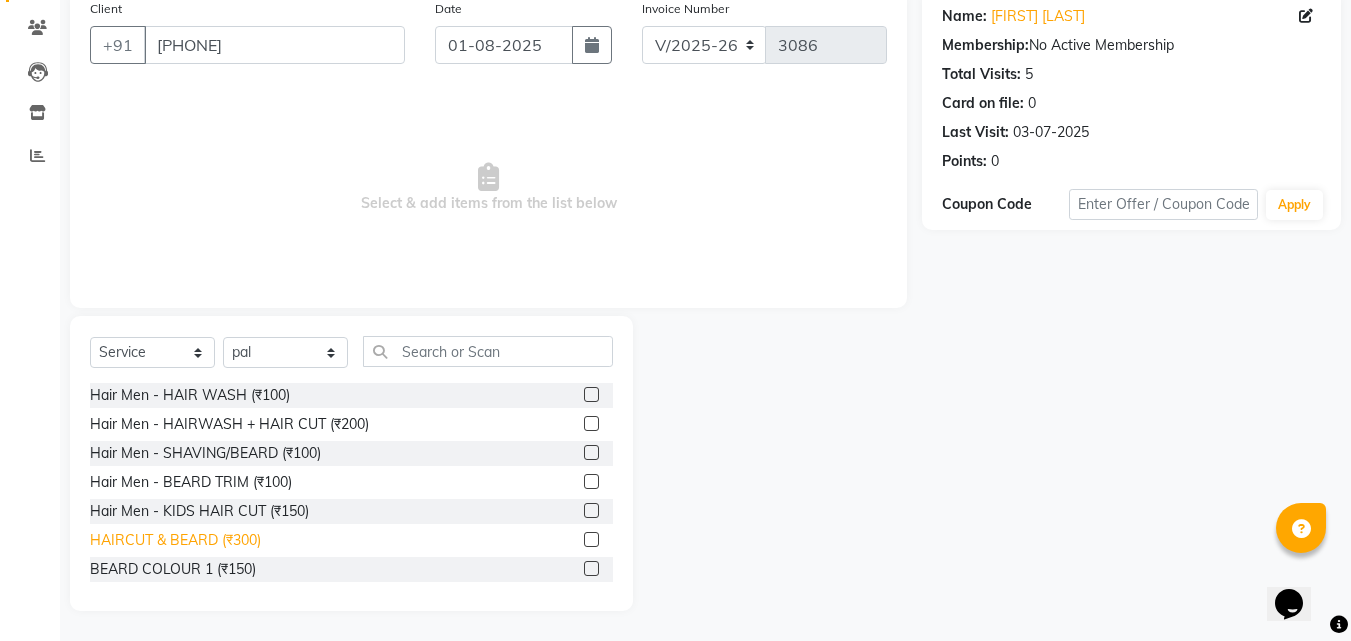 click on "HAIRCUT & BEARD (₹300)" 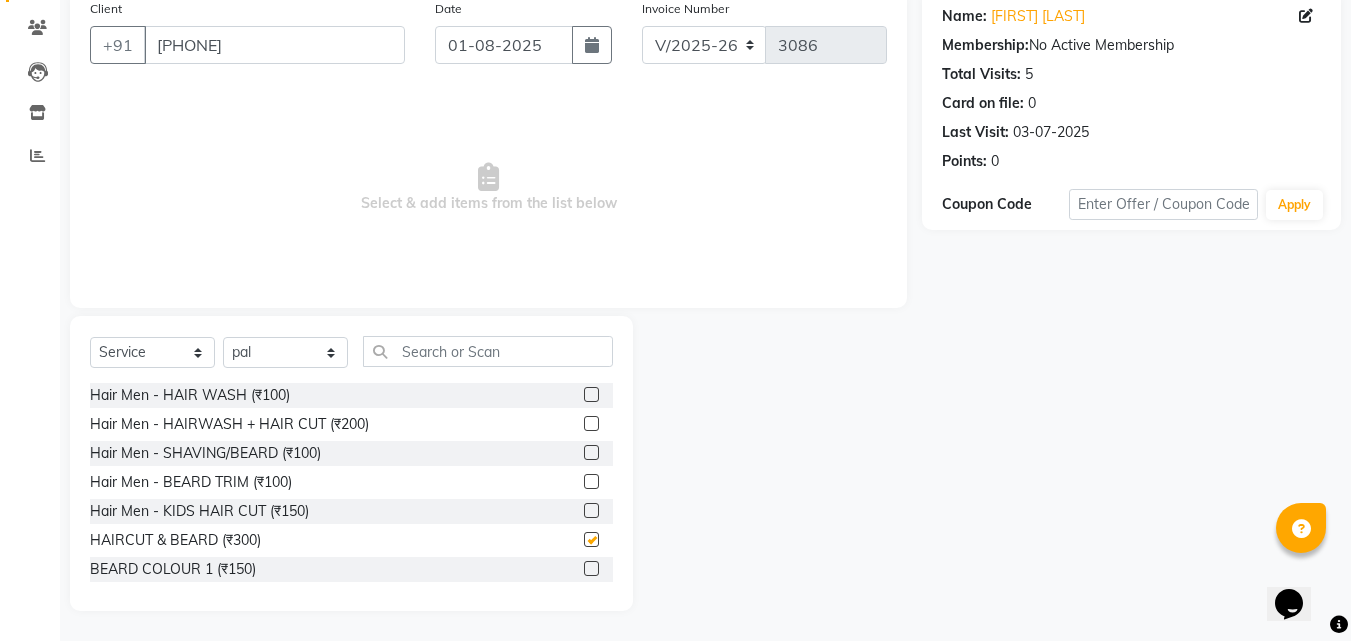 checkbox on "false" 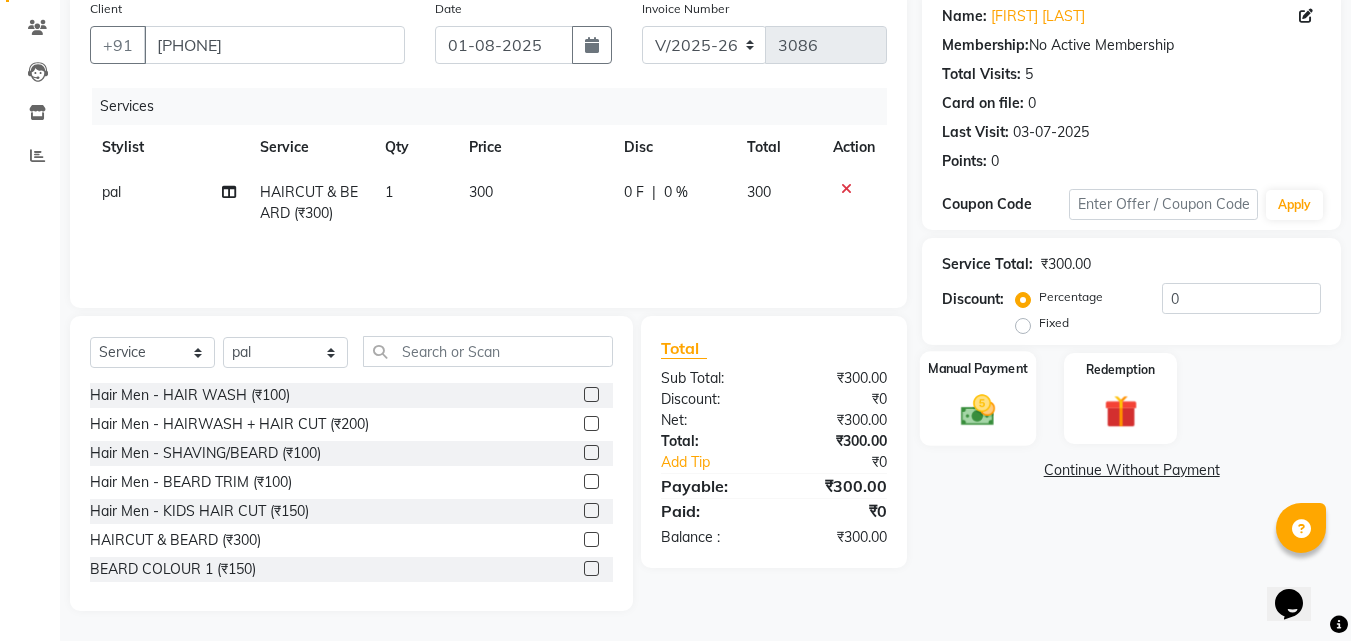 click 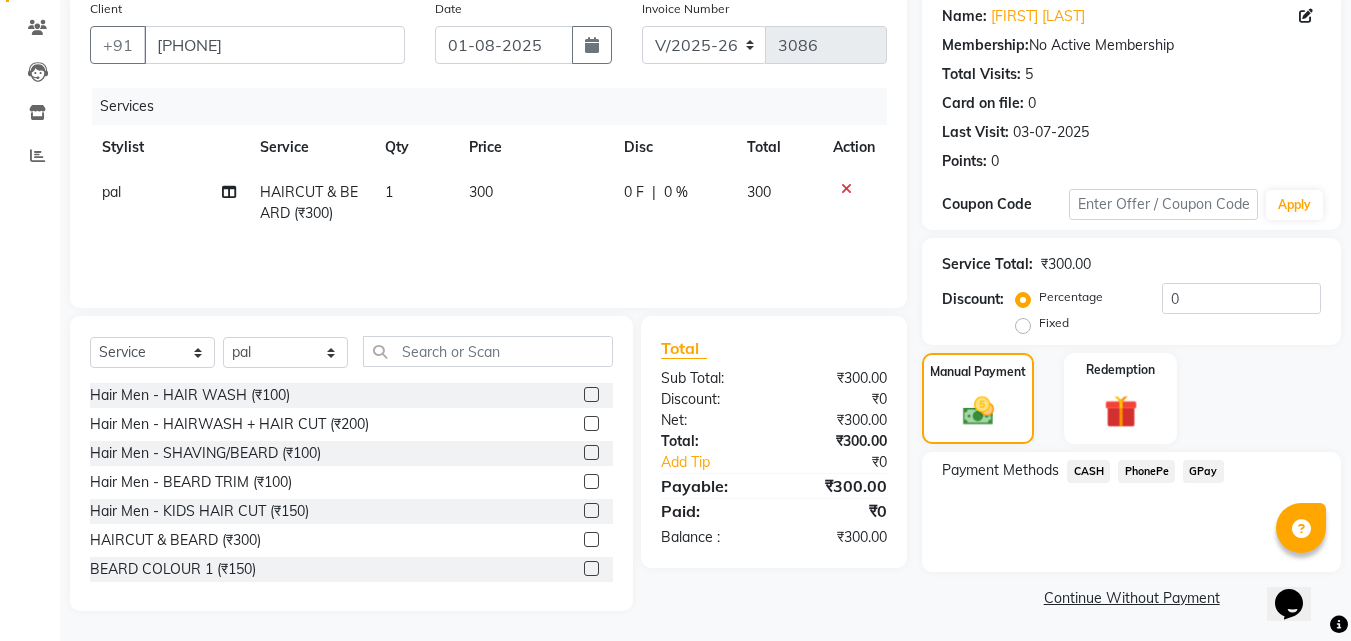 scroll, scrollTop: 162, scrollLeft: 0, axis: vertical 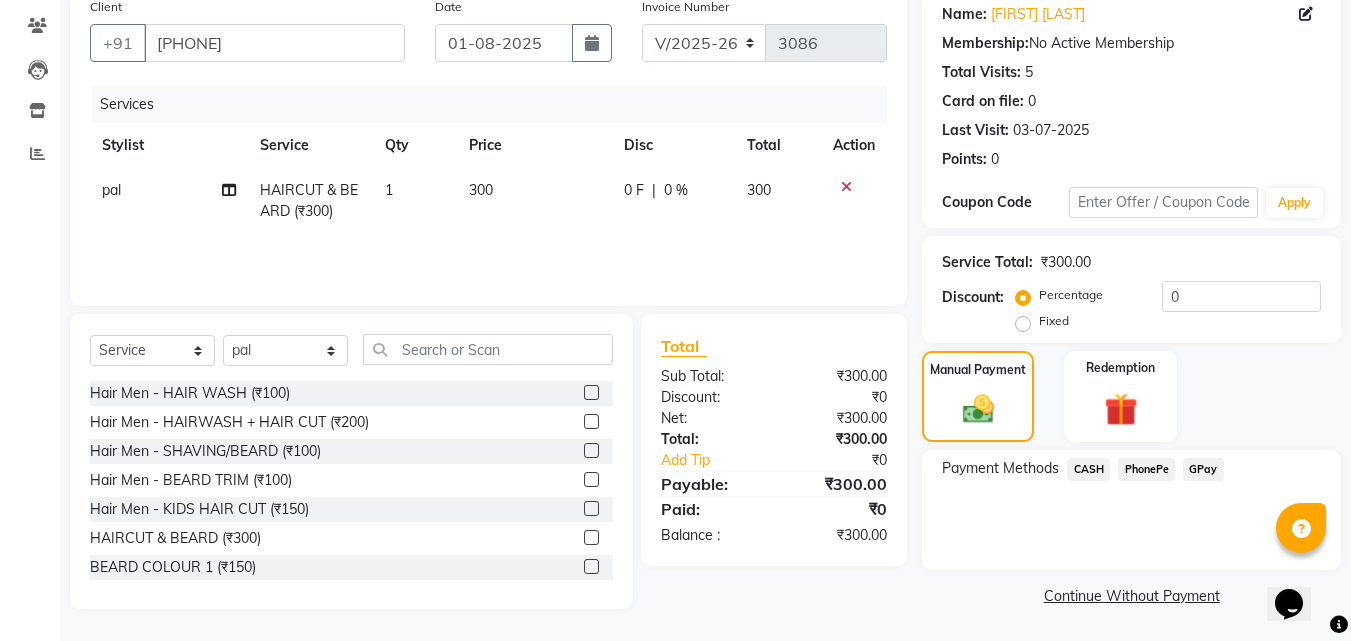 click on "PhonePe" 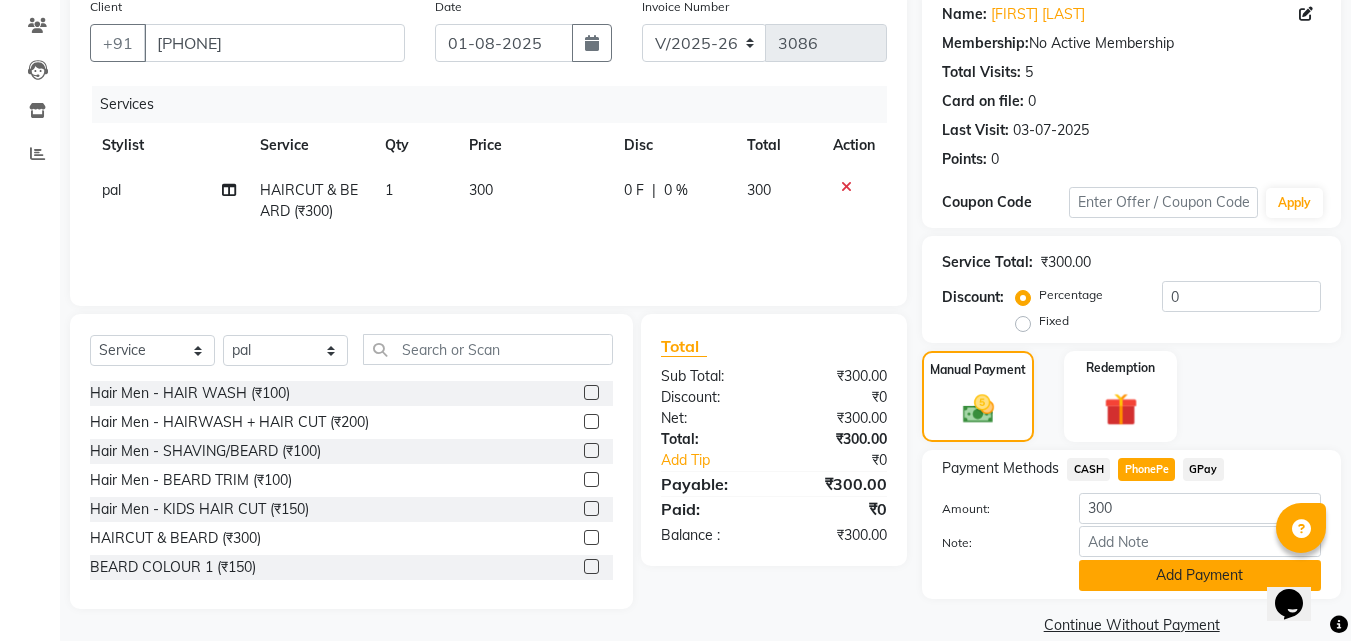 scroll, scrollTop: 191, scrollLeft: 0, axis: vertical 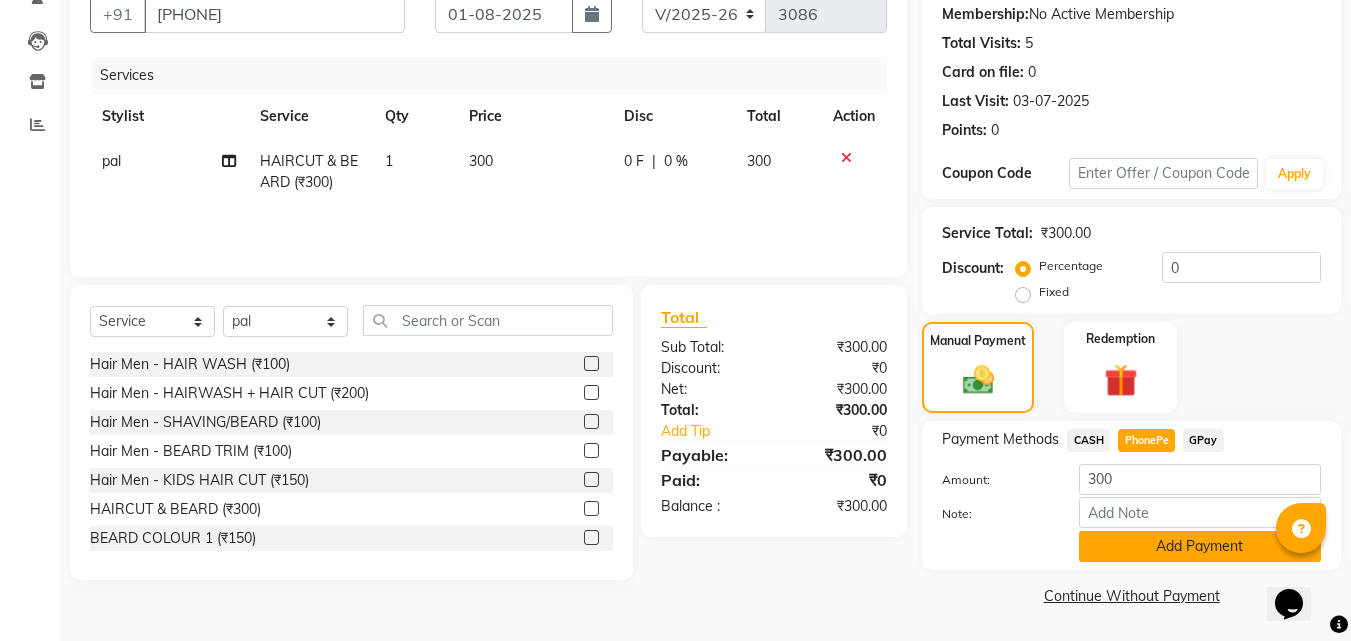 click on "Add Payment" 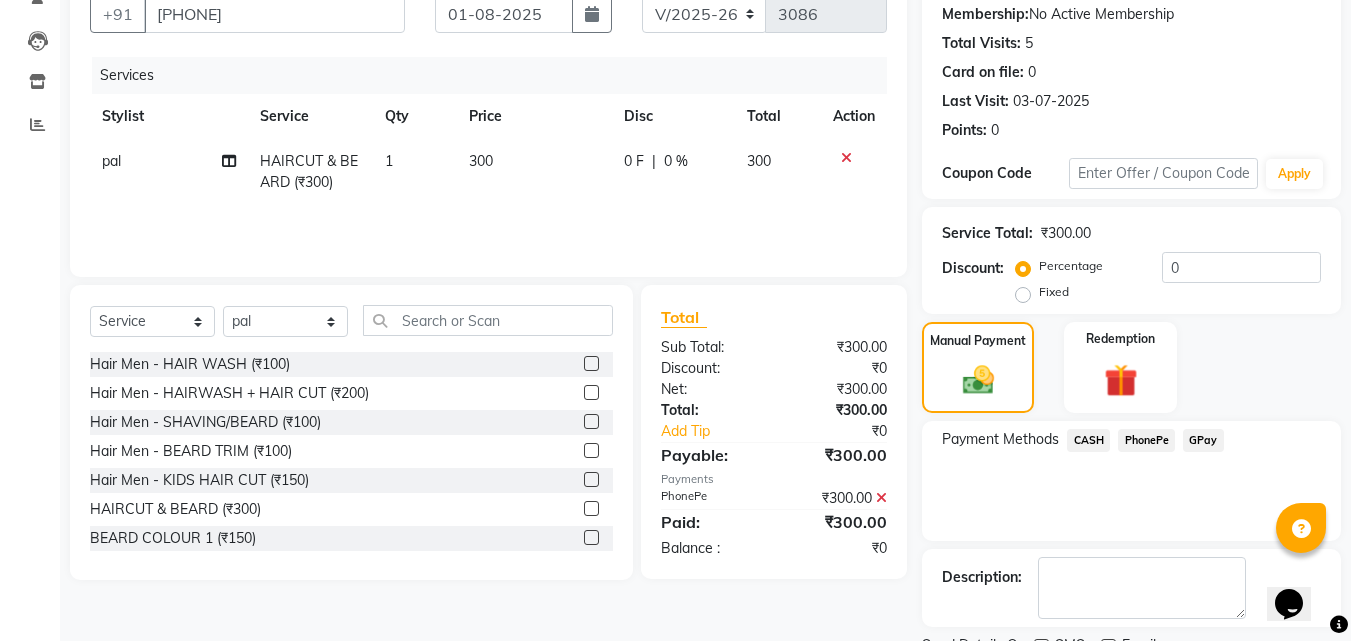 scroll, scrollTop: 275, scrollLeft: 0, axis: vertical 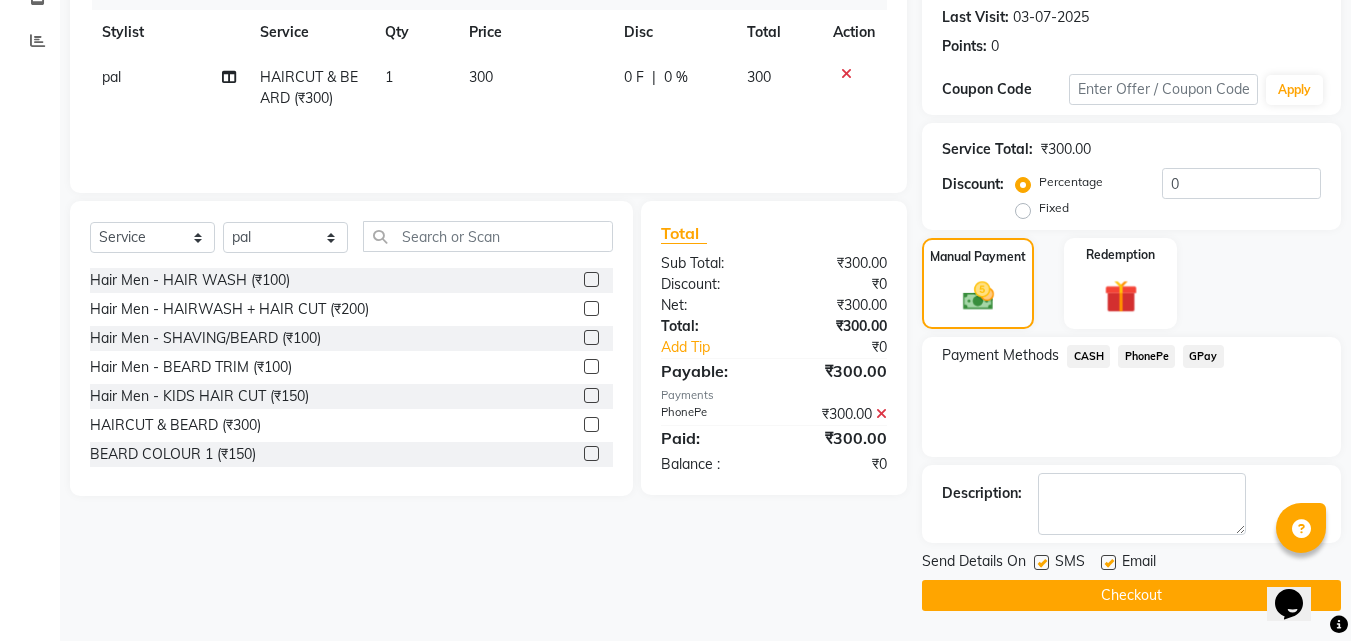 click on "Checkout" 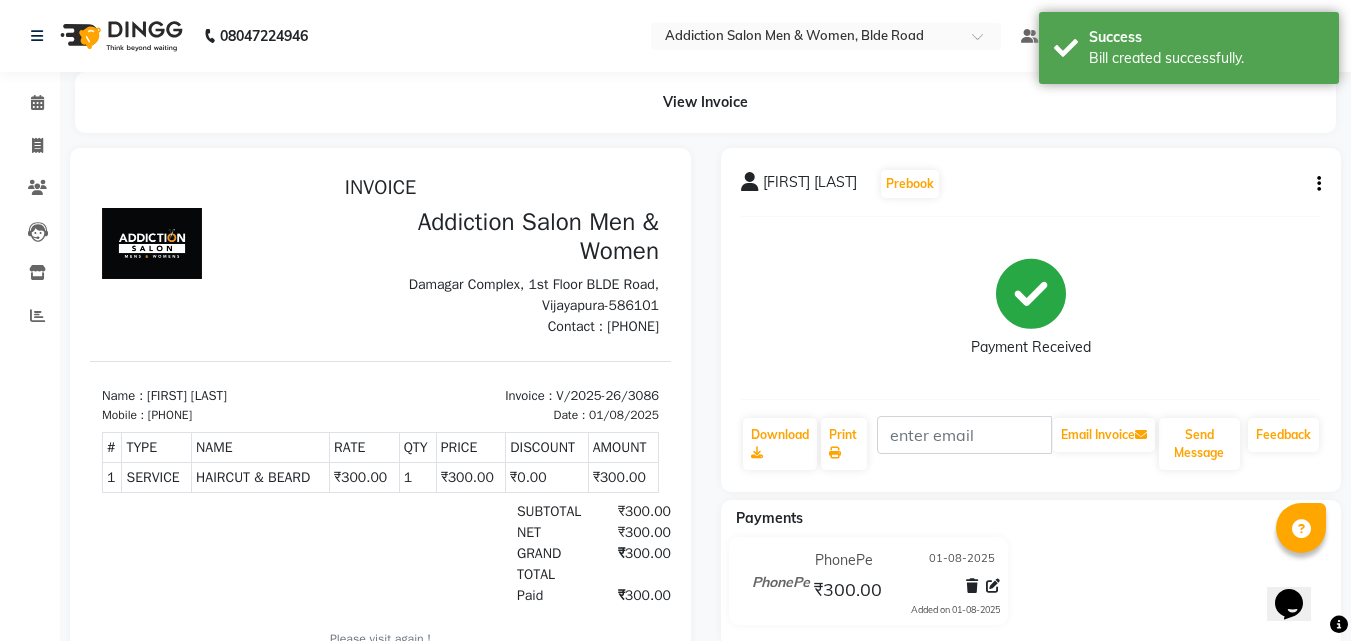 scroll, scrollTop: 0, scrollLeft: 0, axis: both 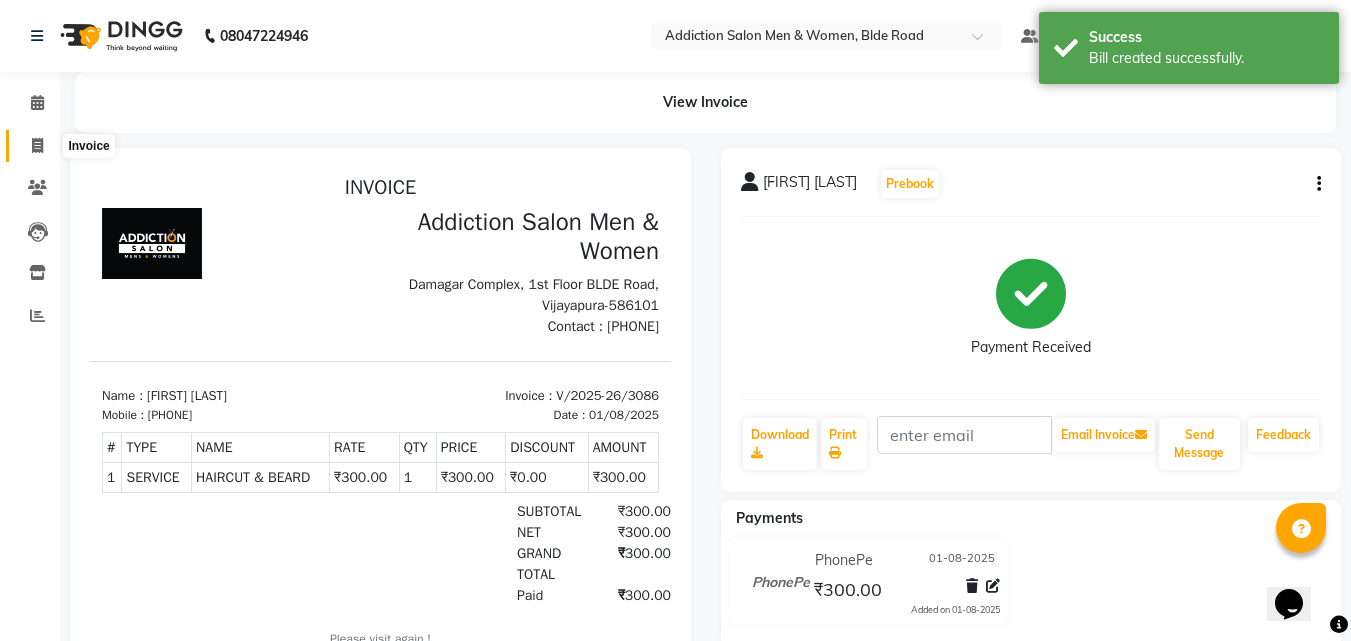 click 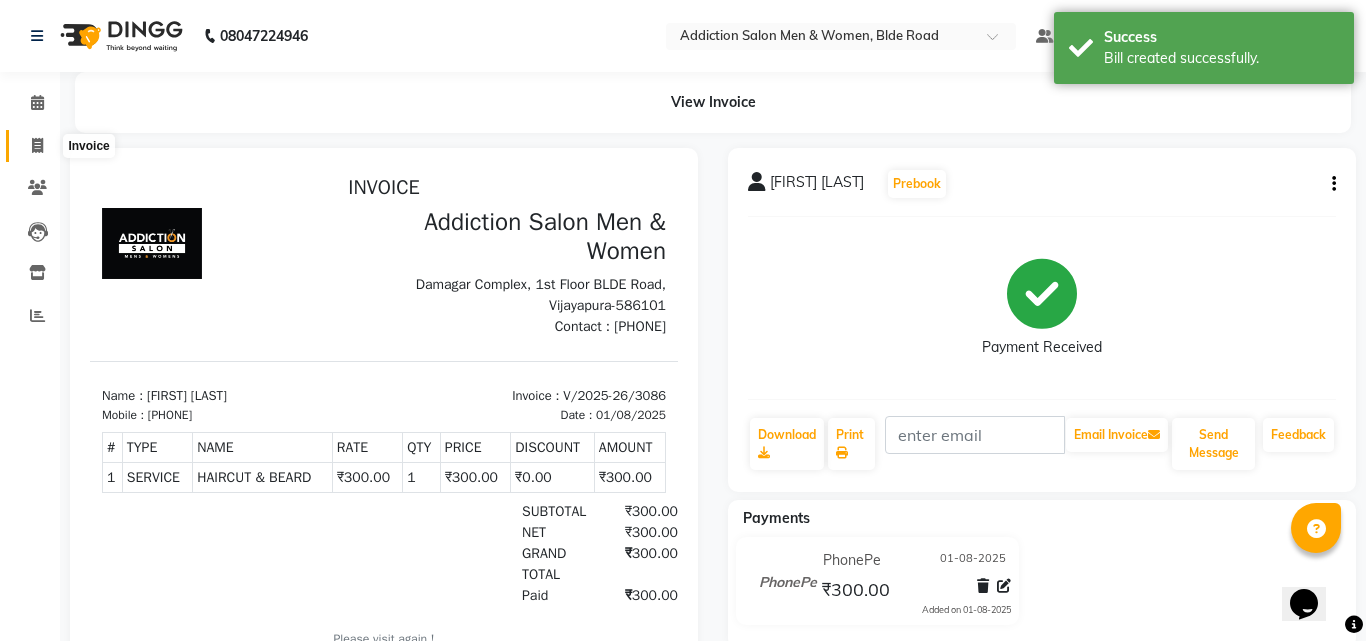 select on "service" 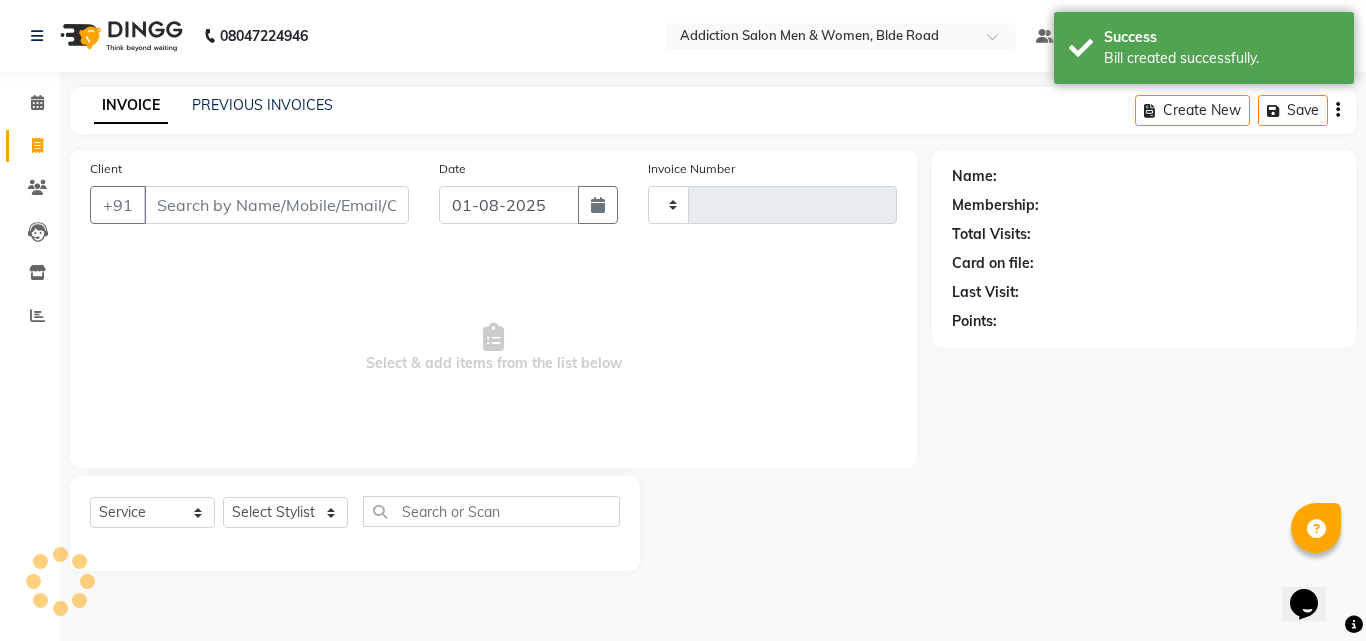 type on "3087" 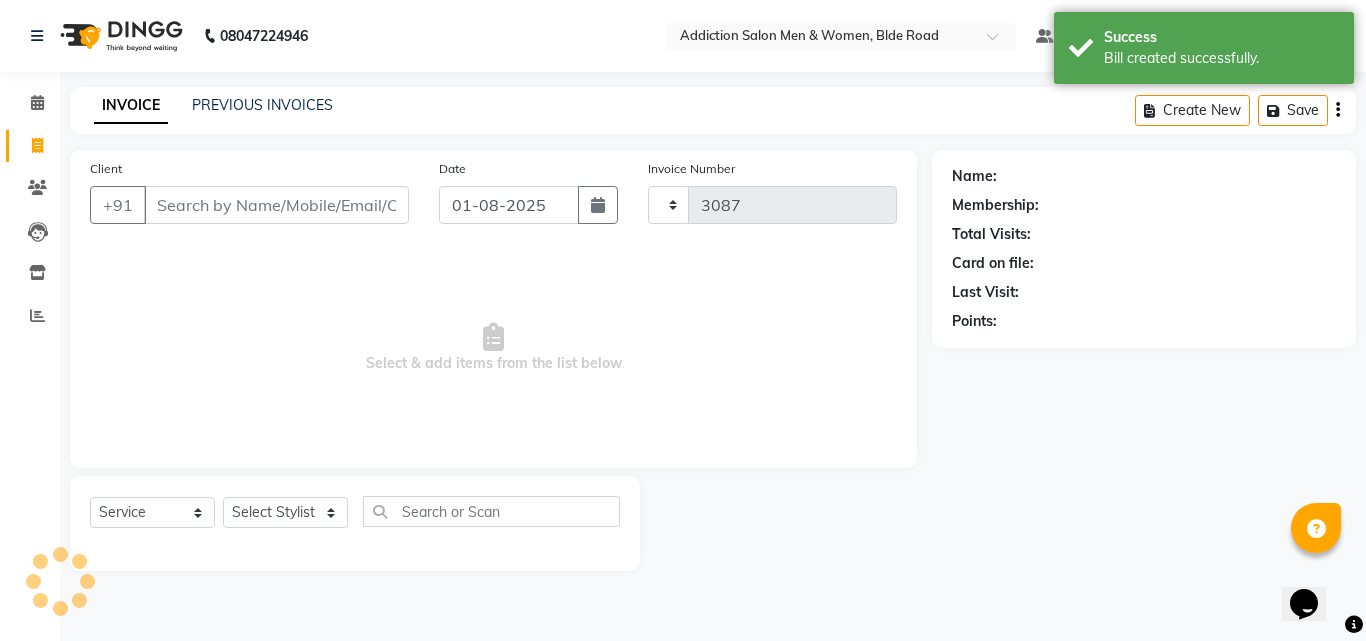 select on "6595" 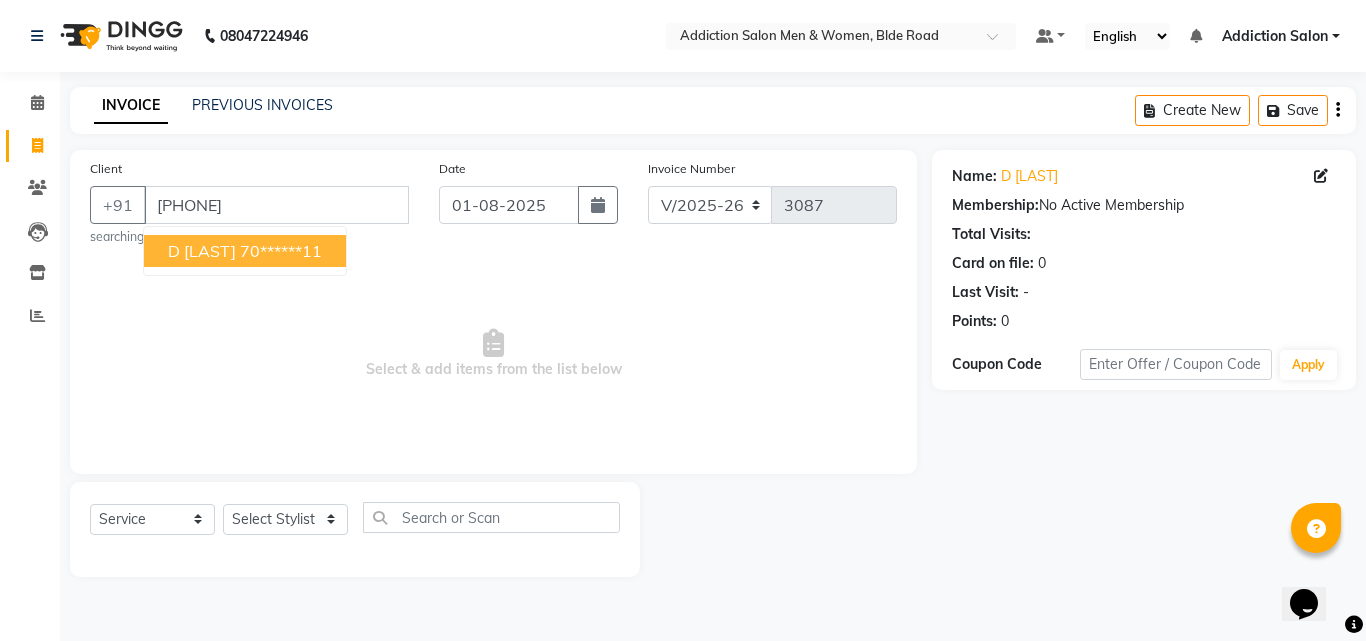 click on "D [LAST]  70******11" at bounding box center (245, 251) 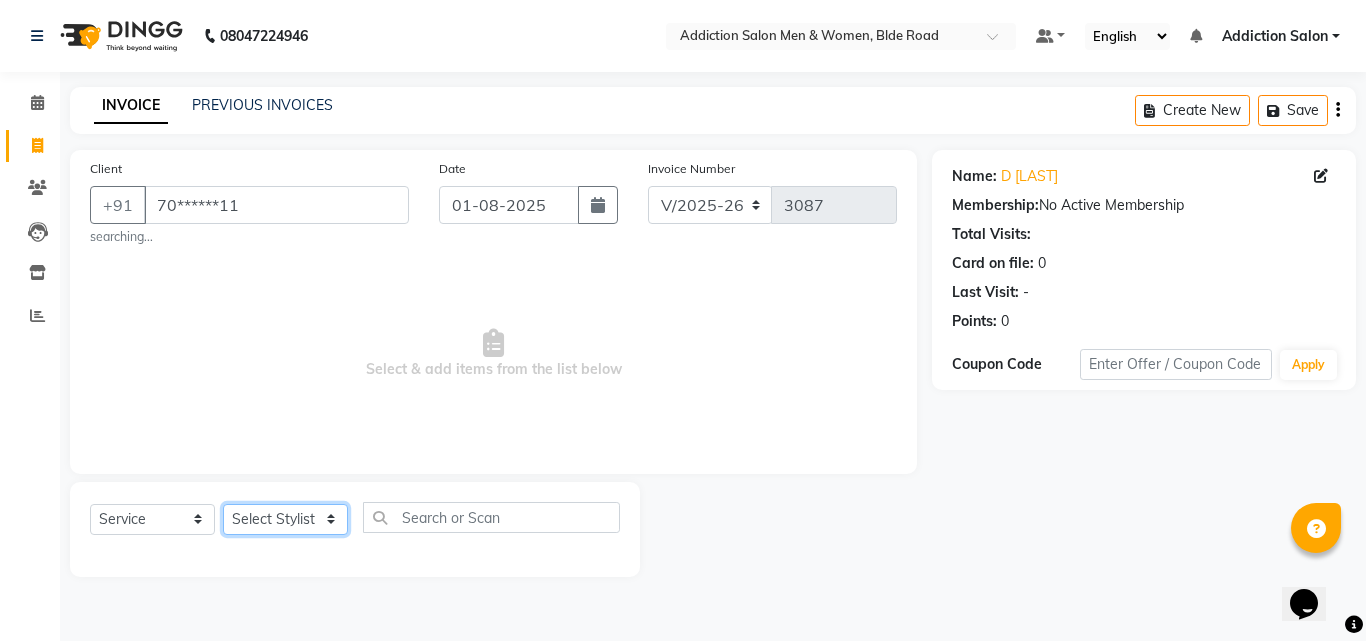 click on "Select Stylist Addiction Salon ANJALI BANSIKA Kamal KARAN KOUSHIK Nikhil Nilesh  pal Pranav REKHA RATHOD SHARDA" 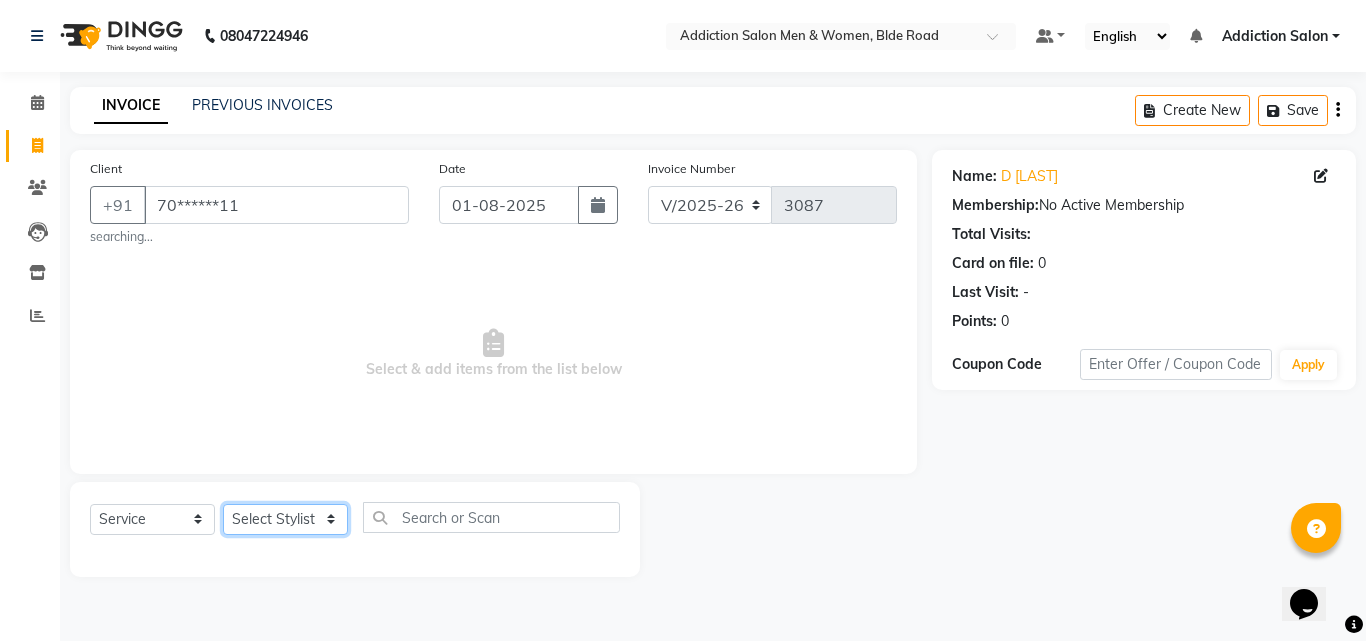 select on "67107" 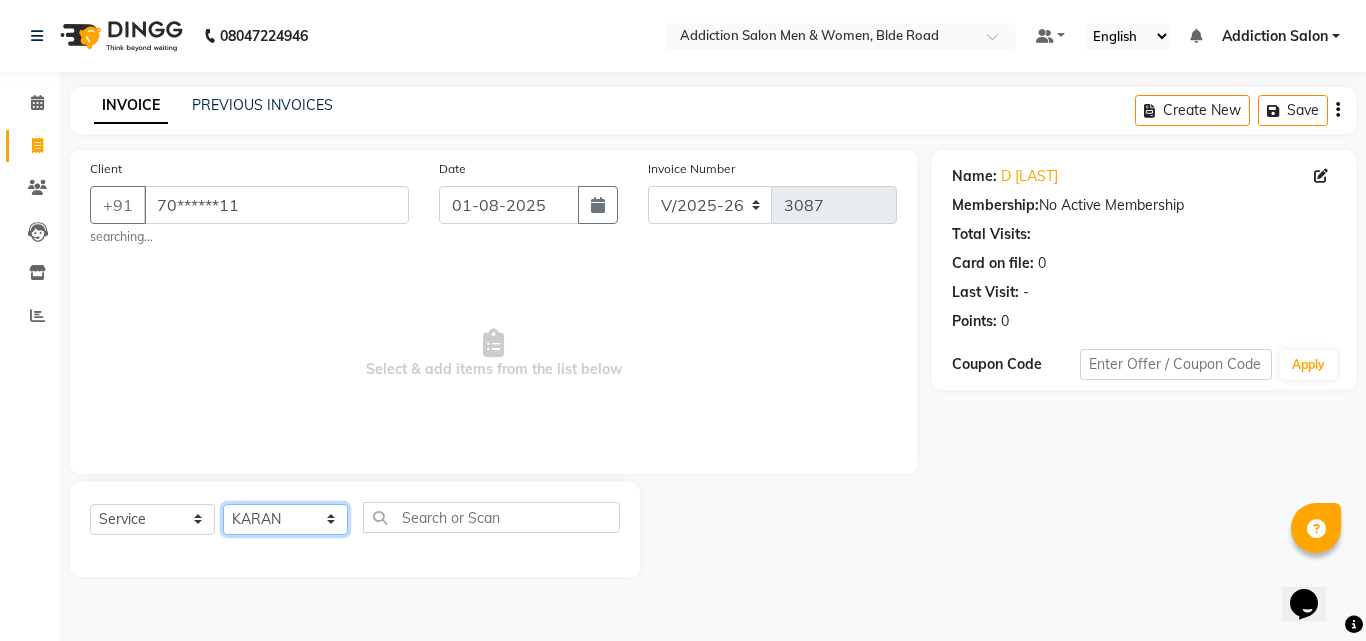 click on "Select Stylist Addiction Salon ANJALI BANSIKA Kamal KARAN KOUSHIK Nikhil Nilesh  pal Pranav REKHA RATHOD SHARDA" 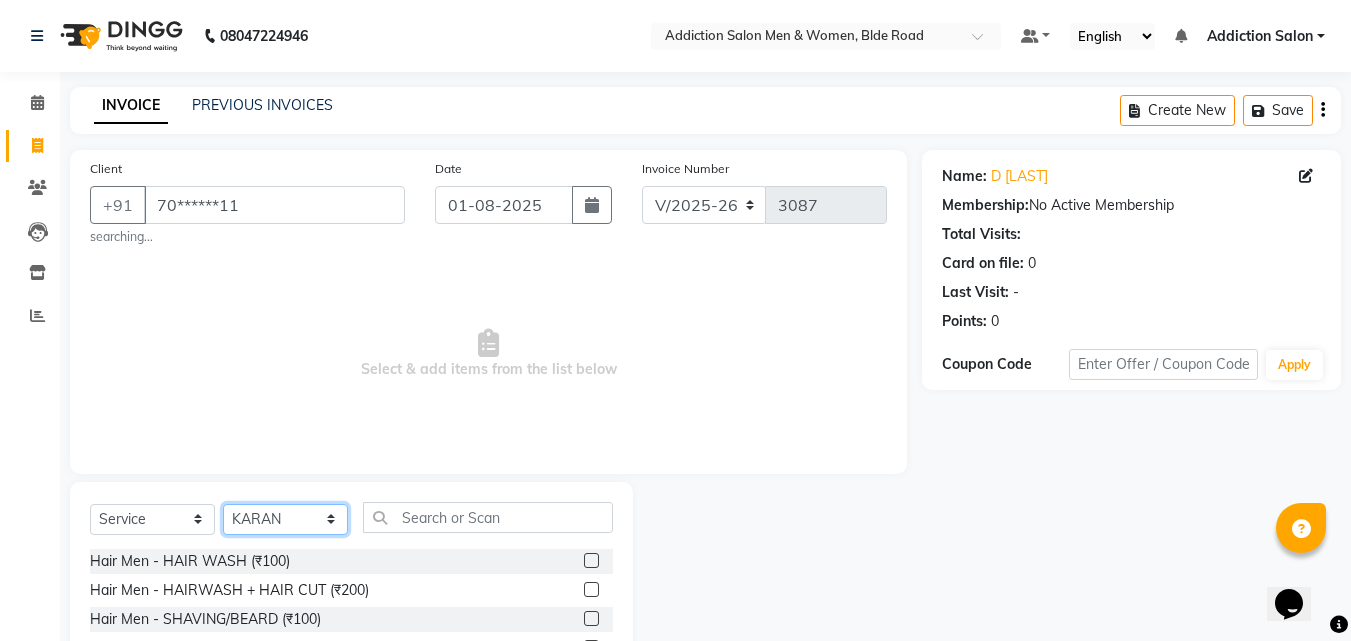 scroll, scrollTop: 166, scrollLeft: 0, axis: vertical 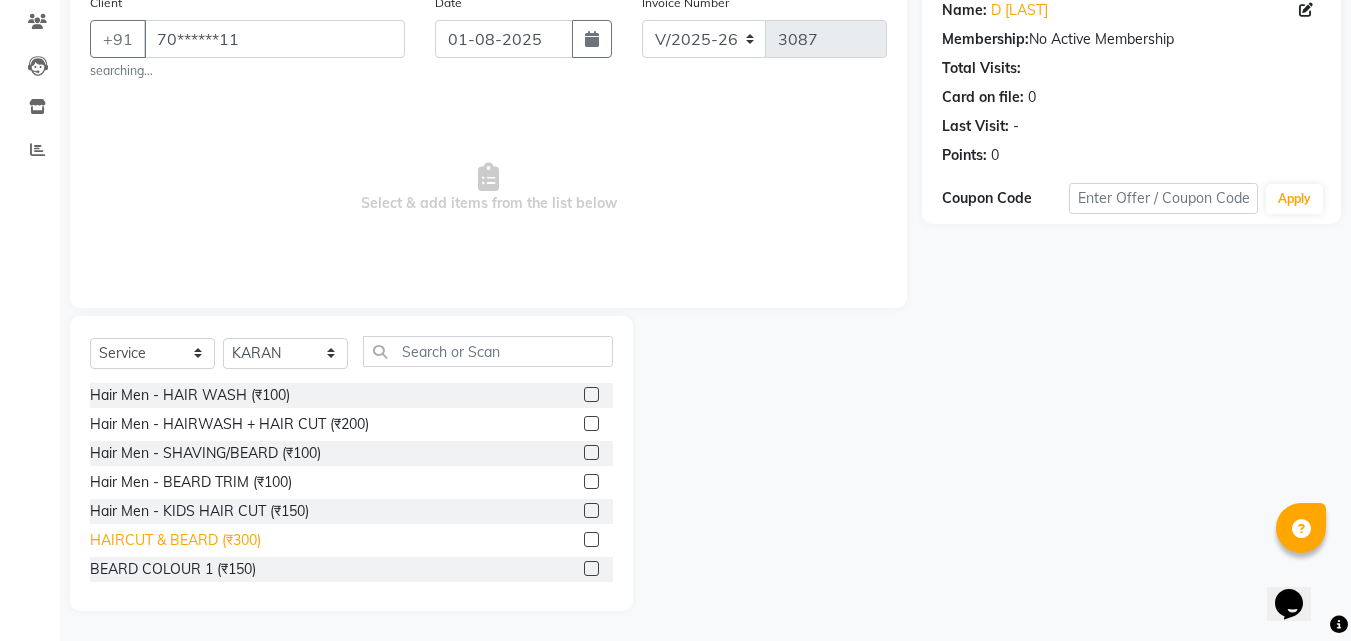 click on "HAIRCUT & BEARD (₹300)" 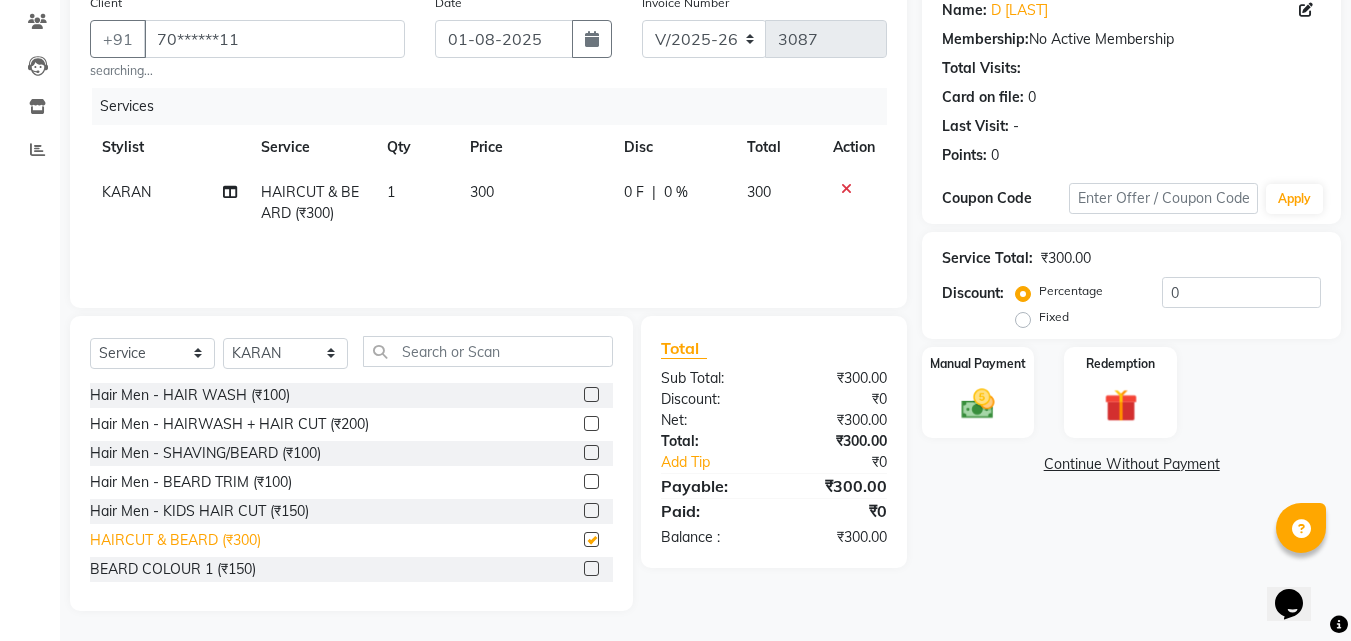 checkbox on "false" 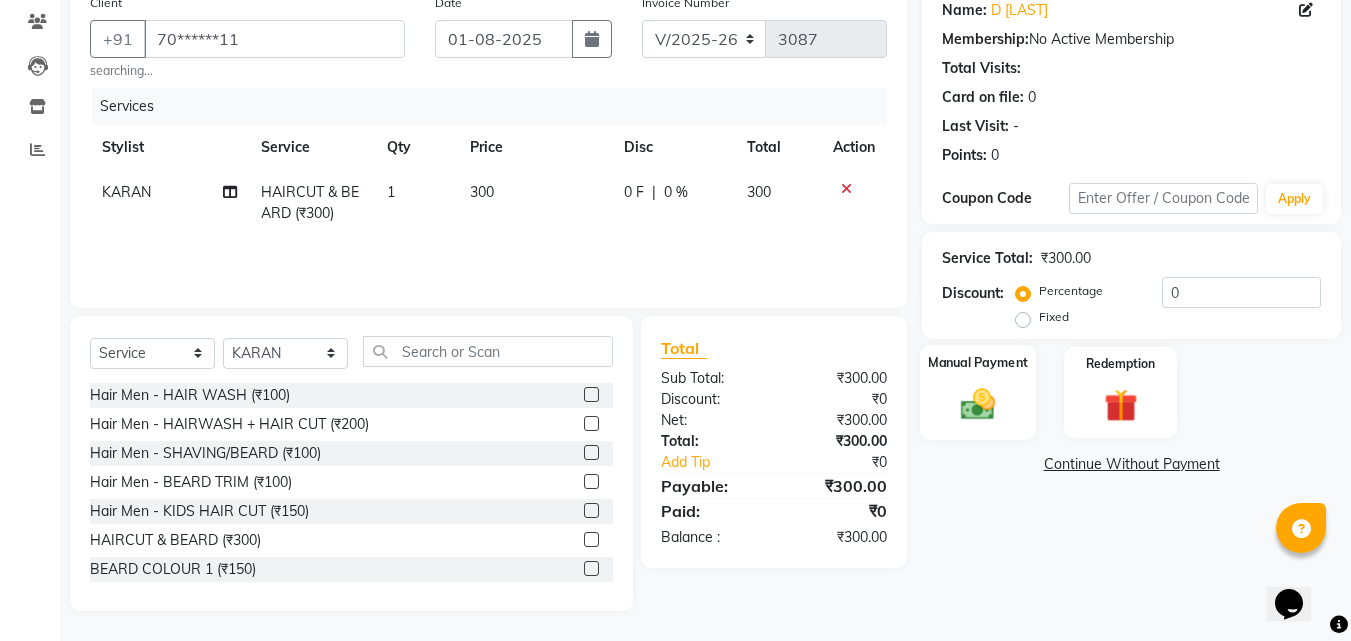 click on "Manual Payment" 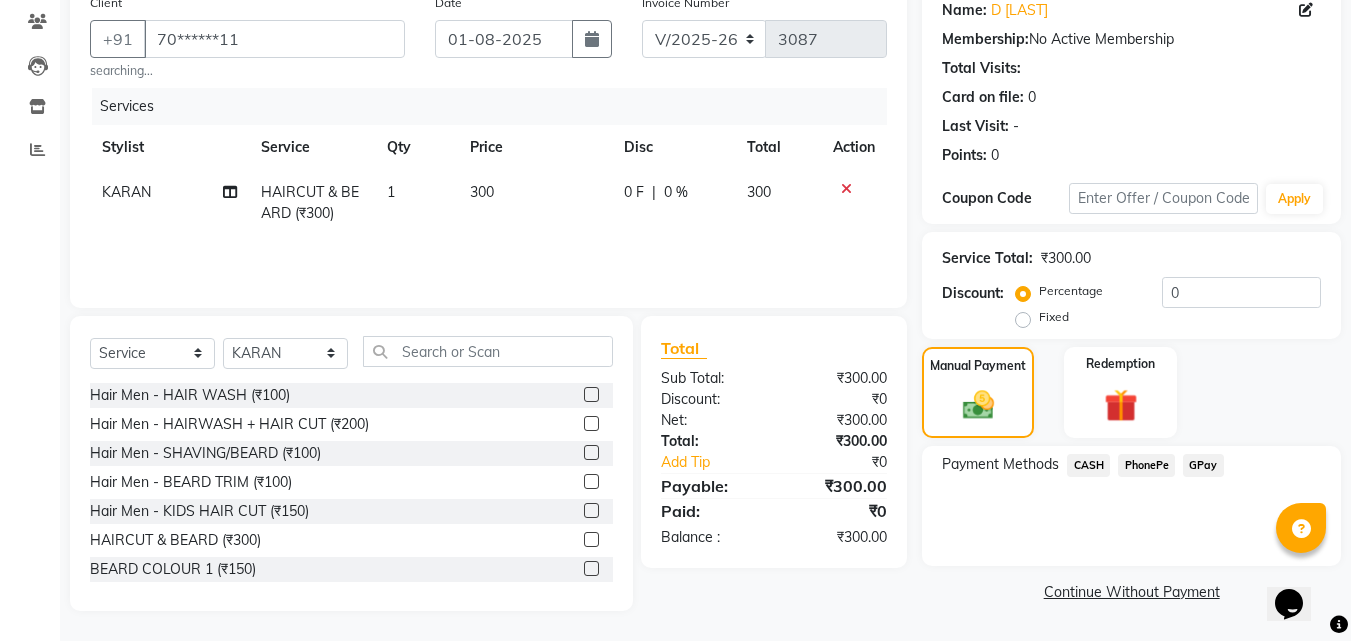 click on "PhonePe" 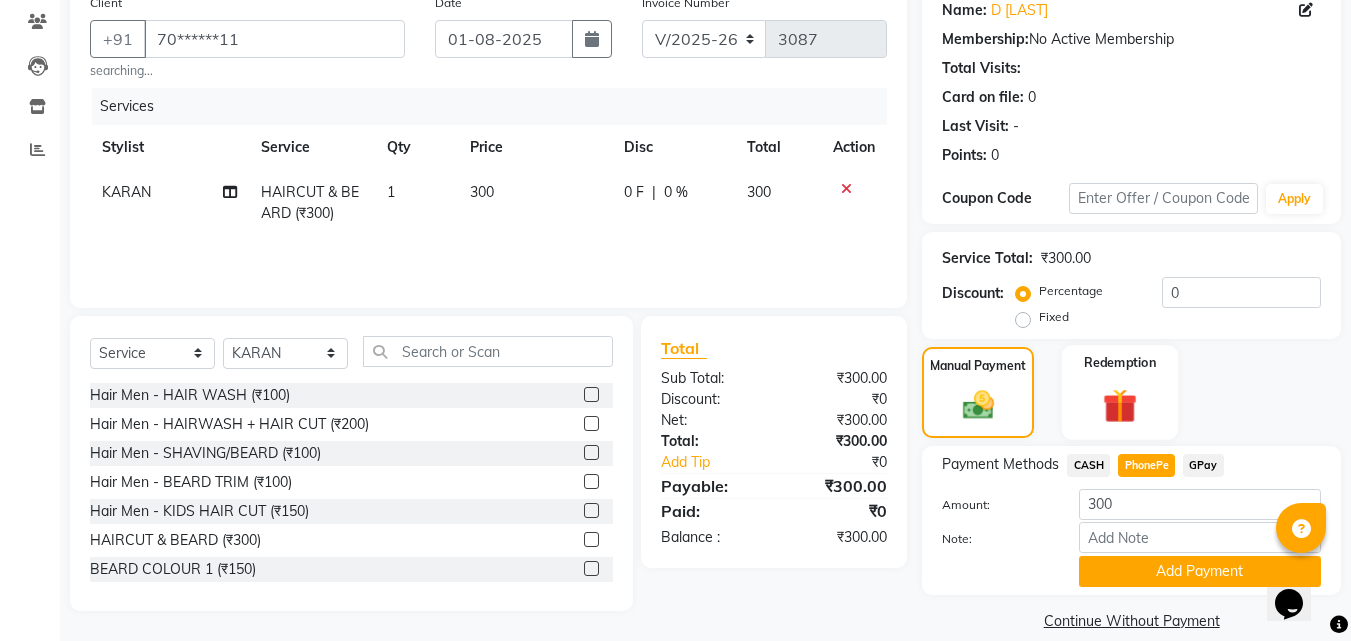 scroll, scrollTop: 191, scrollLeft: 0, axis: vertical 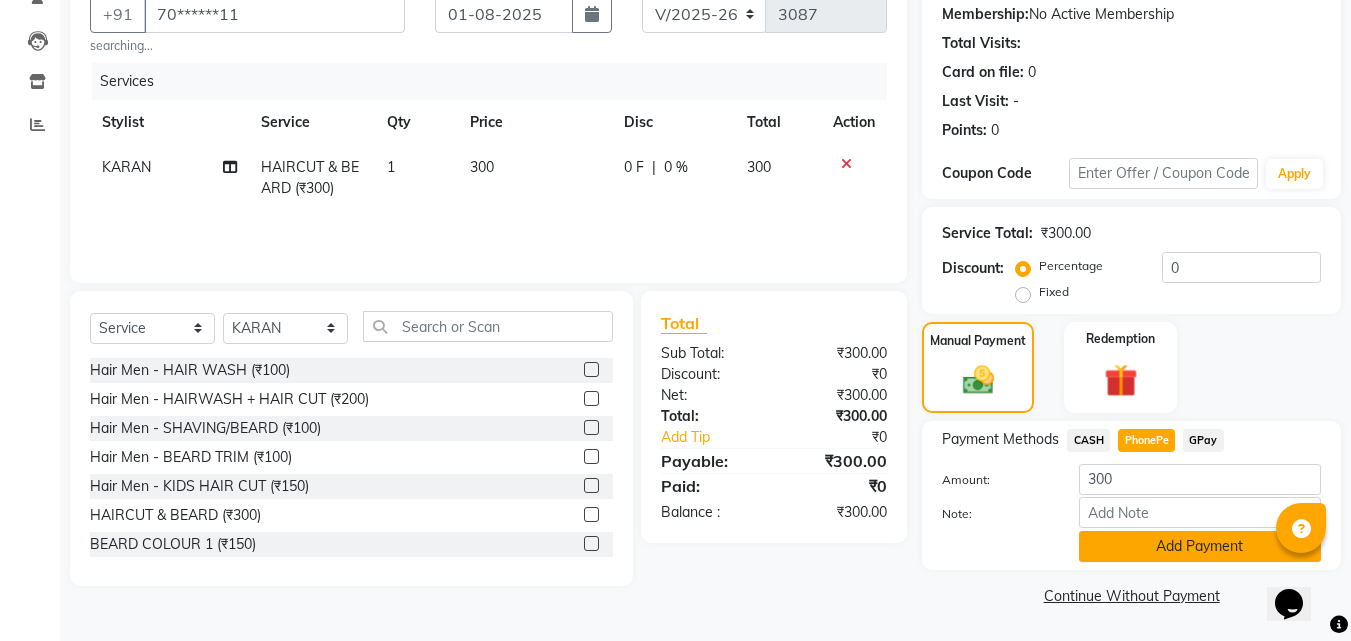click on "Add Payment" 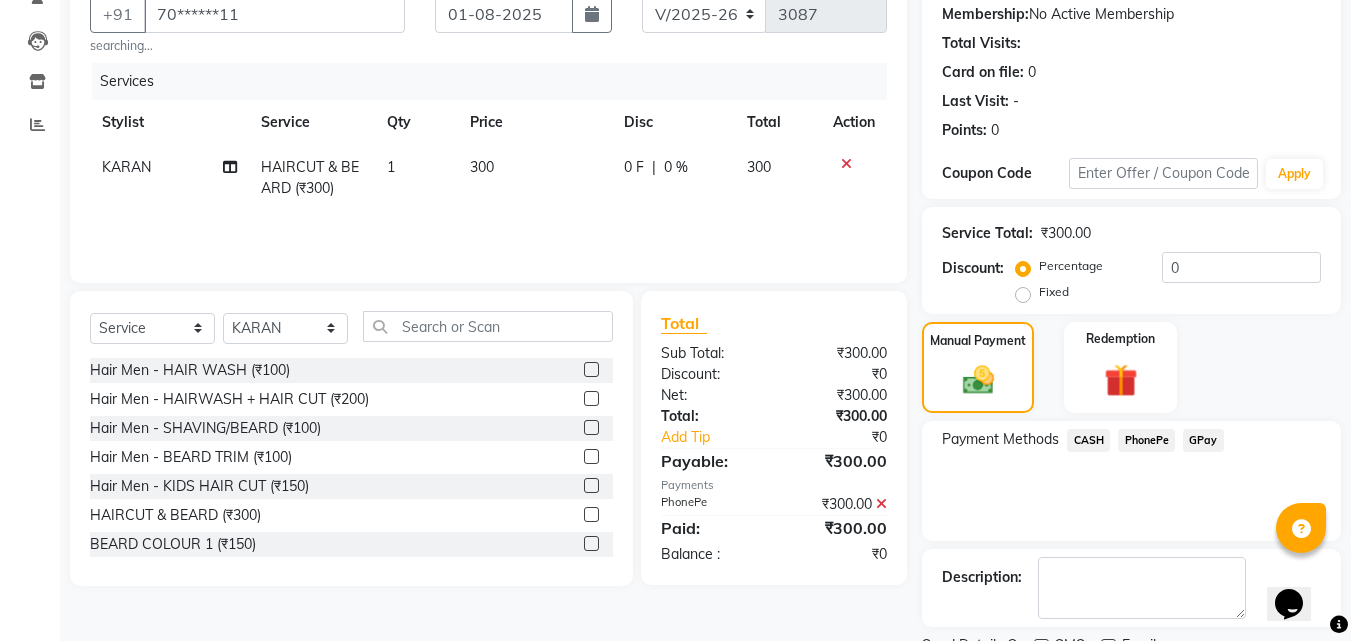 scroll, scrollTop: 275, scrollLeft: 0, axis: vertical 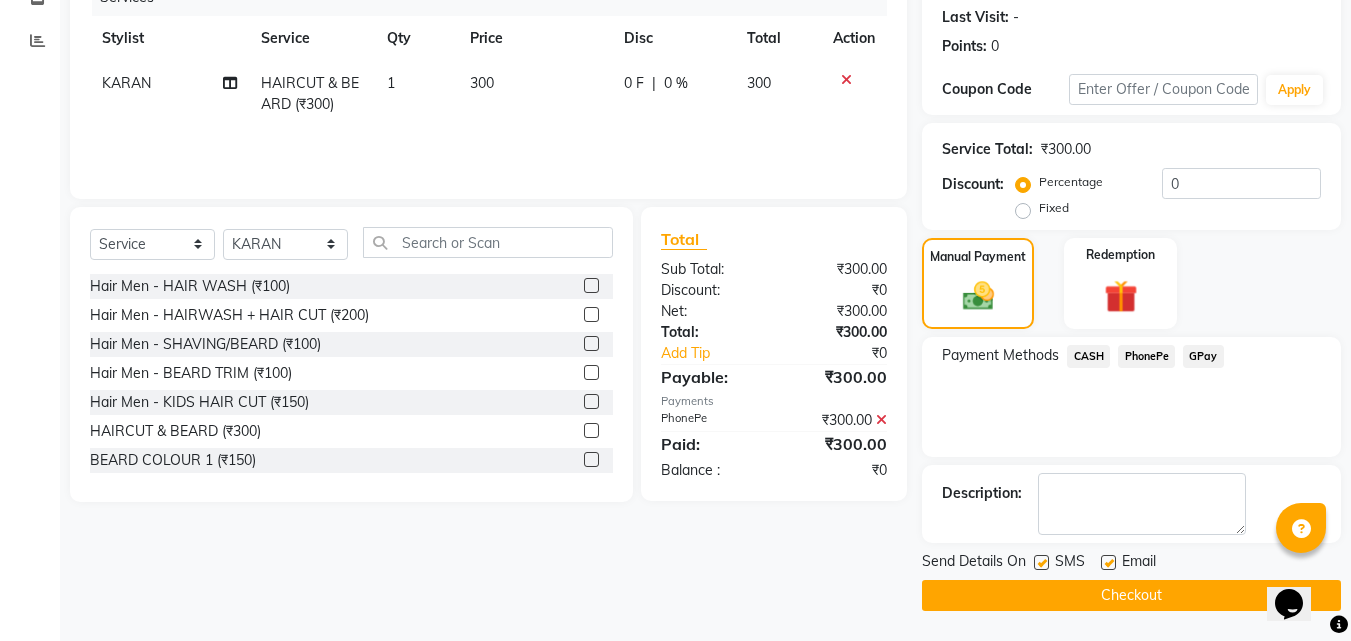 click on "Checkout" 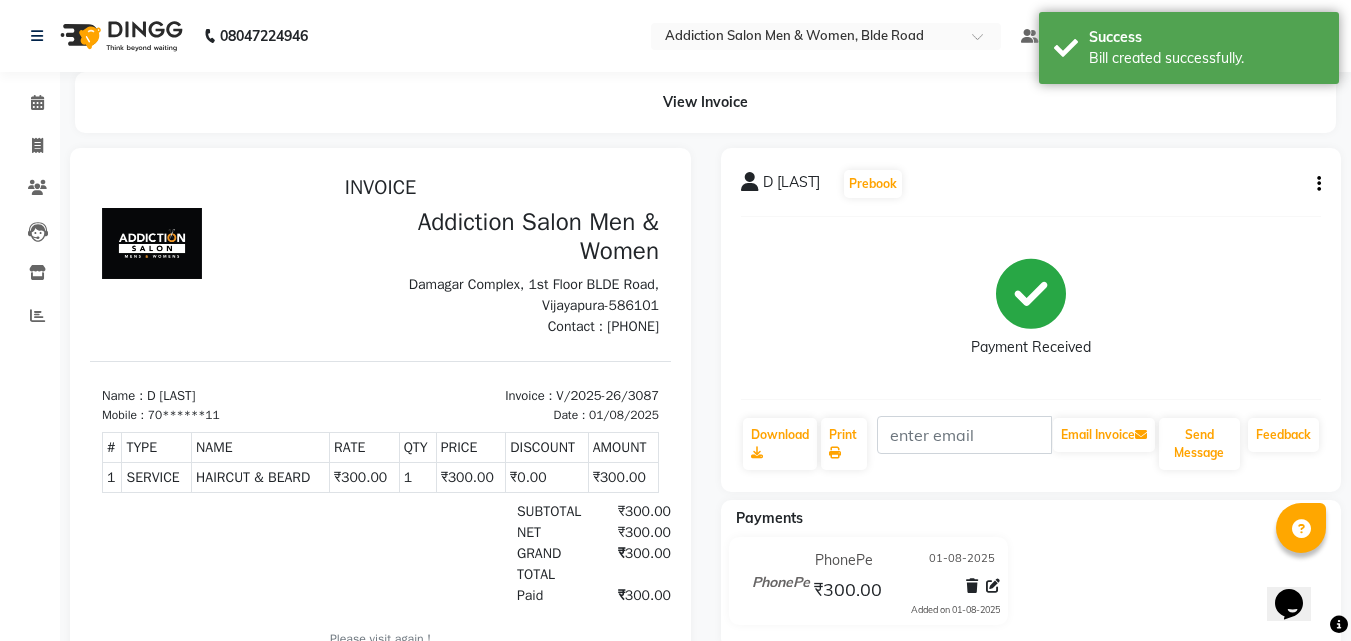 scroll, scrollTop: 0, scrollLeft: 0, axis: both 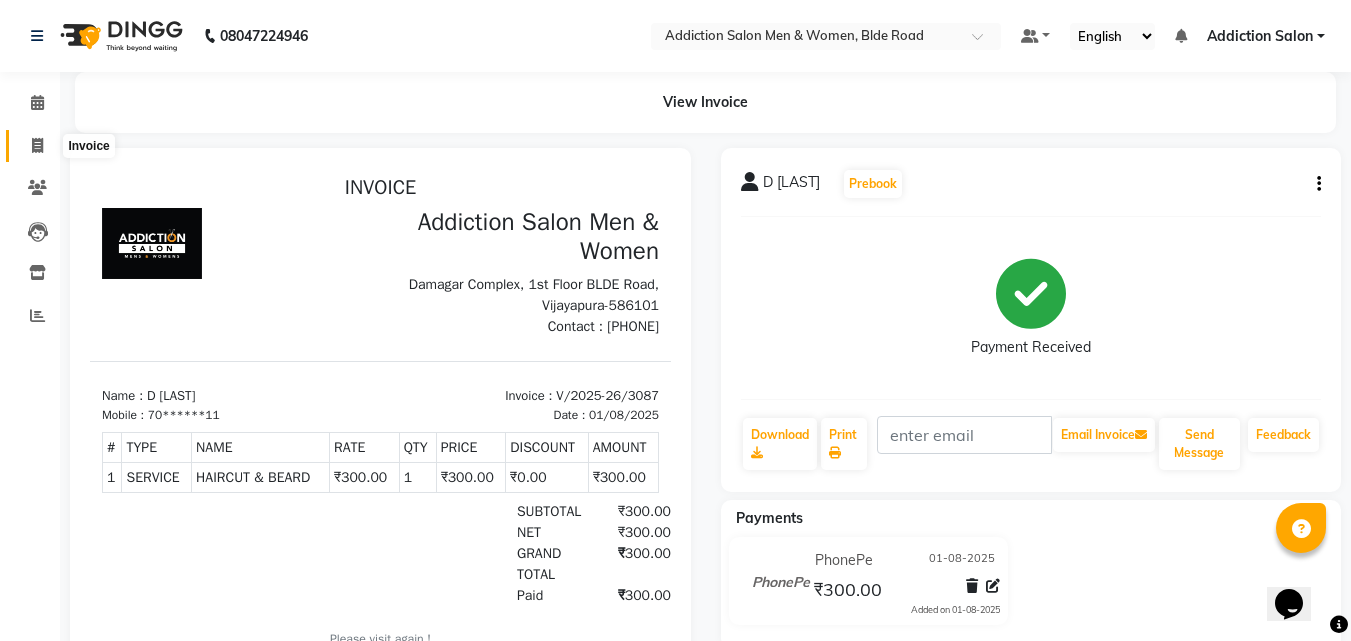 click 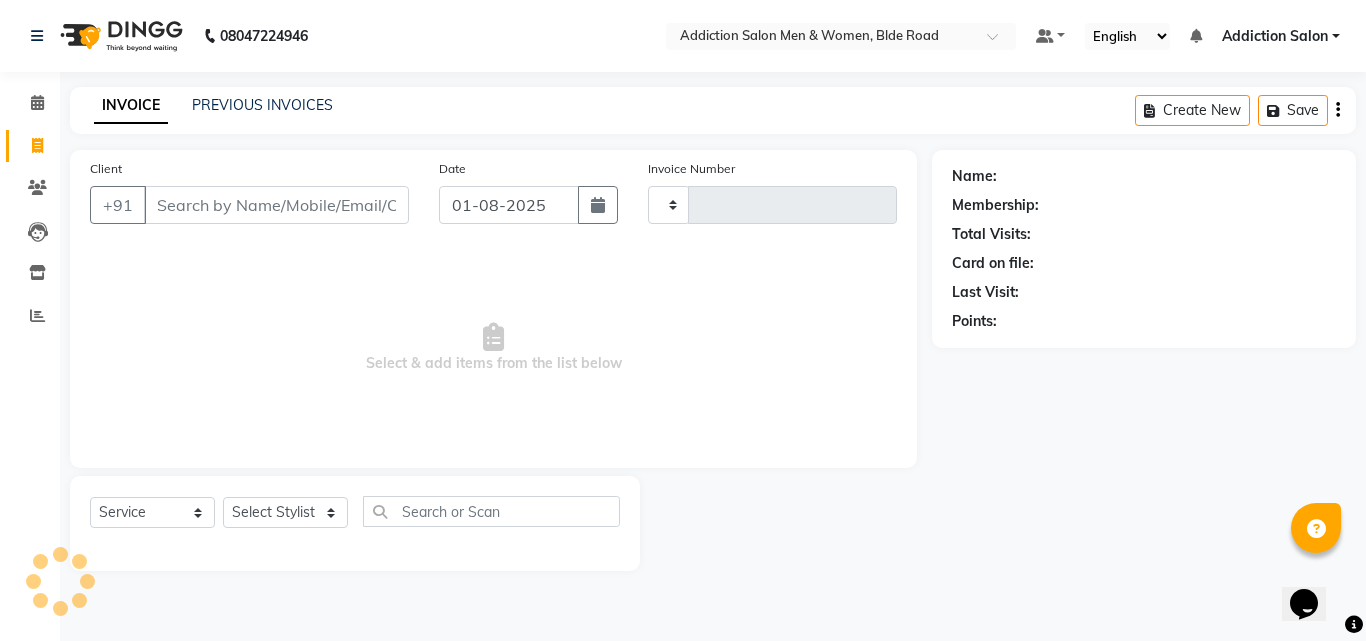 type on "3088" 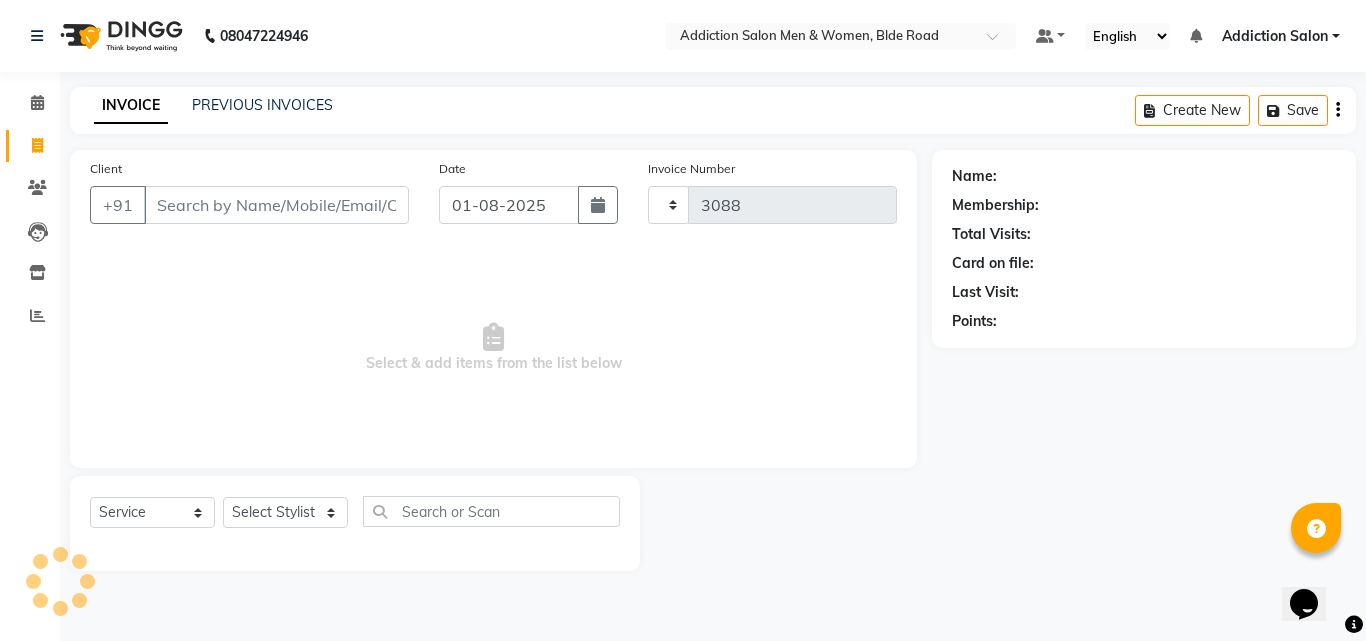 select on "6595" 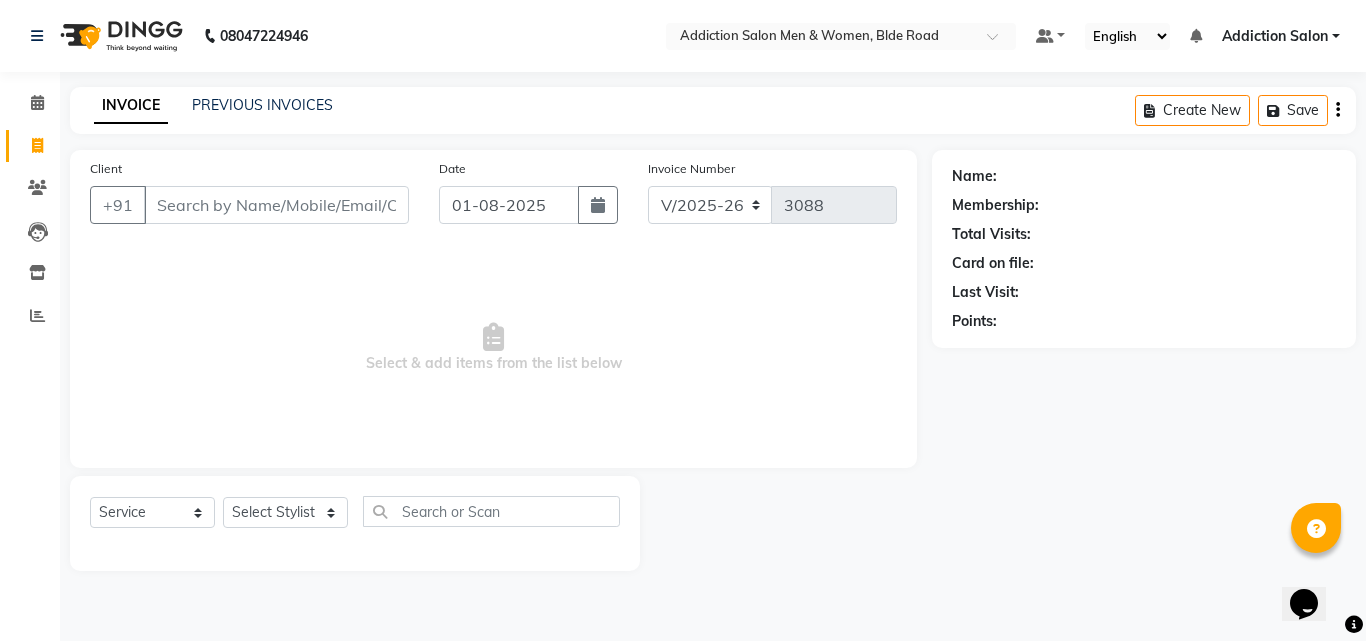 click on "08047224946 Select Location × Addiction Salon Men & Women, Blde Road Default Panel My Panel English ENGLISH Español العربية मराठी हिंदी ગુજરાતી தமிழ் 中文 Notifications nothing to show Addiction Salon Manage Profile Change Password Sign out  Version:3.15.11  ☀ Addiction Salon Men & Women, BLDE Road  Calendar  Invoice  Clients  Leads   Inventory  Reports Completed InProgress Upcoming Dropped Tentative Check-In Confirm Bookings Segments Page Builder INVOICE PREVIOUS INVOICES Create New   Save  Client +91 Date 01-08-2025 Invoice Number V/2025 V/2025-26 3088  Select & add items from the list below  Select  Service  Product  Membership  Package Voucher Prepaid Gift Card  Select Stylist Addiction Salon ANJALI BANSIKA Kamal KARAN KOUSHIK Nikhil Nilesh  pal Pranav REKHA RATHOD SHARDA" 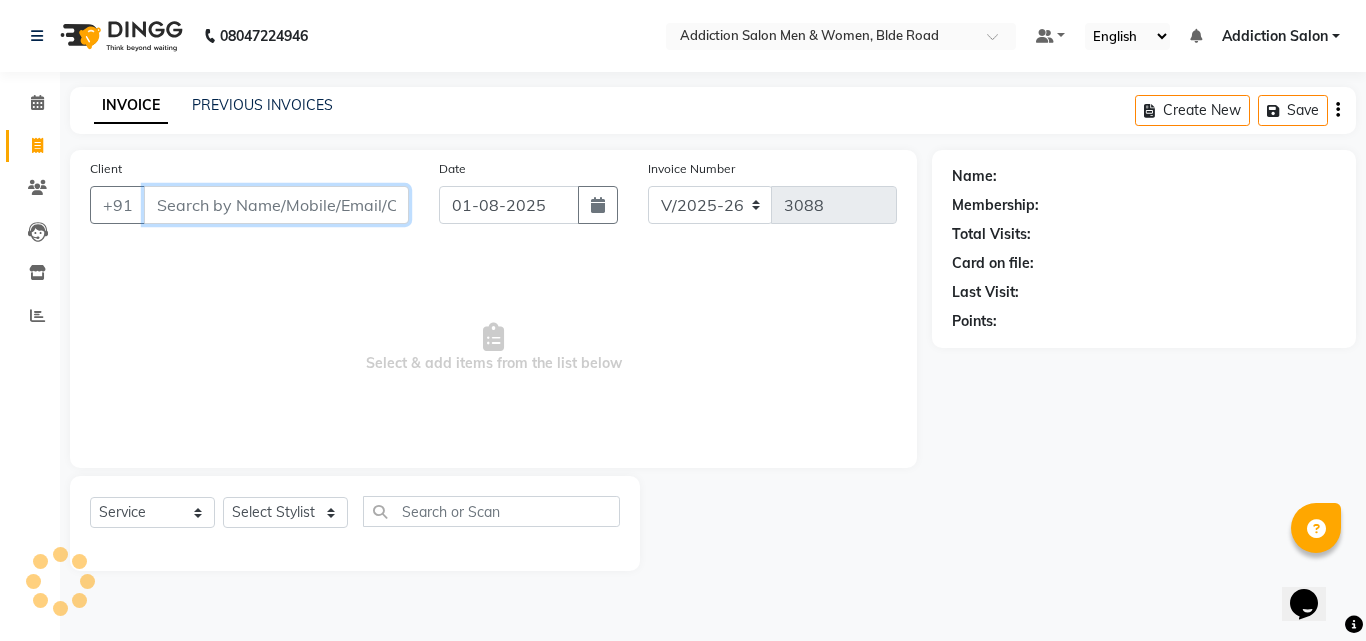 click on "Client" at bounding box center [276, 205] 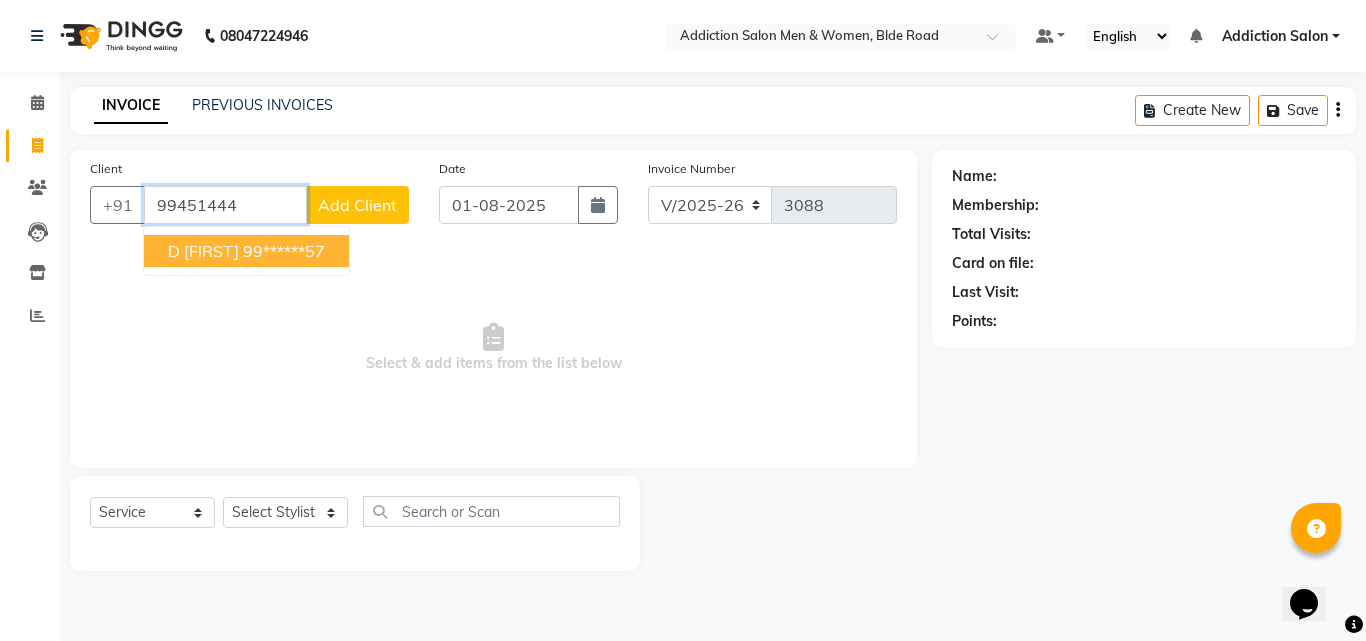 click on "D [FIRST]" at bounding box center (203, 251) 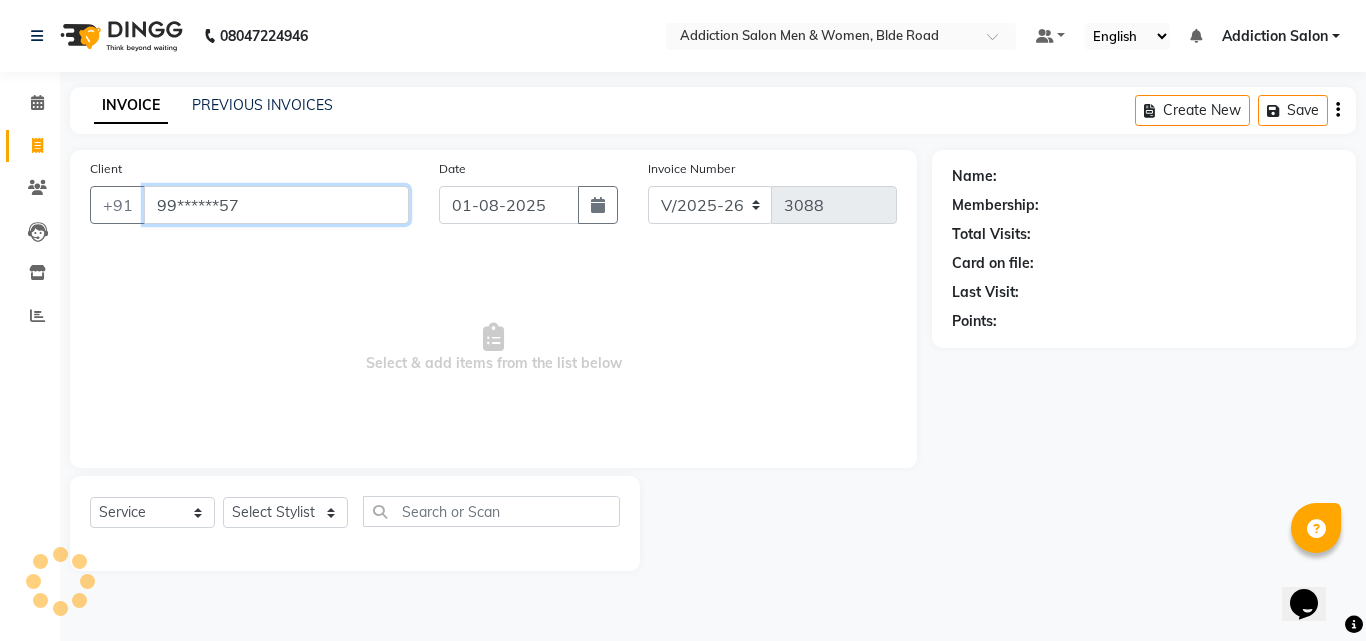 type on "99******57" 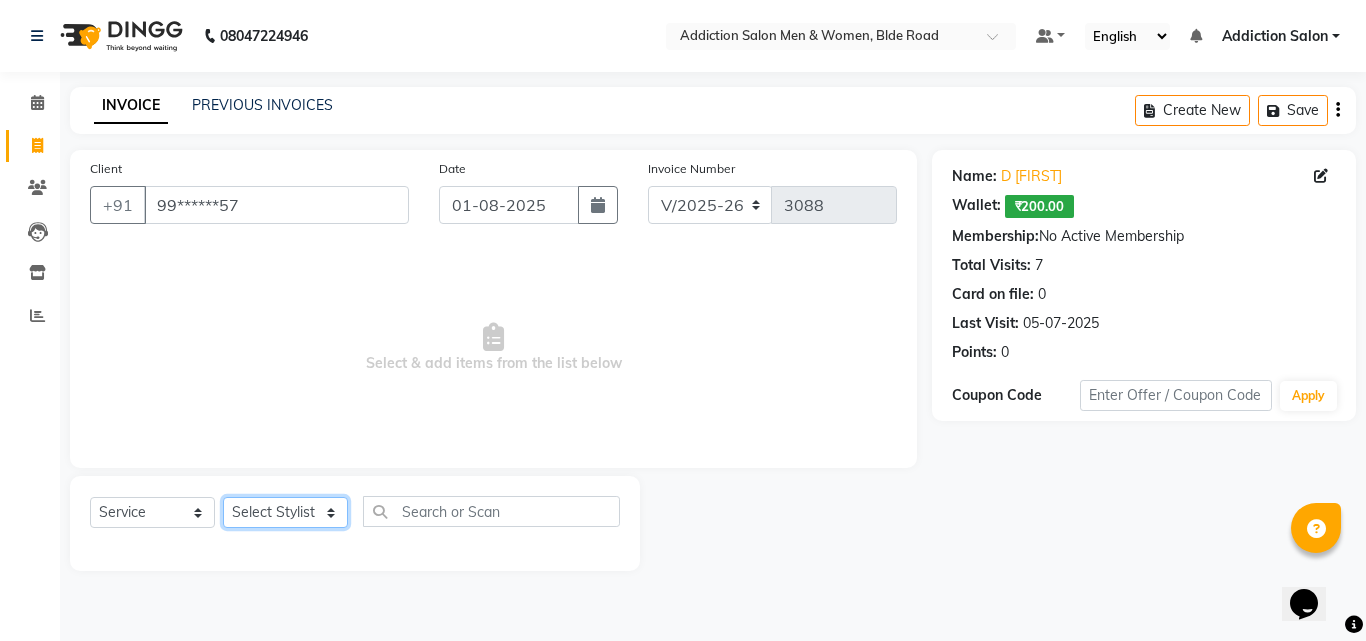 click on "Select Stylist Addiction Salon ANJALI BANSIKA Kamal KARAN KOUSHIK Nikhil Nilesh  pal Pranav REKHA RATHOD SHARDA" 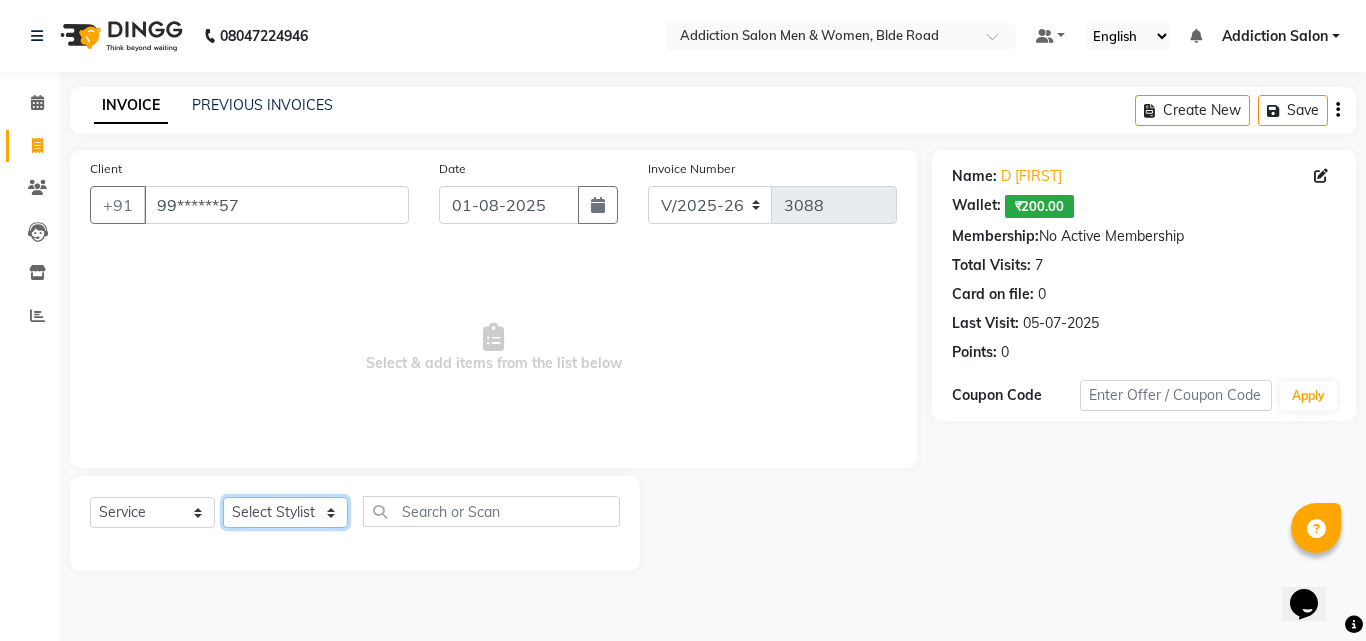 select on "50851" 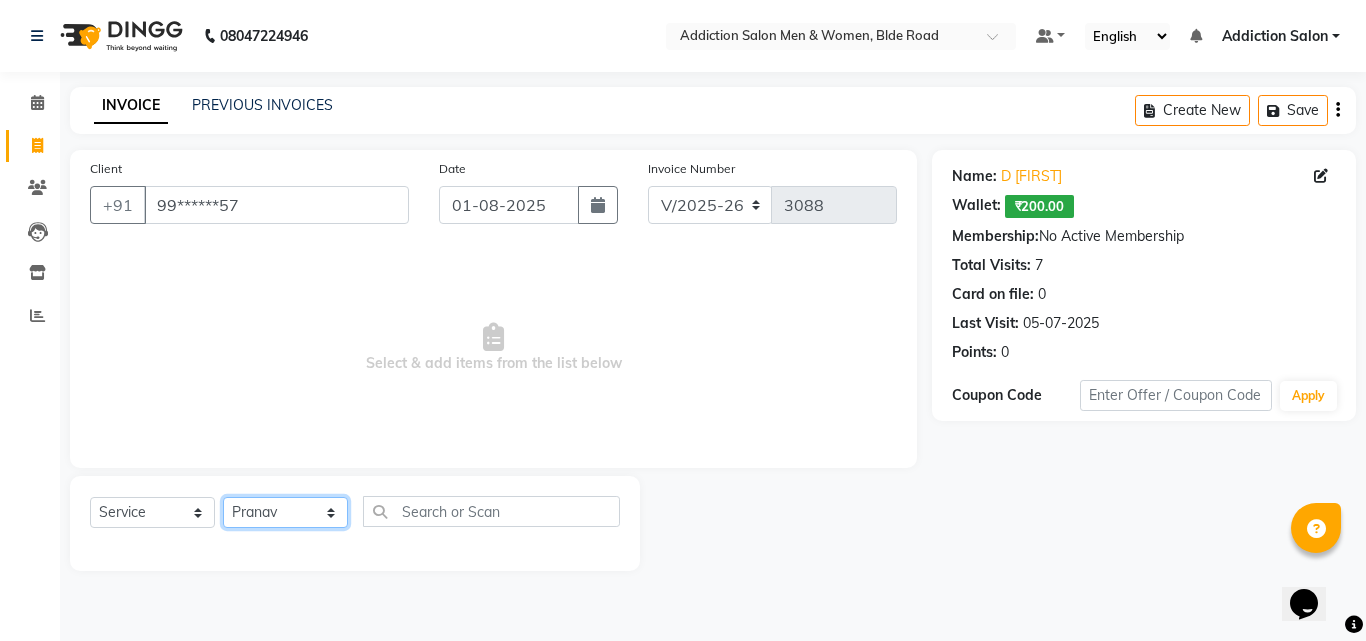 click on "Select Stylist Addiction Salon ANJALI BANSIKA Kamal KARAN KOUSHIK Nikhil Nilesh  pal Pranav REKHA RATHOD SHARDA" 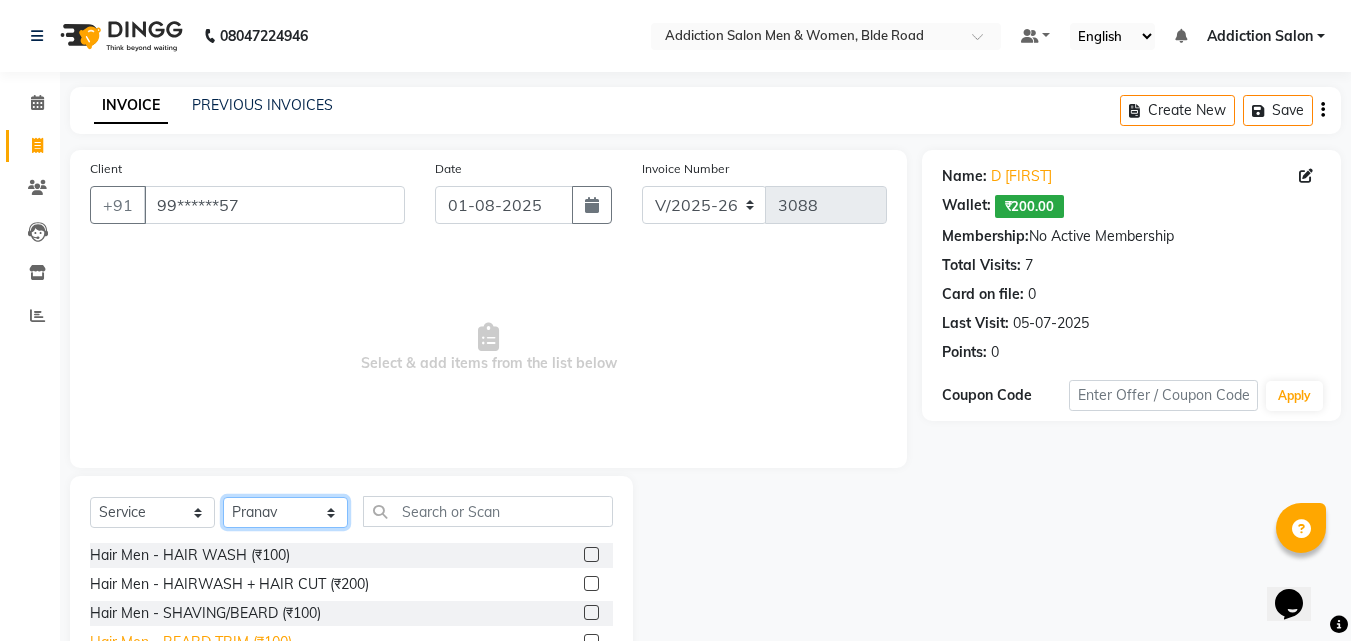 scroll, scrollTop: 100, scrollLeft: 0, axis: vertical 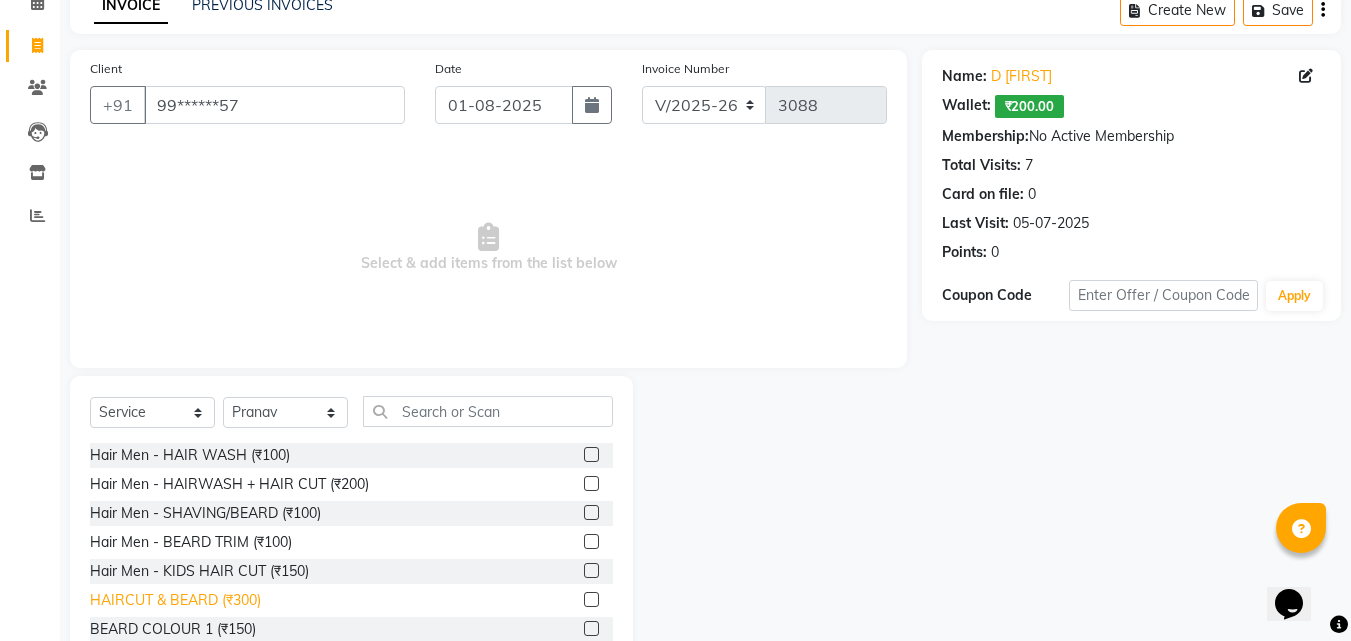 click on "HAIRCUT & BEARD (₹300)" 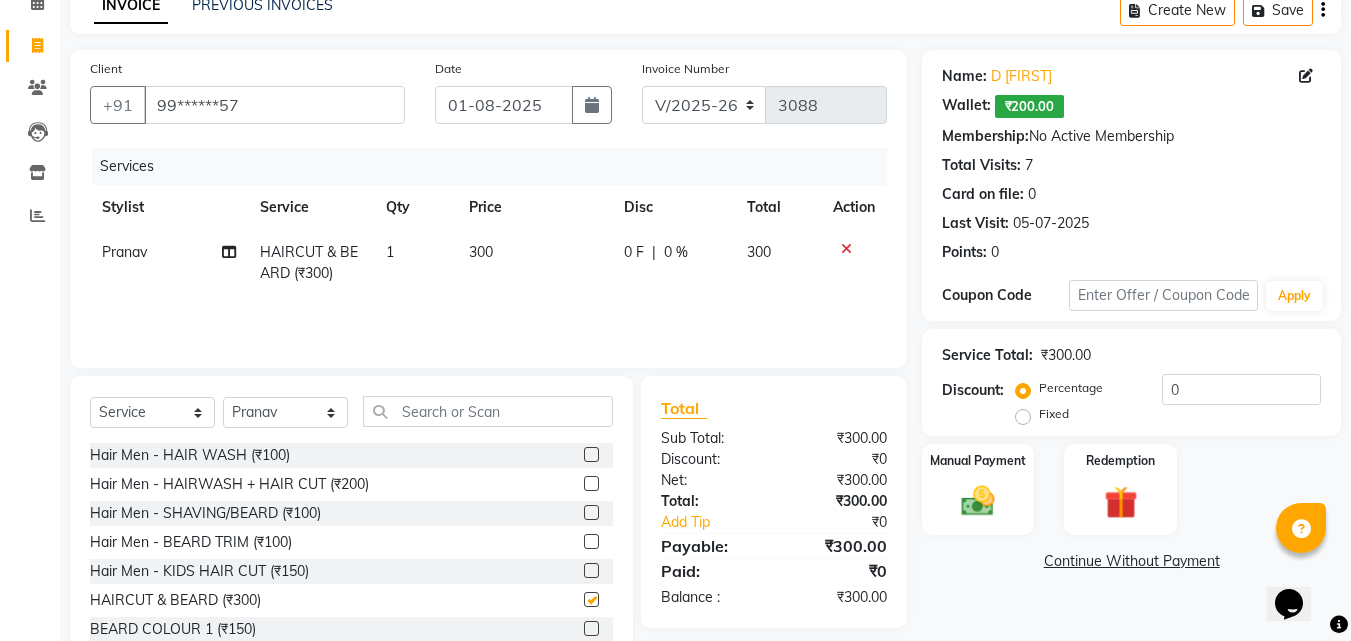 checkbox on "false" 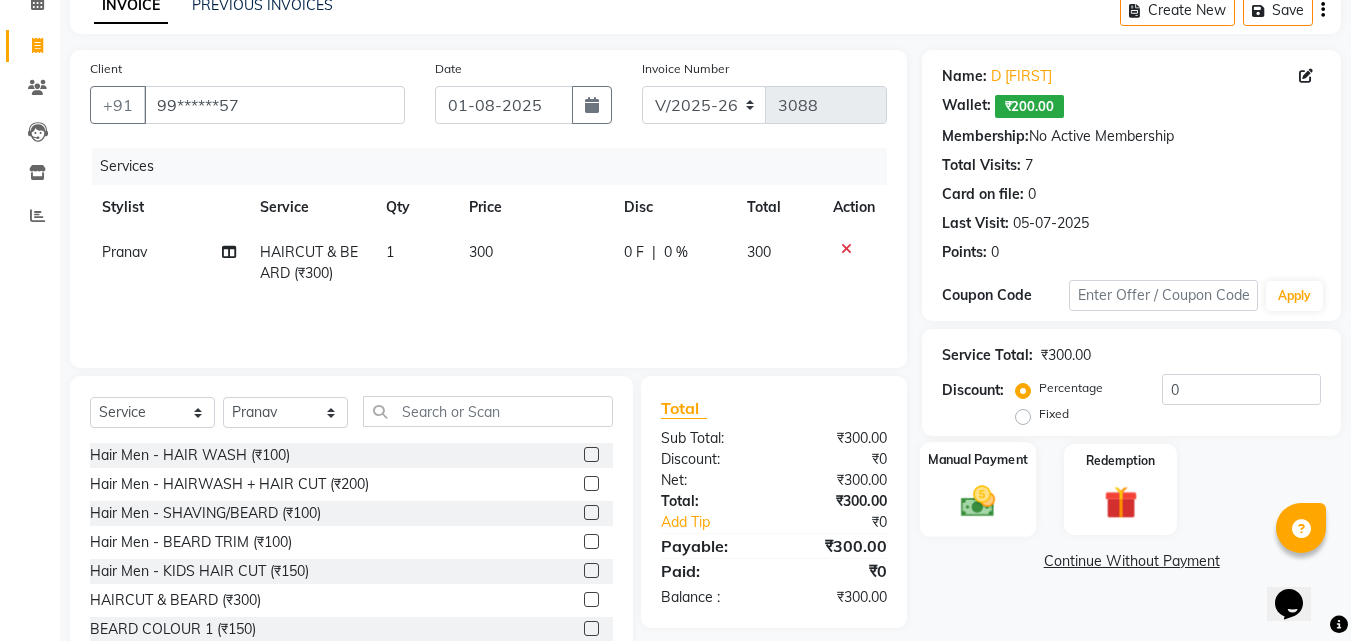 click 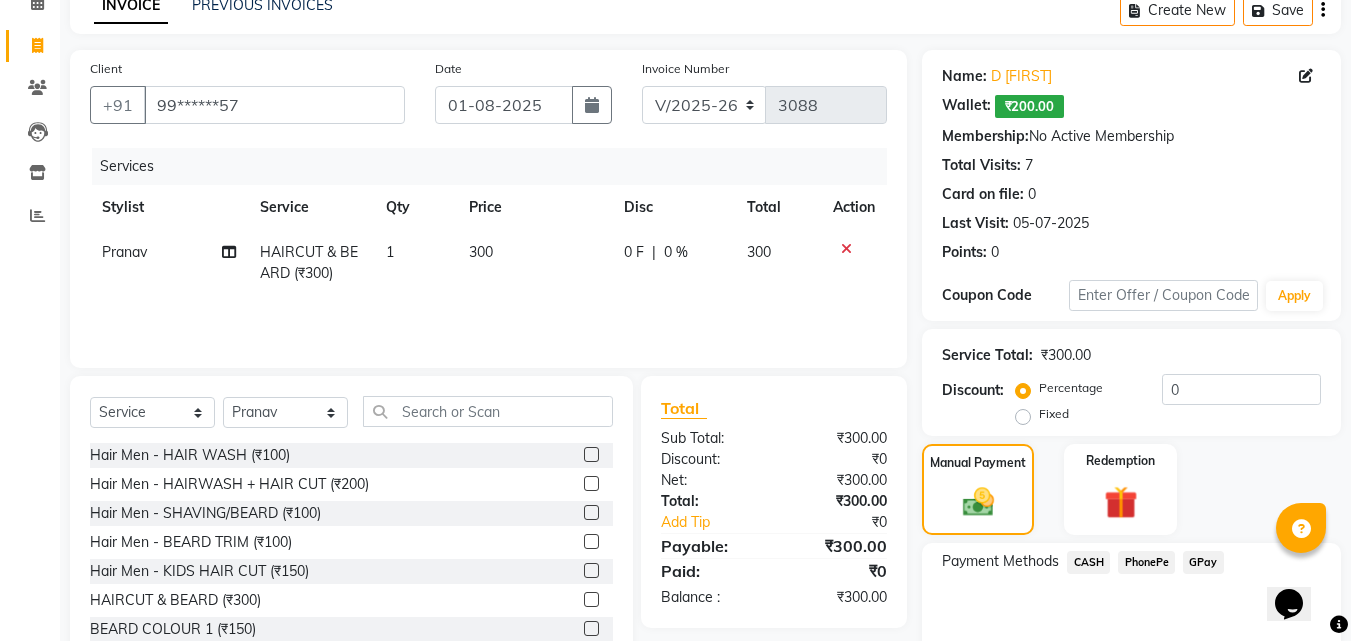 click on "PhonePe" 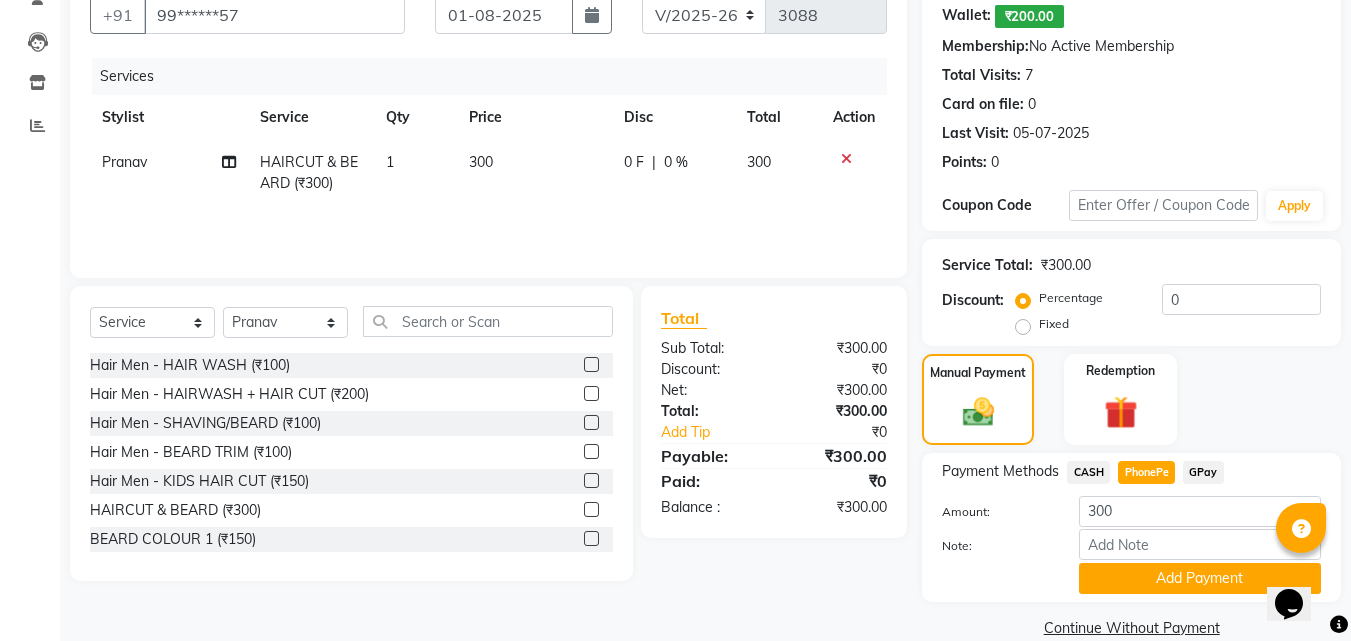 scroll, scrollTop: 222, scrollLeft: 0, axis: vertical 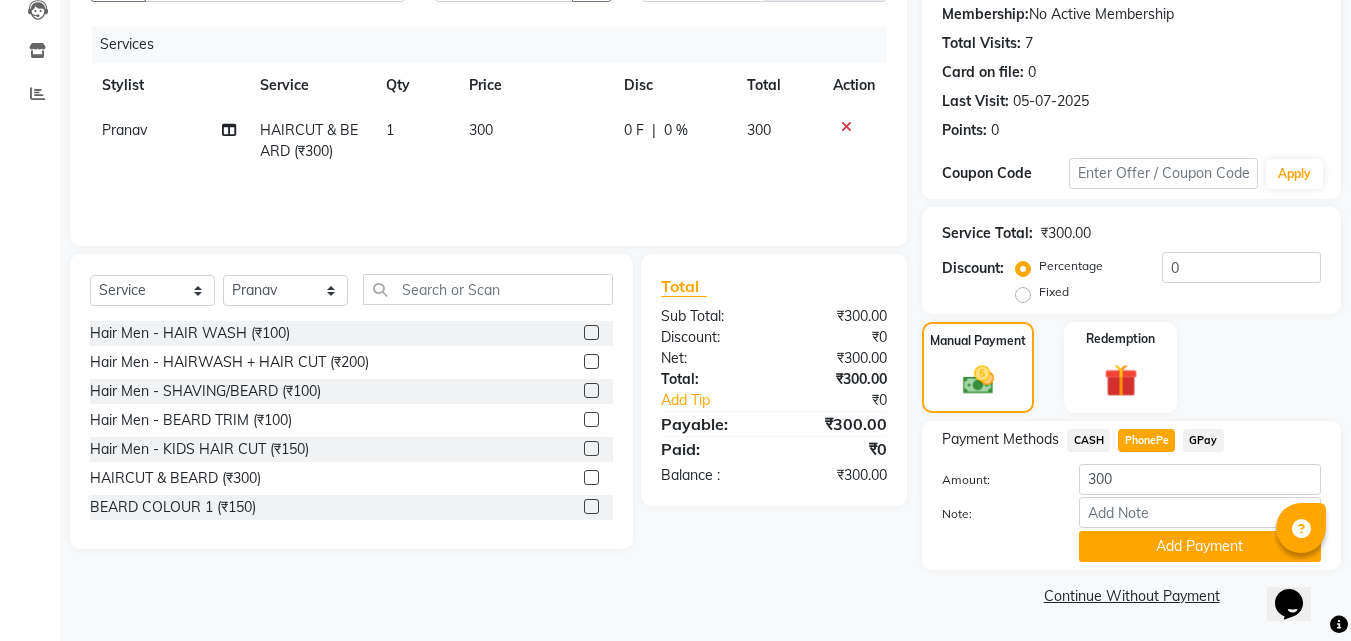 click on "Payment Methods  CASH   PhonePe   GPay  Amount: 300 Note: Add Payment" 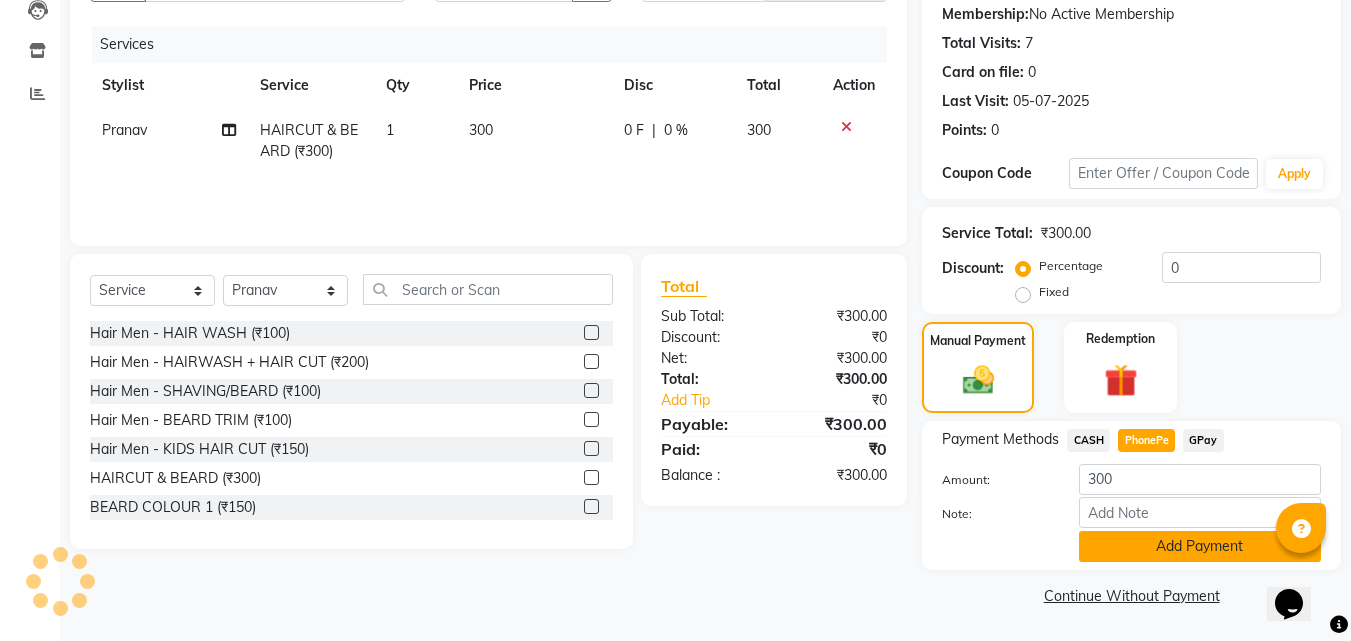 click on "Add Payment" 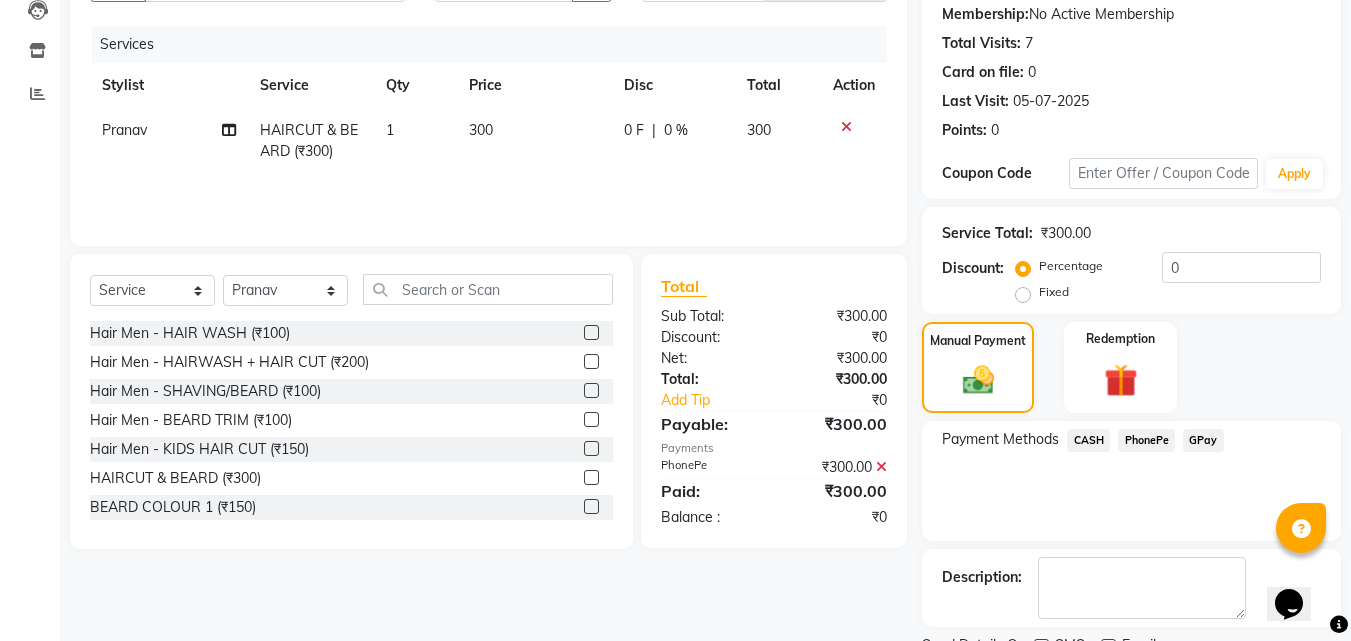 scroll, scrollTop: 306, scrollLeft: 0, axis: vertical 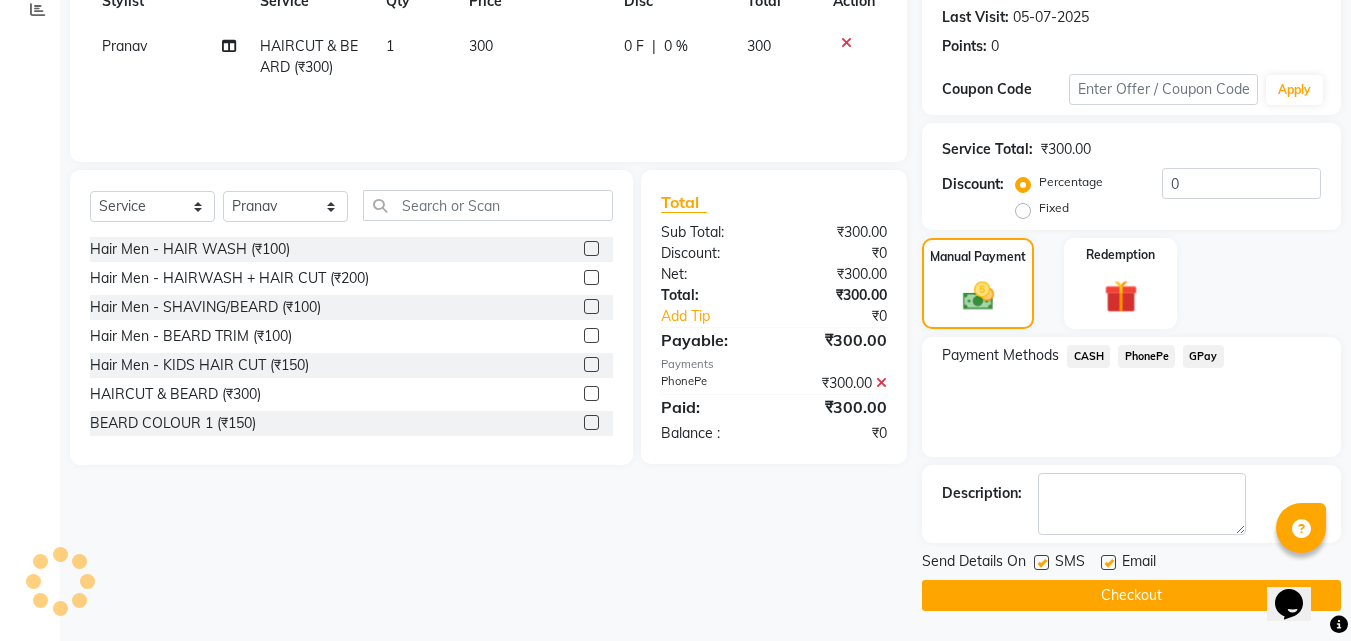 click on "Checkout" 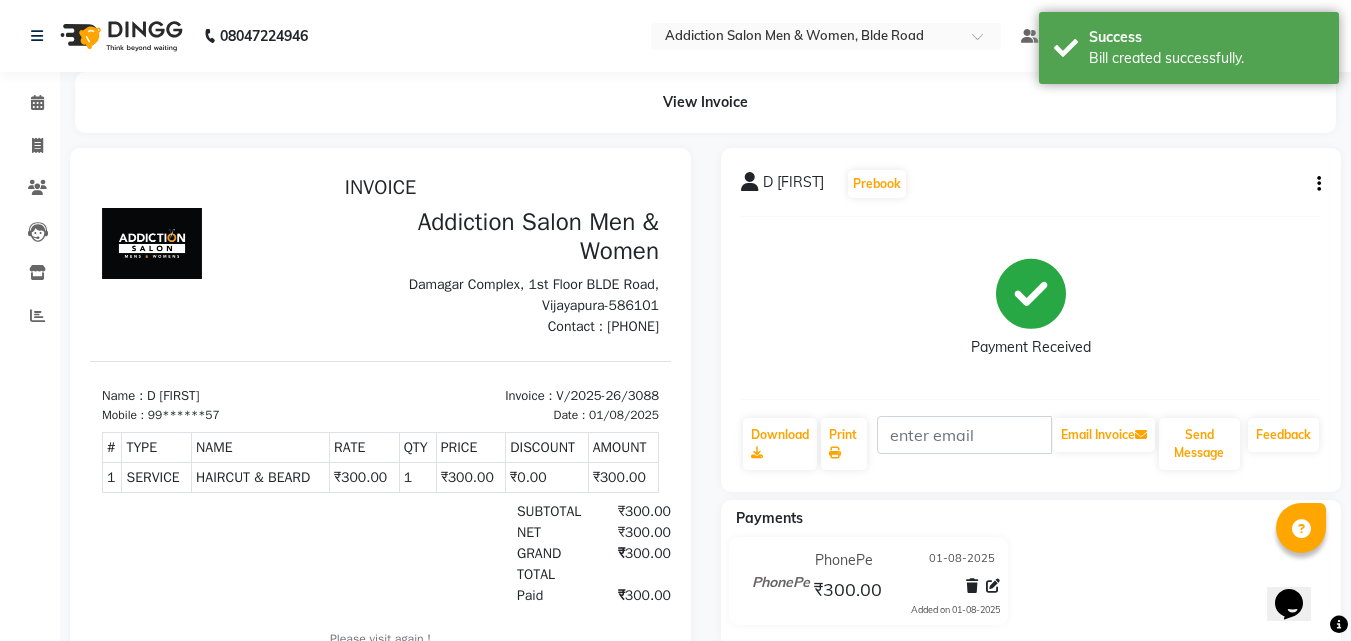 scroll, scrollTop: 0, scrollLeft: 0, axis: both 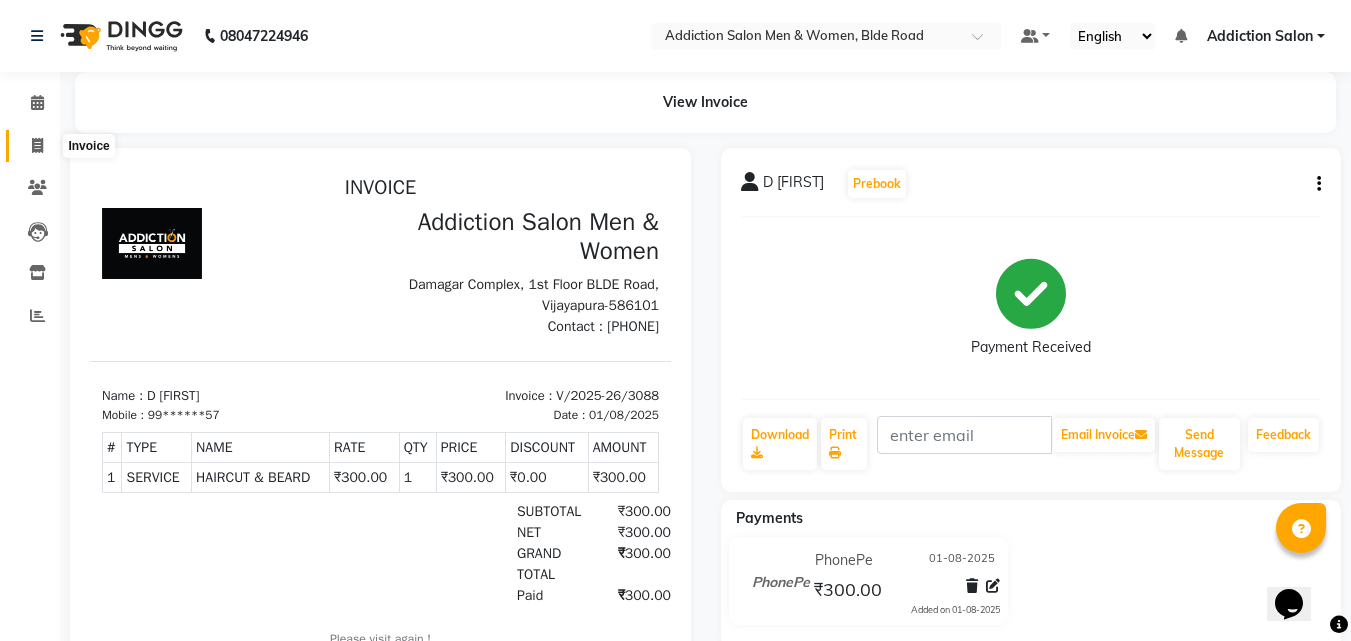 click 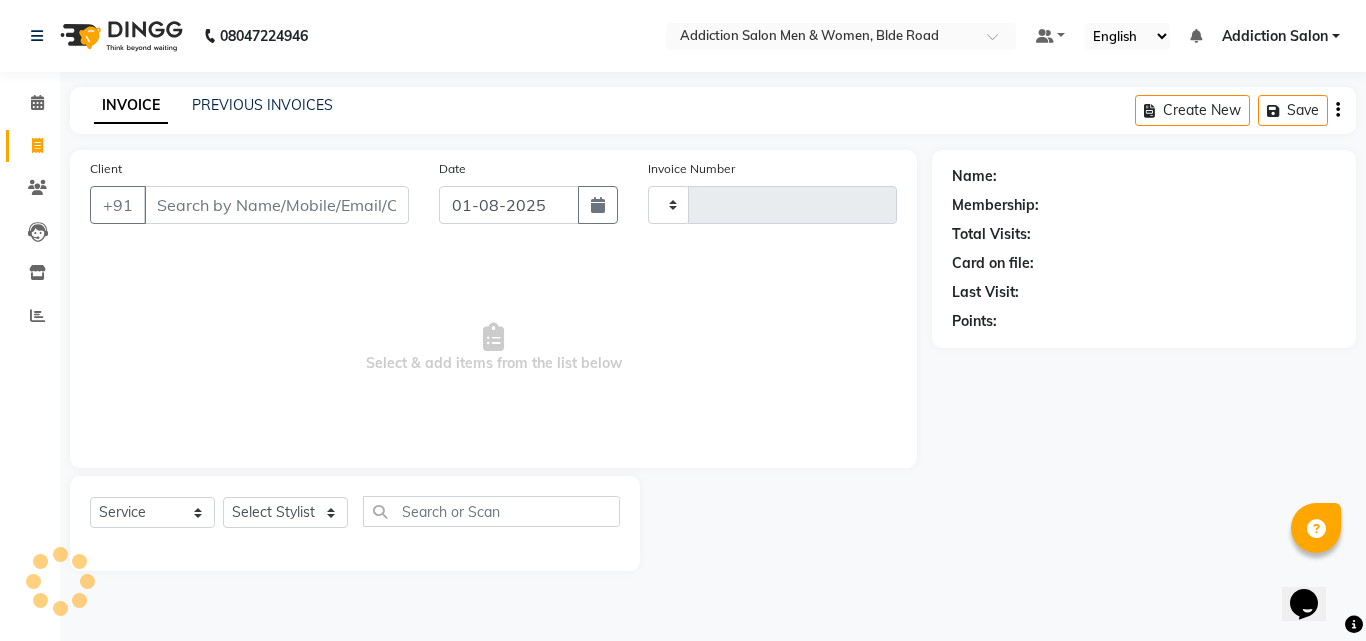 type on "3089" 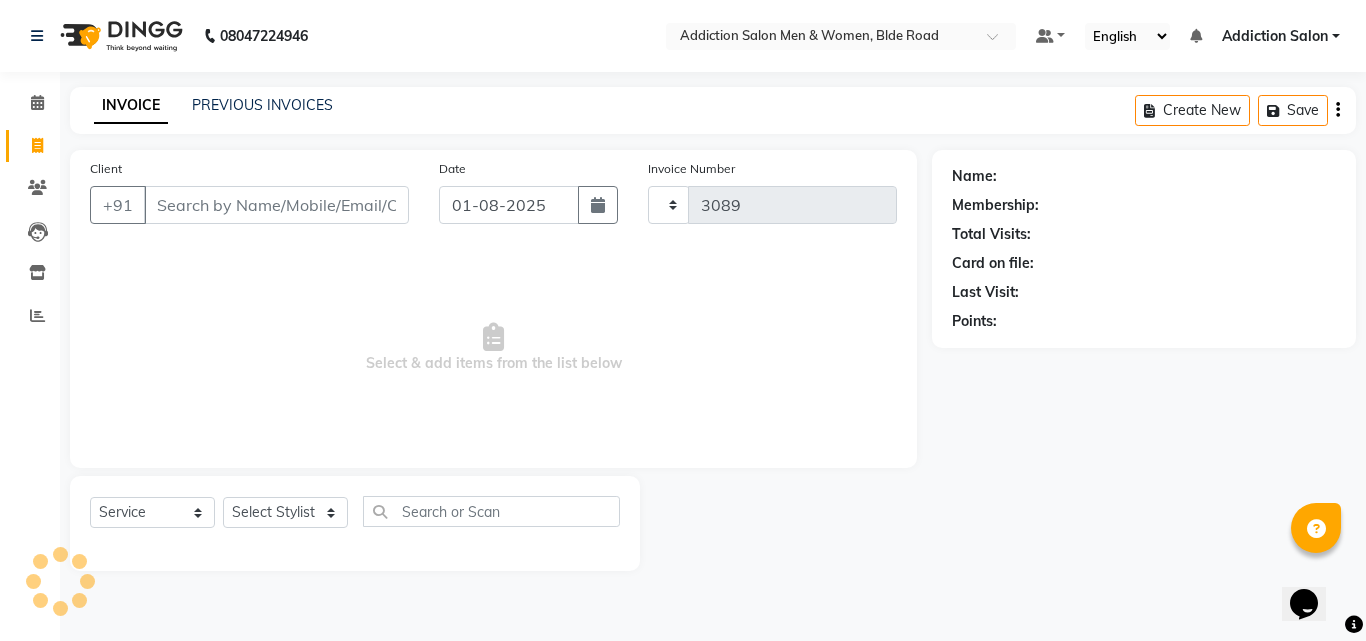select on "6595" 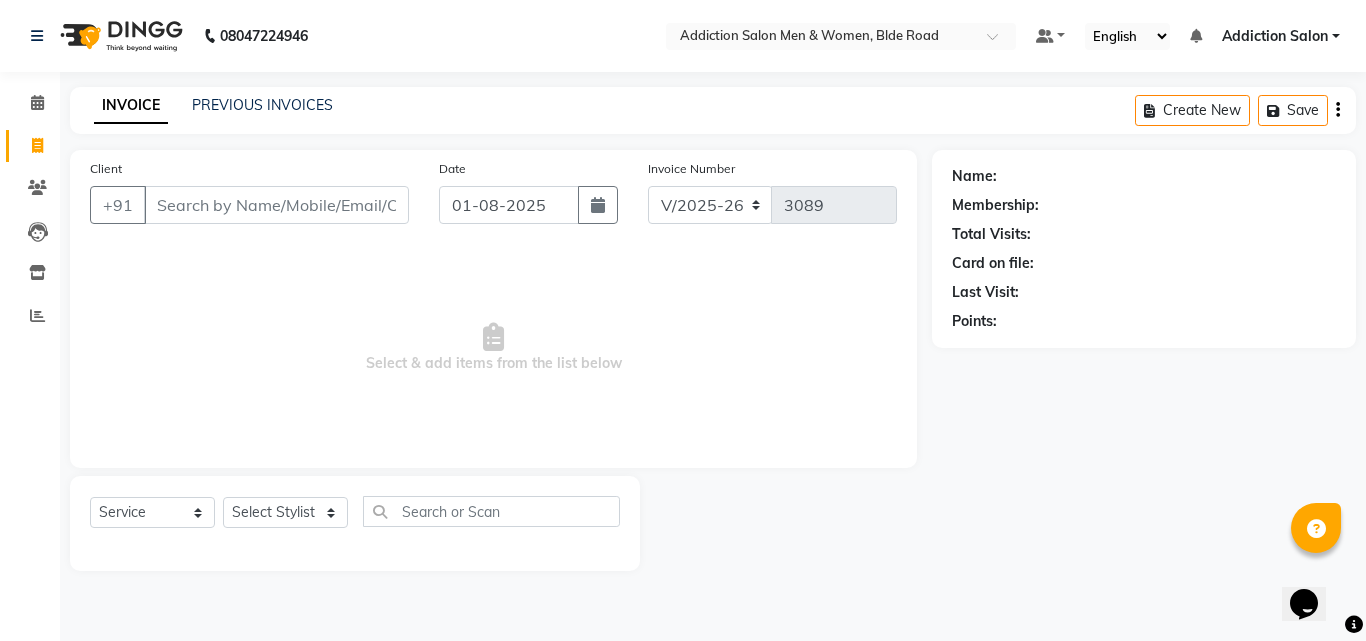 click on "Select & add items from the list below" at bounding box center [493, 348] 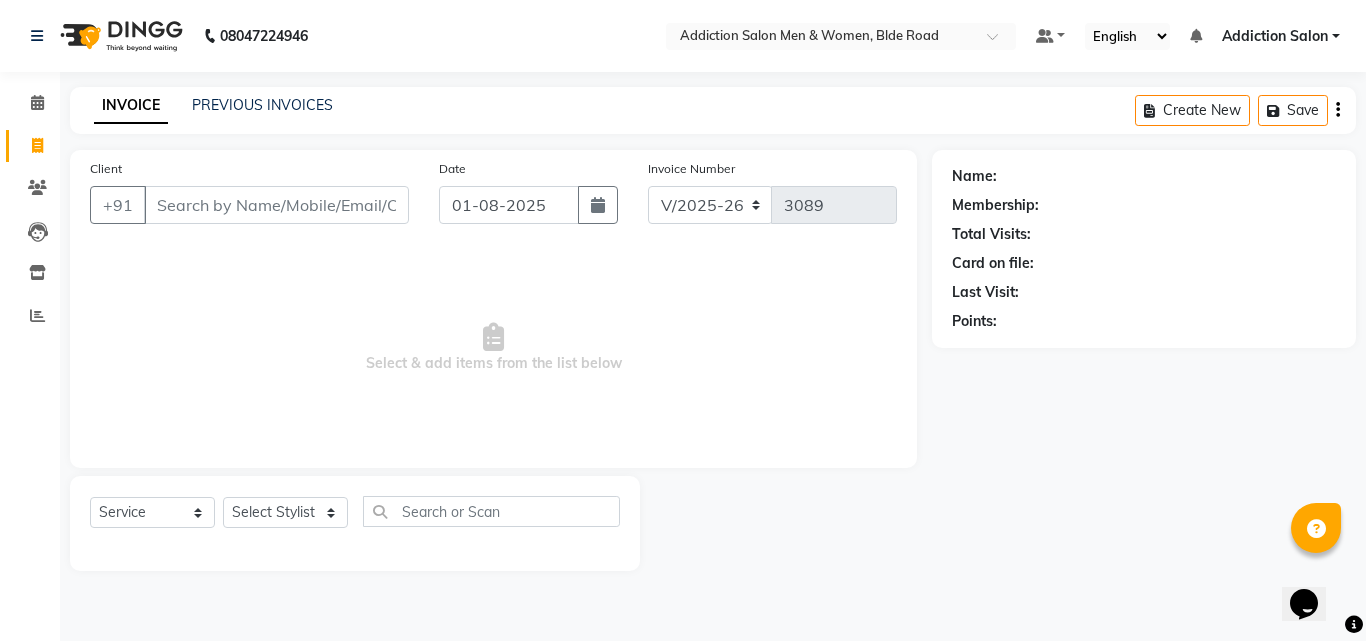 click on "Name: Membership: Total Visits: Card on file: Last Visit:  Points:" 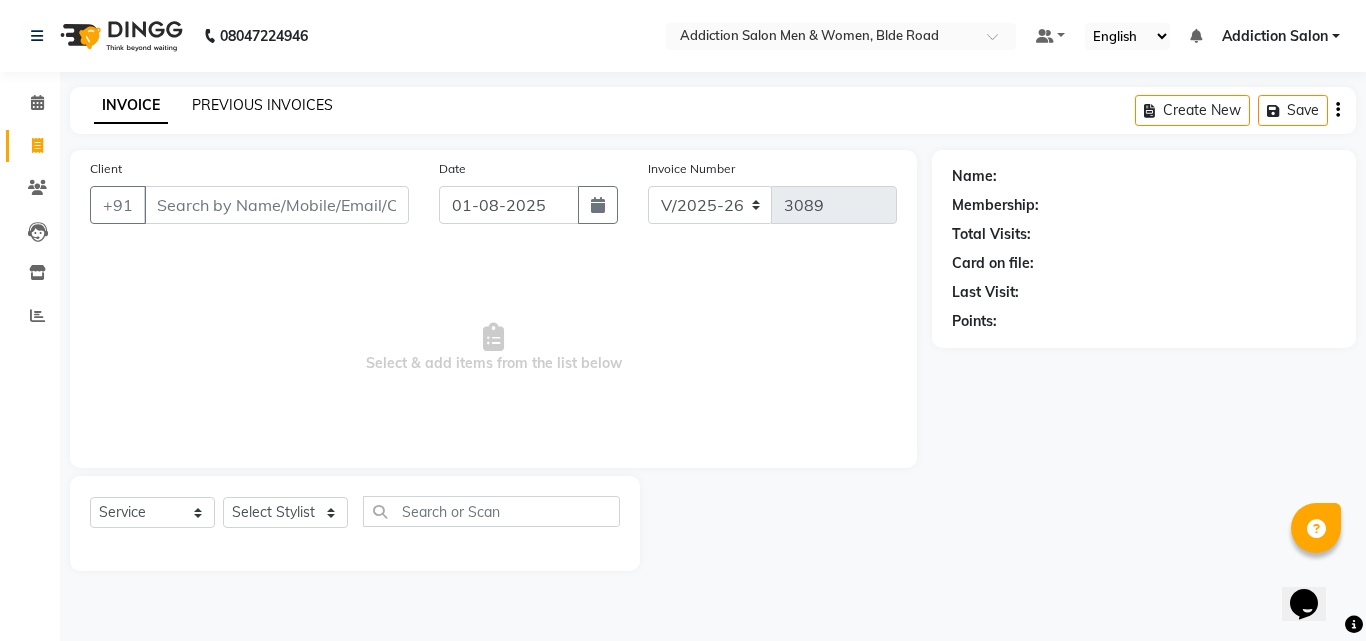 click on "PREVIOUS INVOICES" 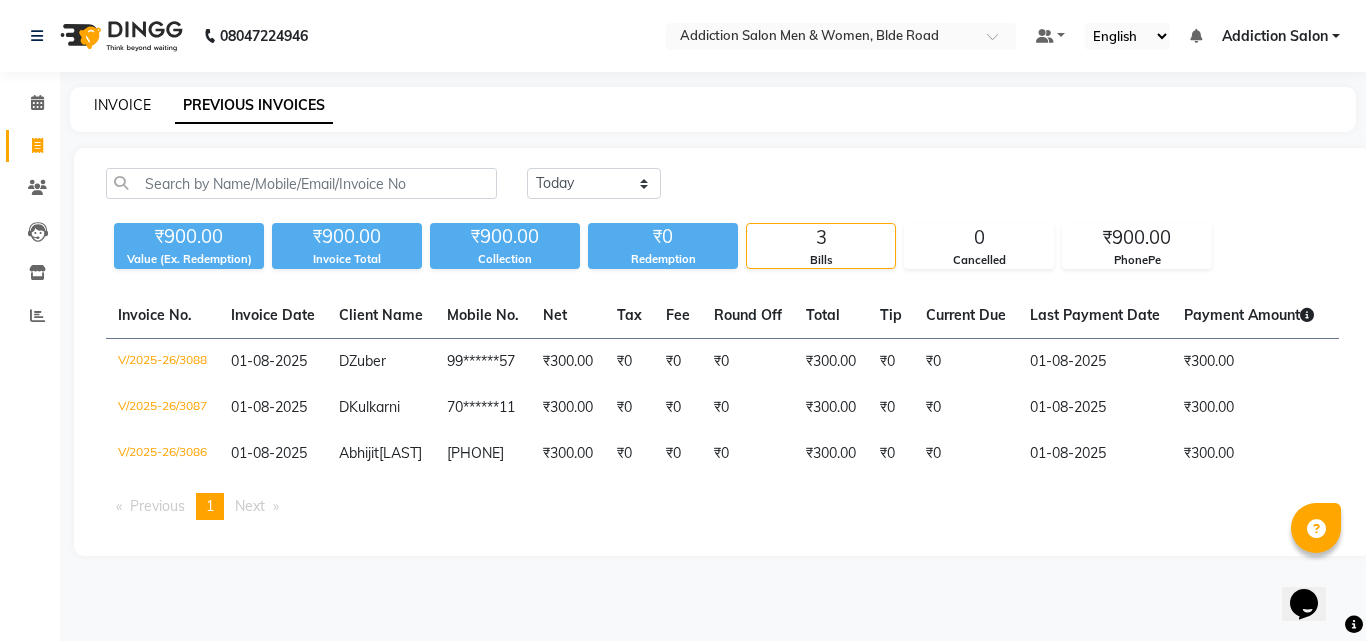 click on "INVOICE" 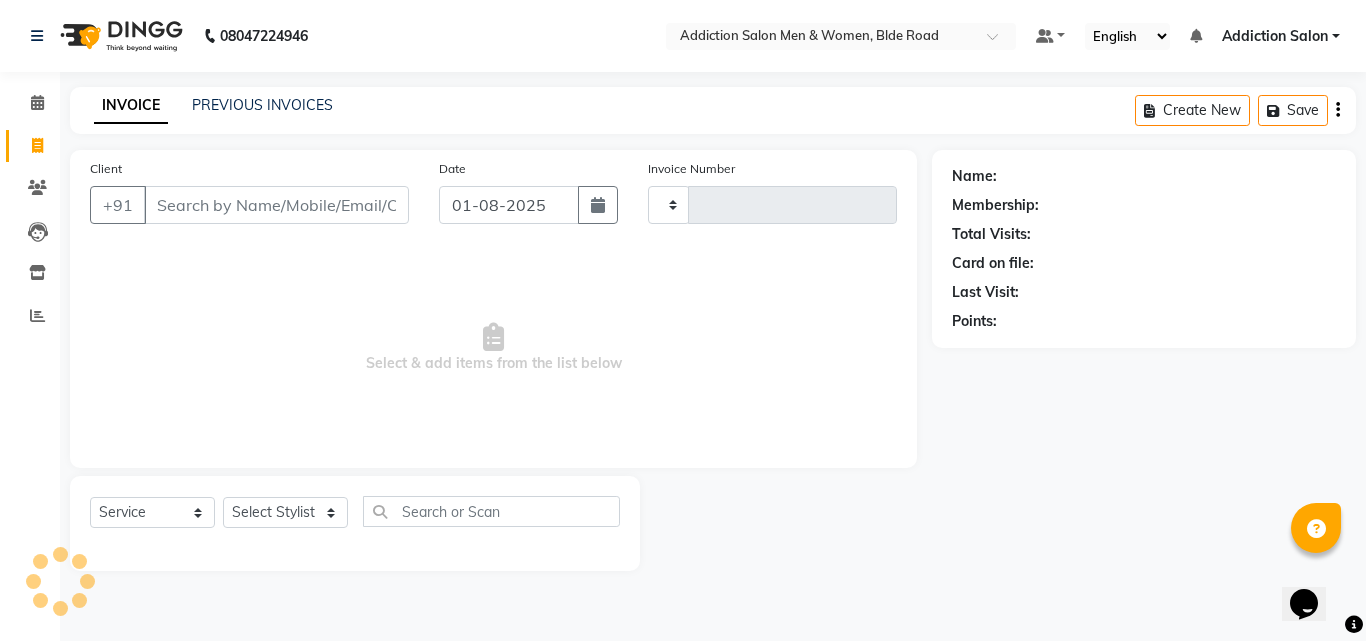 type on "3089" 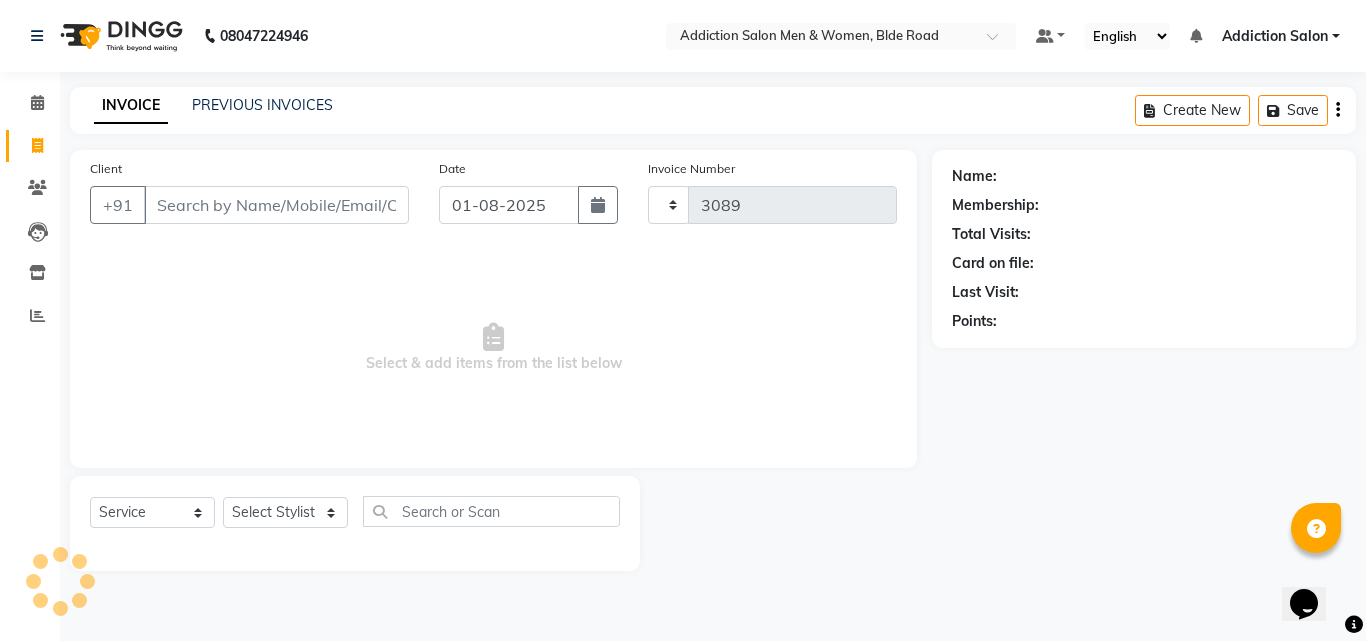 select on "6595" 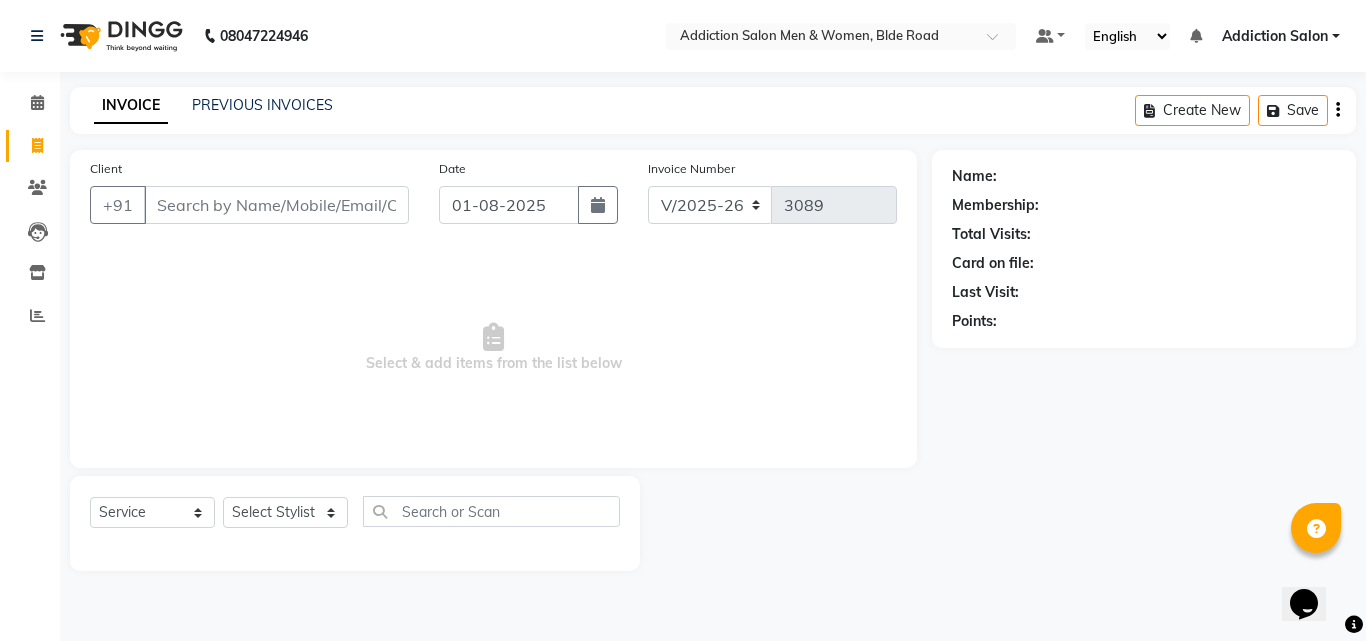 click on "INVOICE" 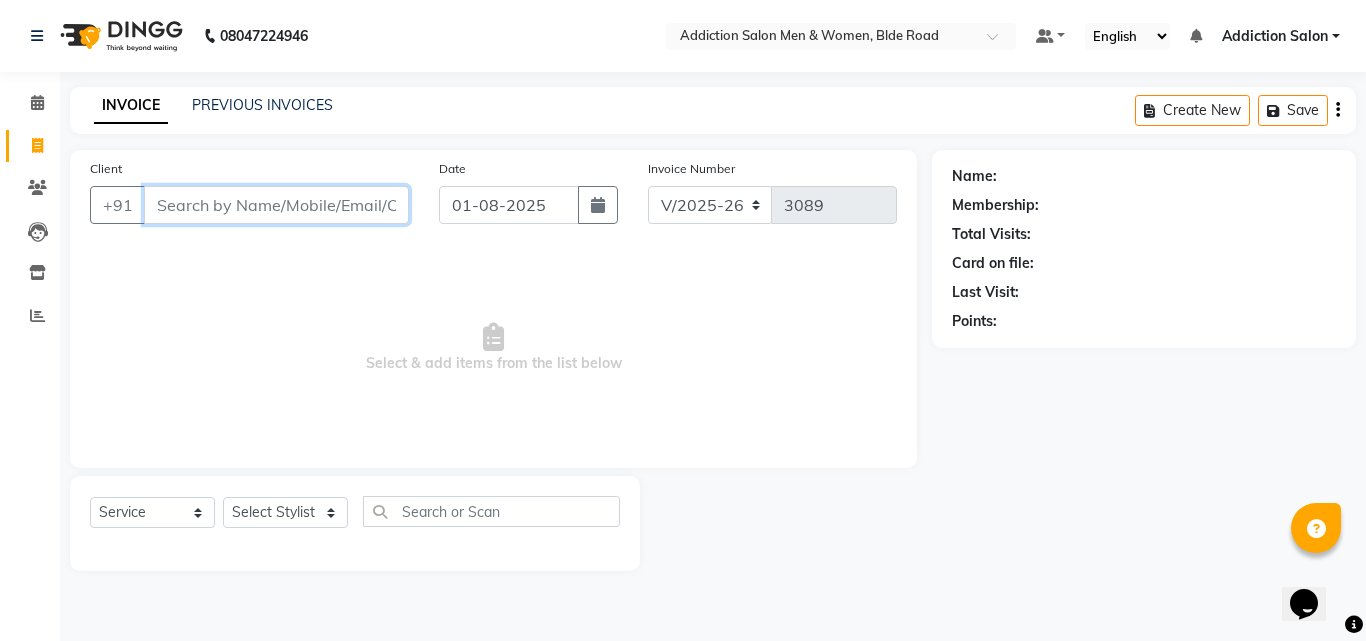 click on "Client" at bounding box center (276, 205) 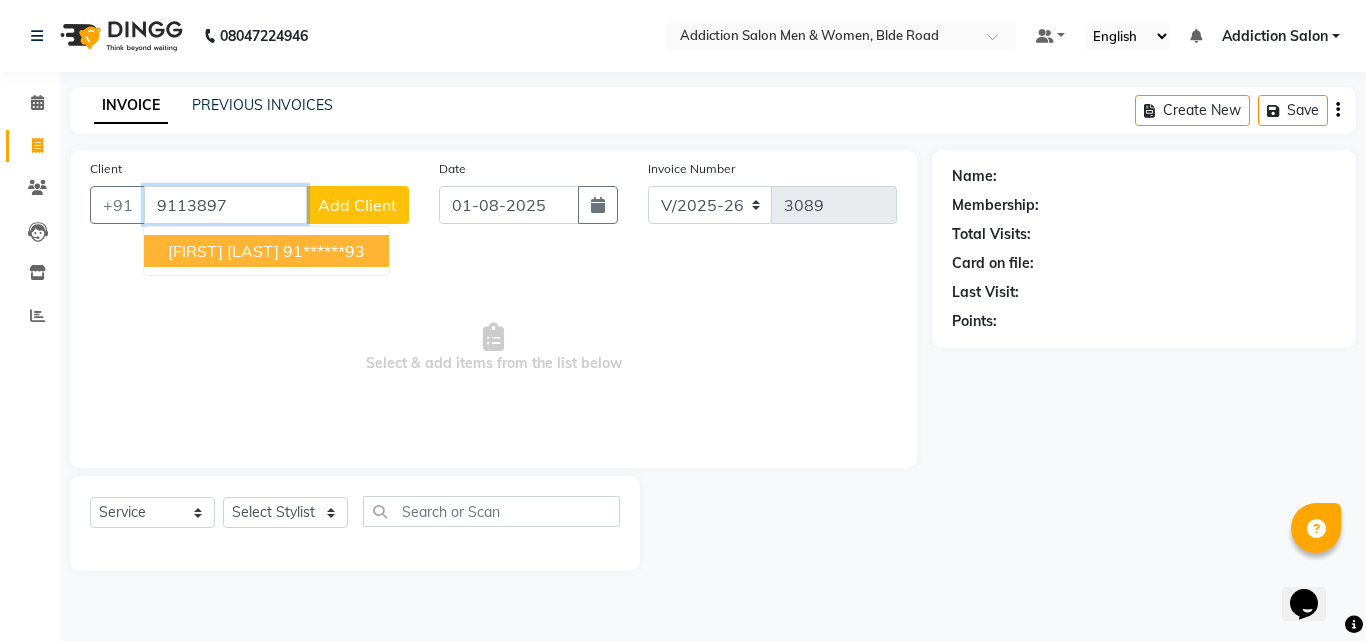 click on "[FIRST] [LAST]  91******93" at bounding box center [266, 251] 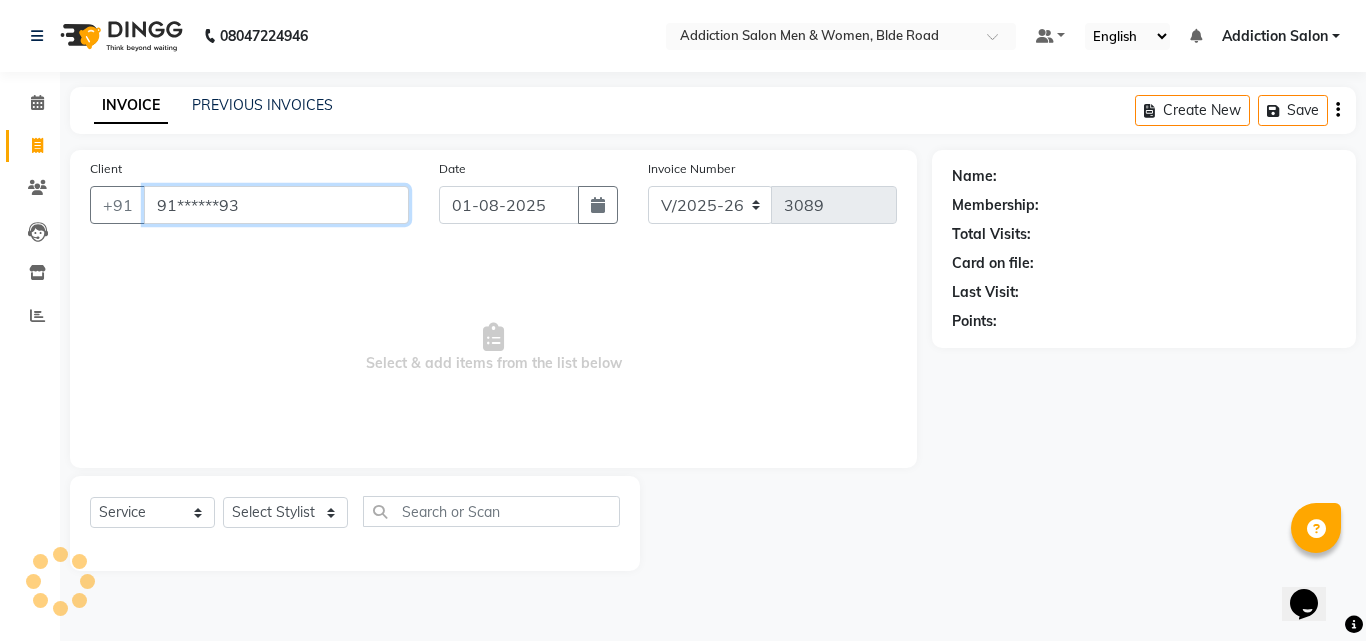 type on "91******93" 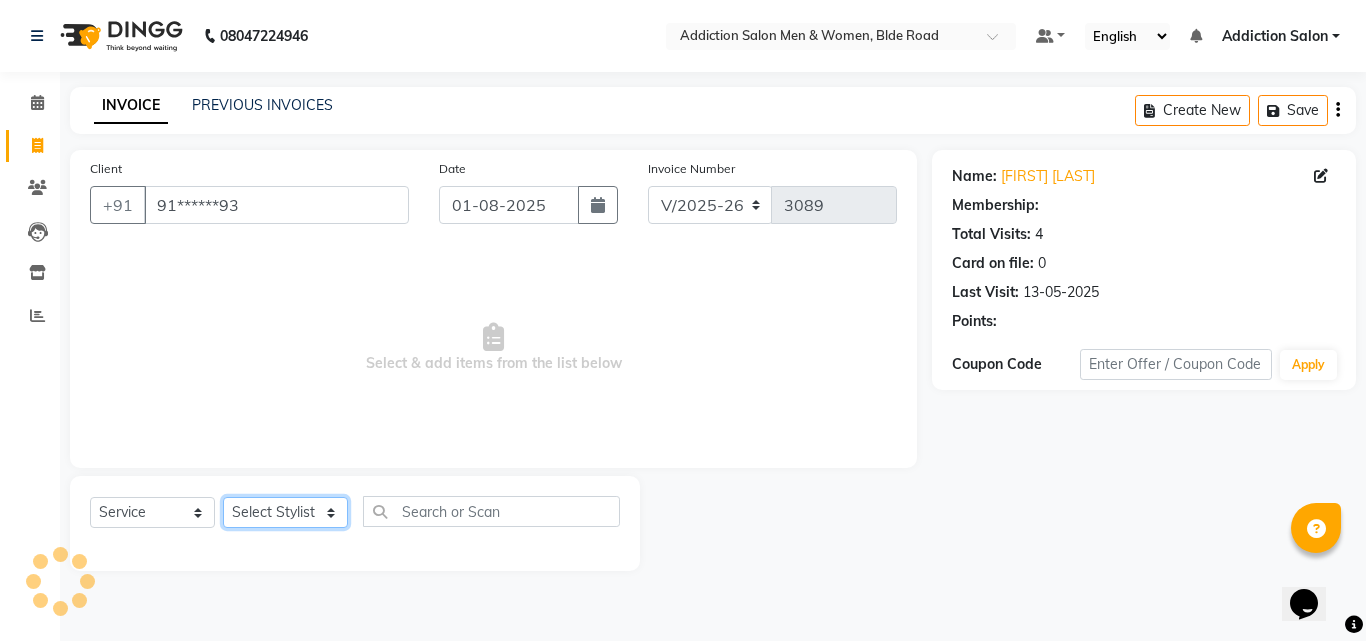 click on "Select Stylist Addiction Salon ANJALI BANSIKA Kamal KARAN KOUSHIK Nikhil Nilesh  pal Pranav REKHA RATHOD SHARDA" 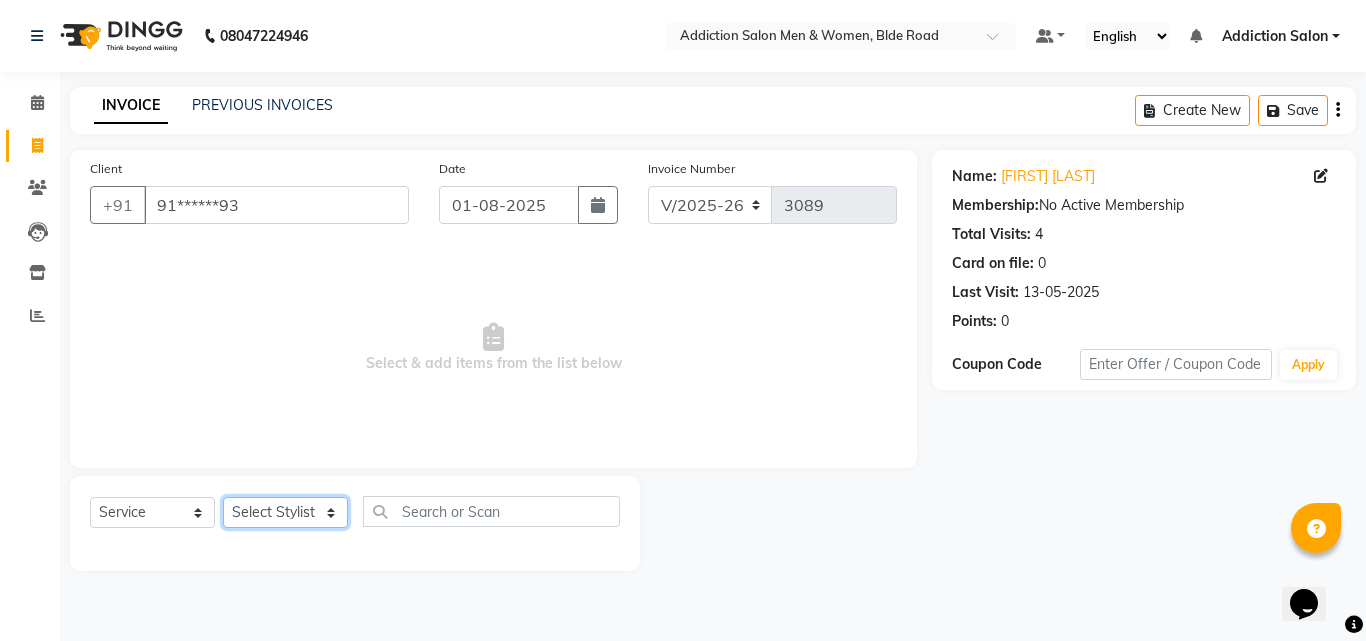 select on "50851" 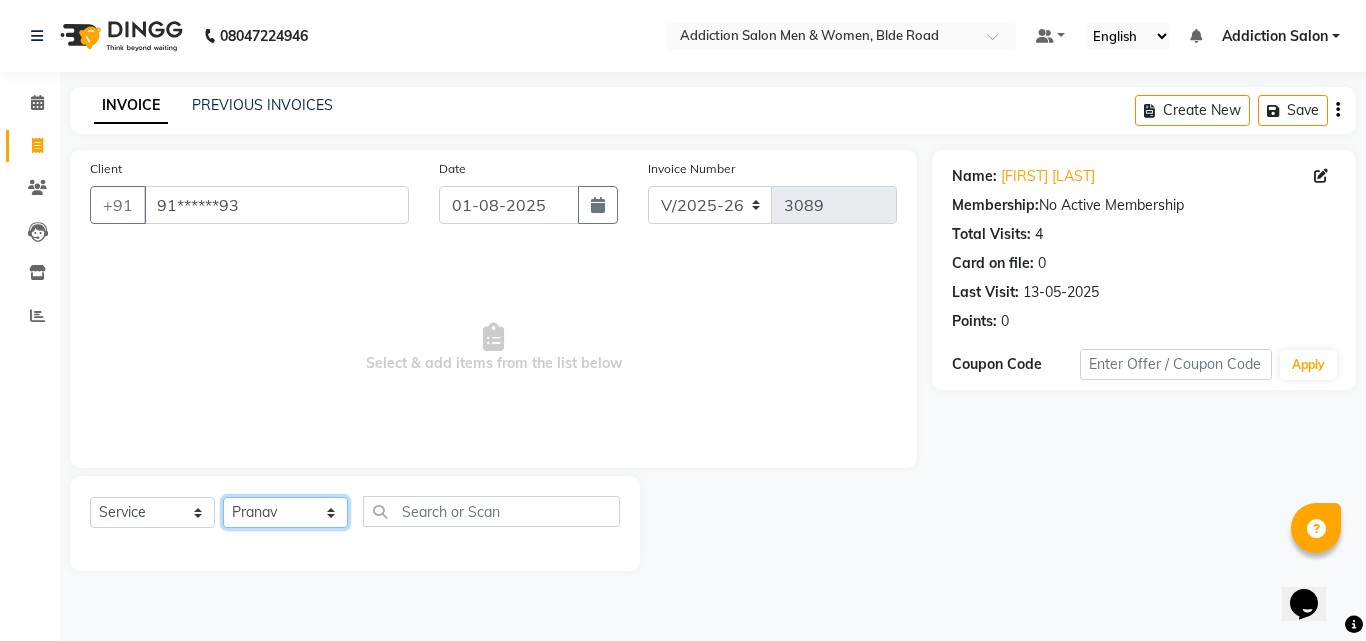 click on "Select Stylist Addiction Salon ANJALI BANSIKA Kamal KARAN KOUSHIK Nikhil Nilesh  pal Pranav REKHA RATHOD SHARDA" 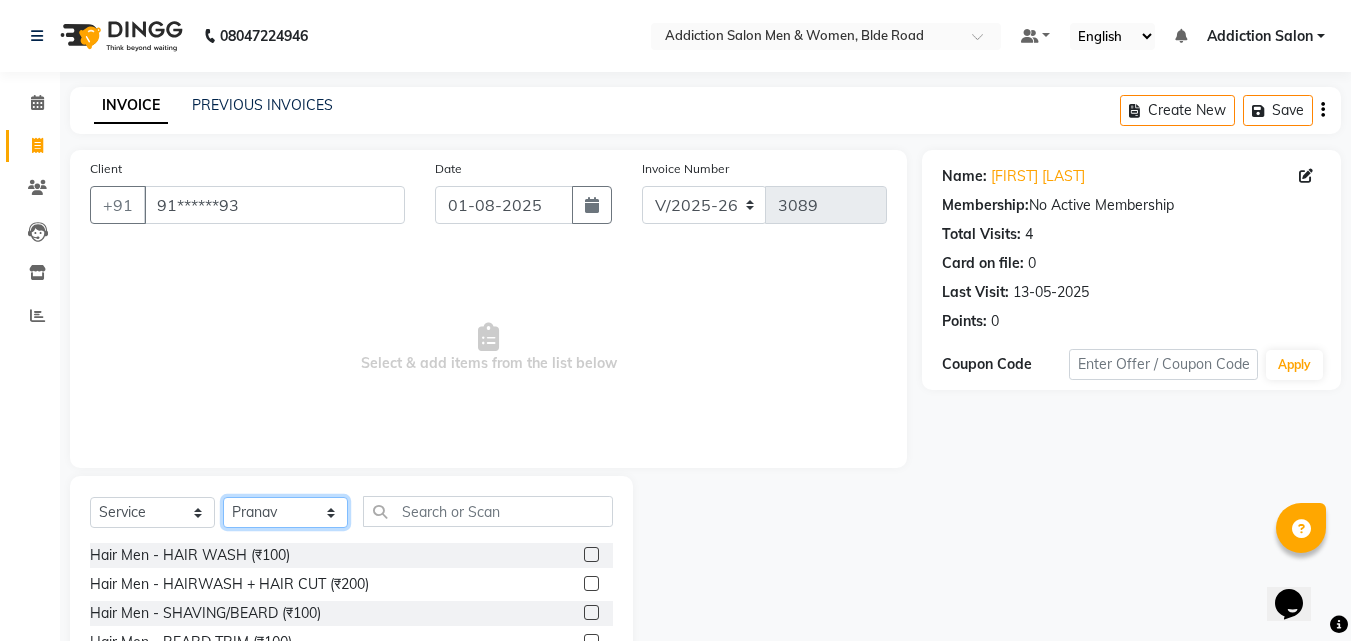 scroll, scrollTop: 160, scrollLeft: 0, axis: vertical 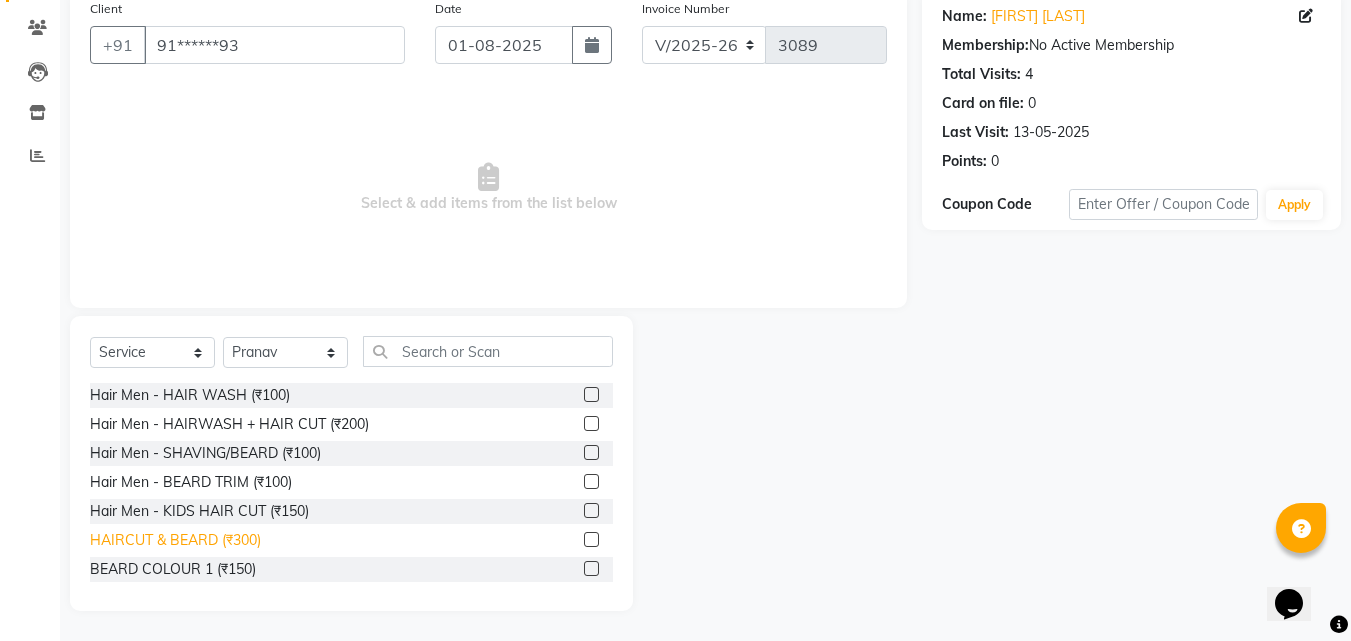 click on "HAIRCUT & BEARD (₹300)" 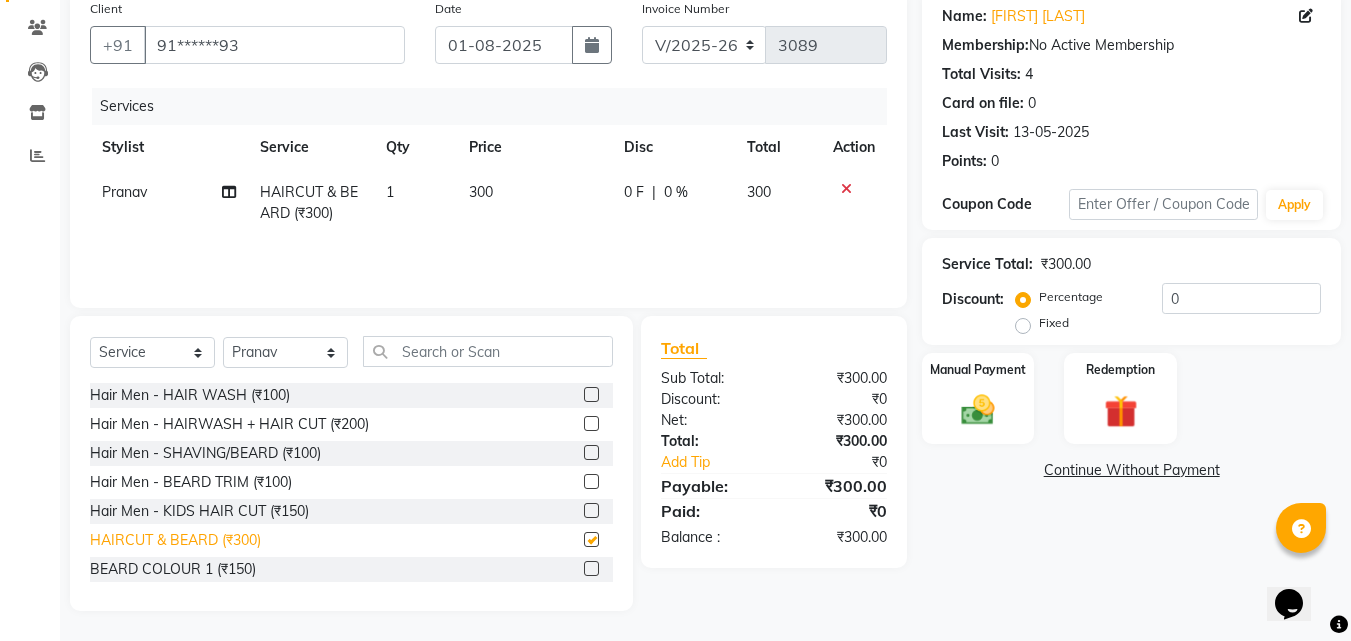 checkbox on "false" 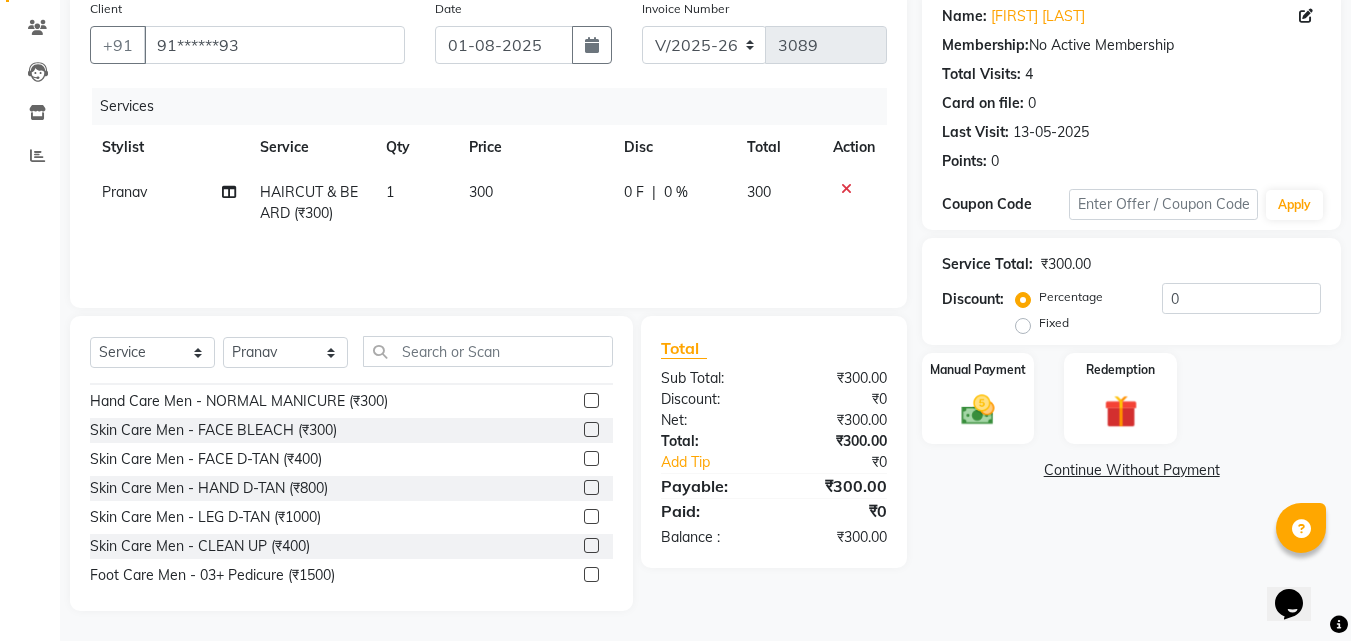 scroll, scrollTop: 800, scrollLeft: 0, axis: vertical 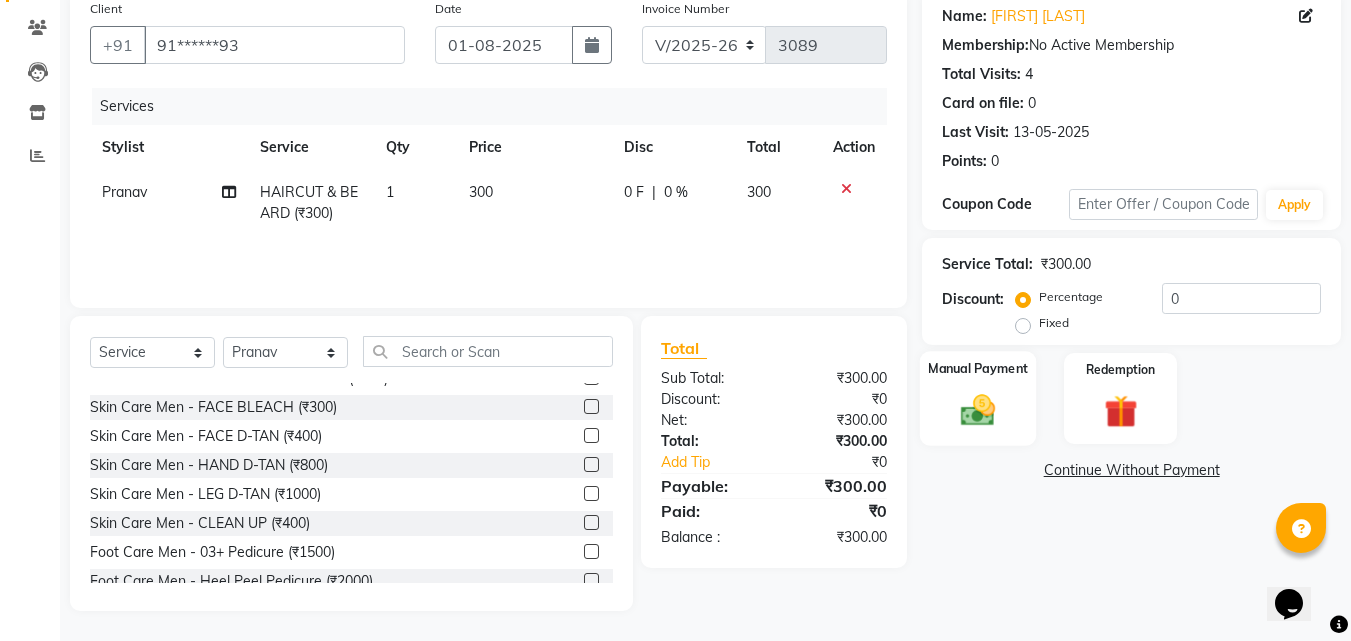 click 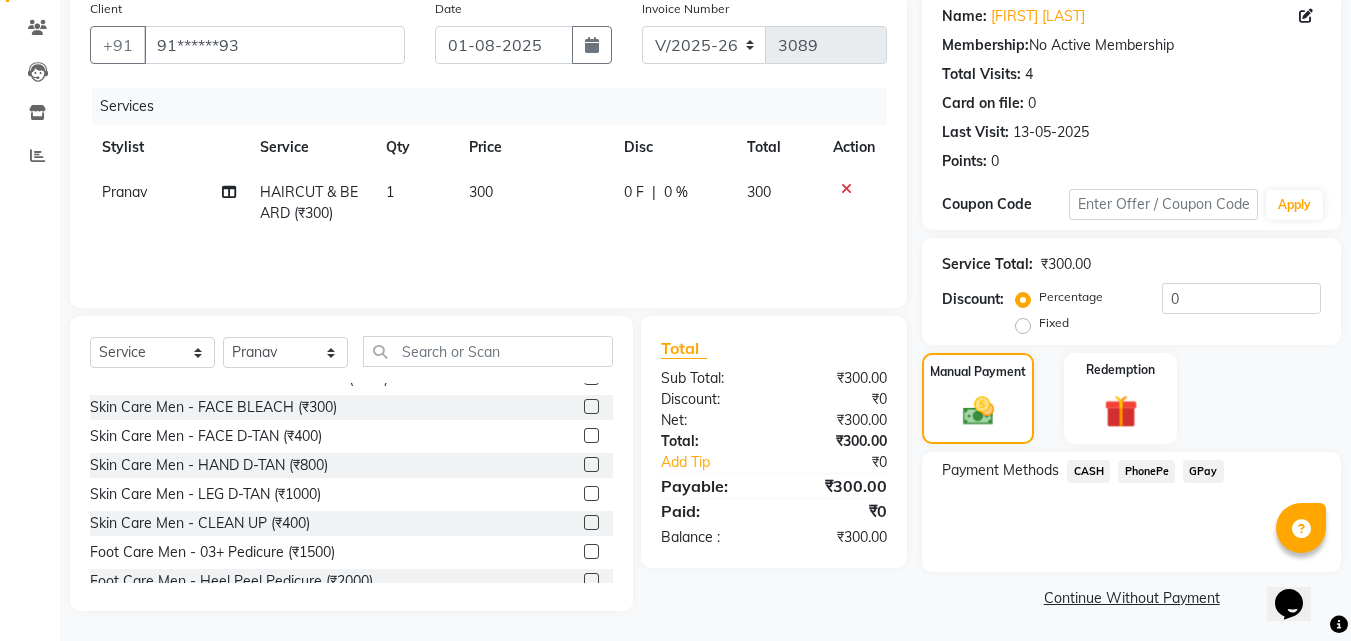 click on "PhonePe" 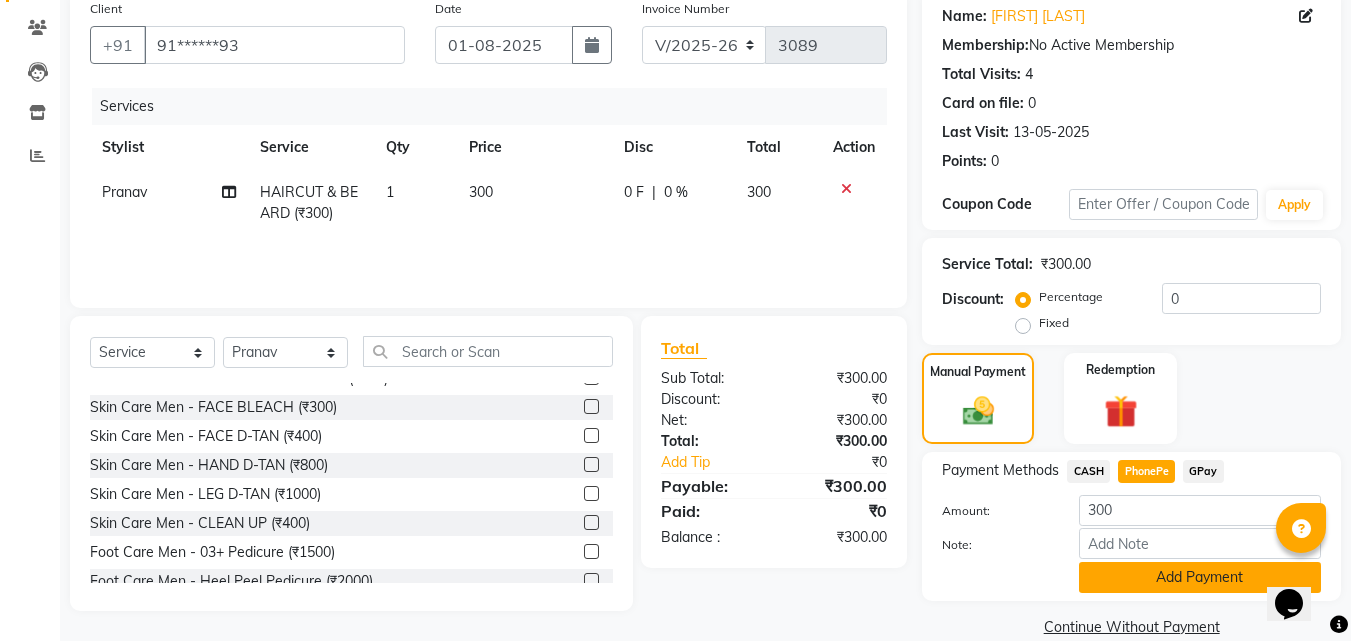click on "Add Payment" 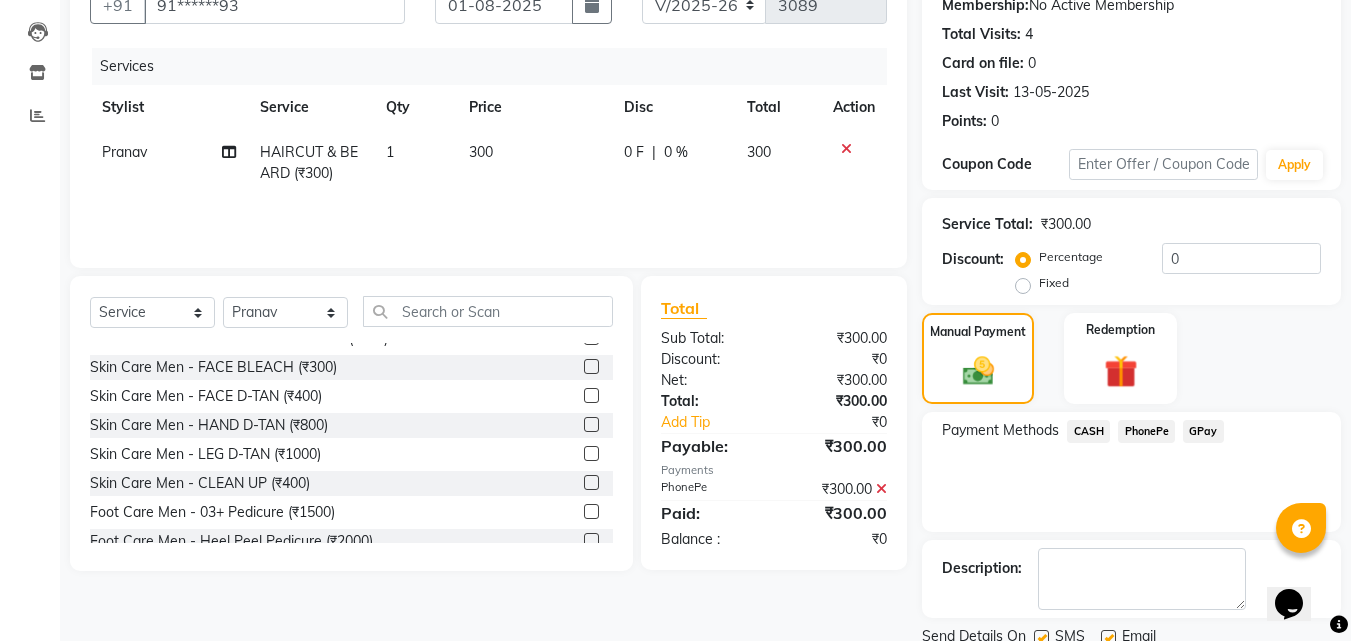 scroll, scrollTop: 275, scrollLeft: 0, axis: vertical 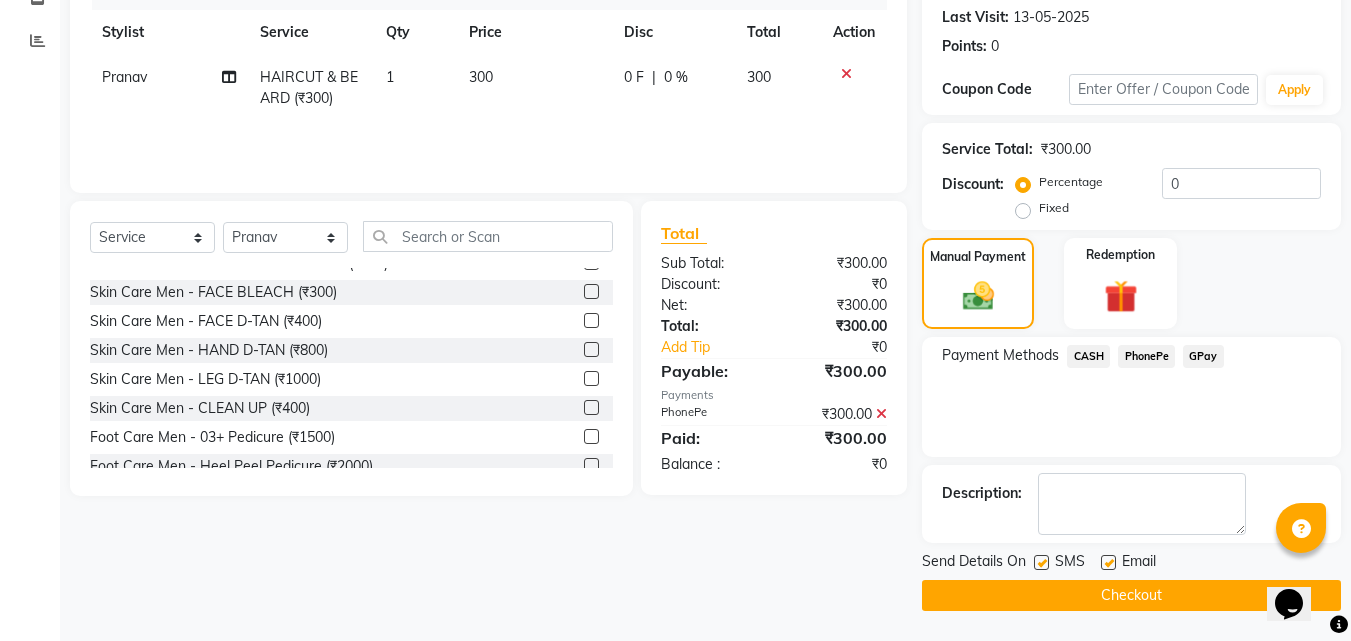 click on "Checkout" 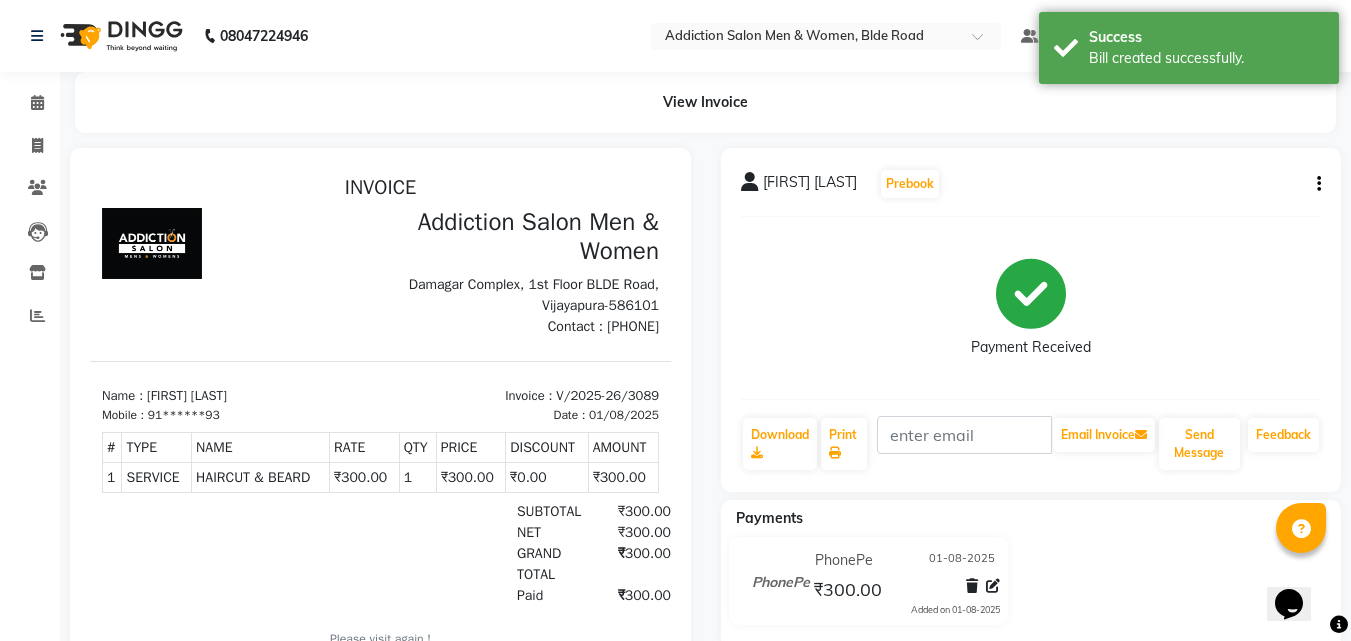 scroll, scrollTop: 0, scrollLeft: 0, axis: both 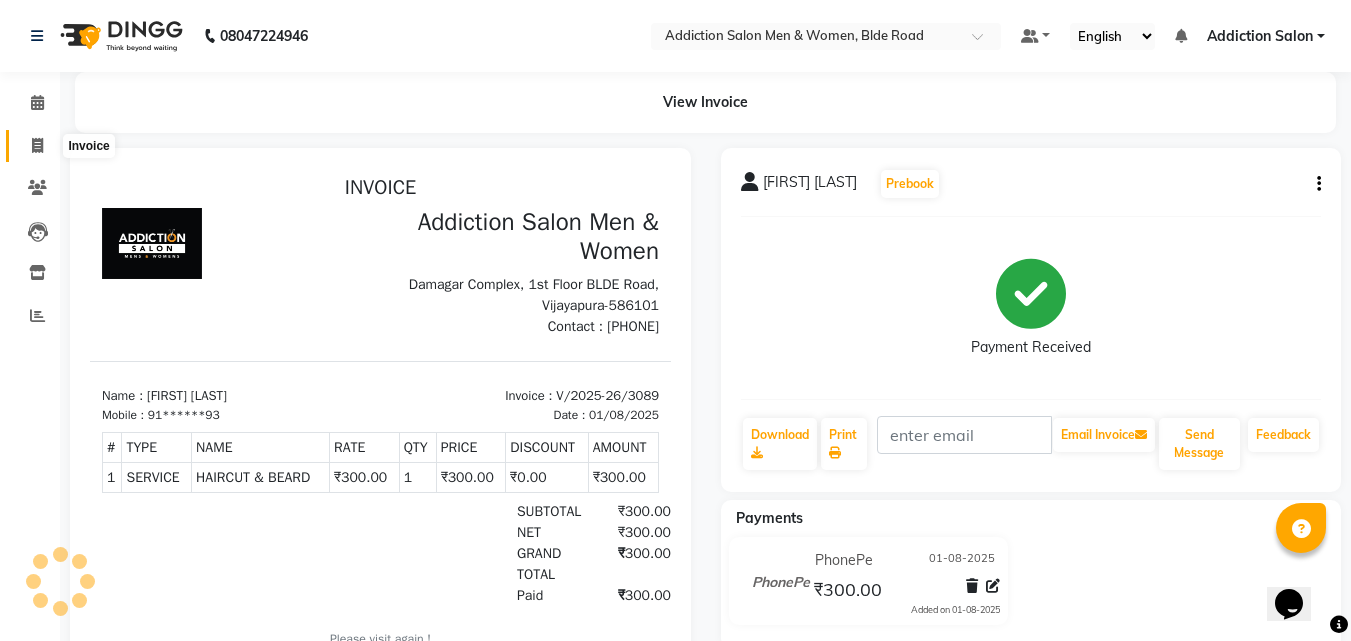 click 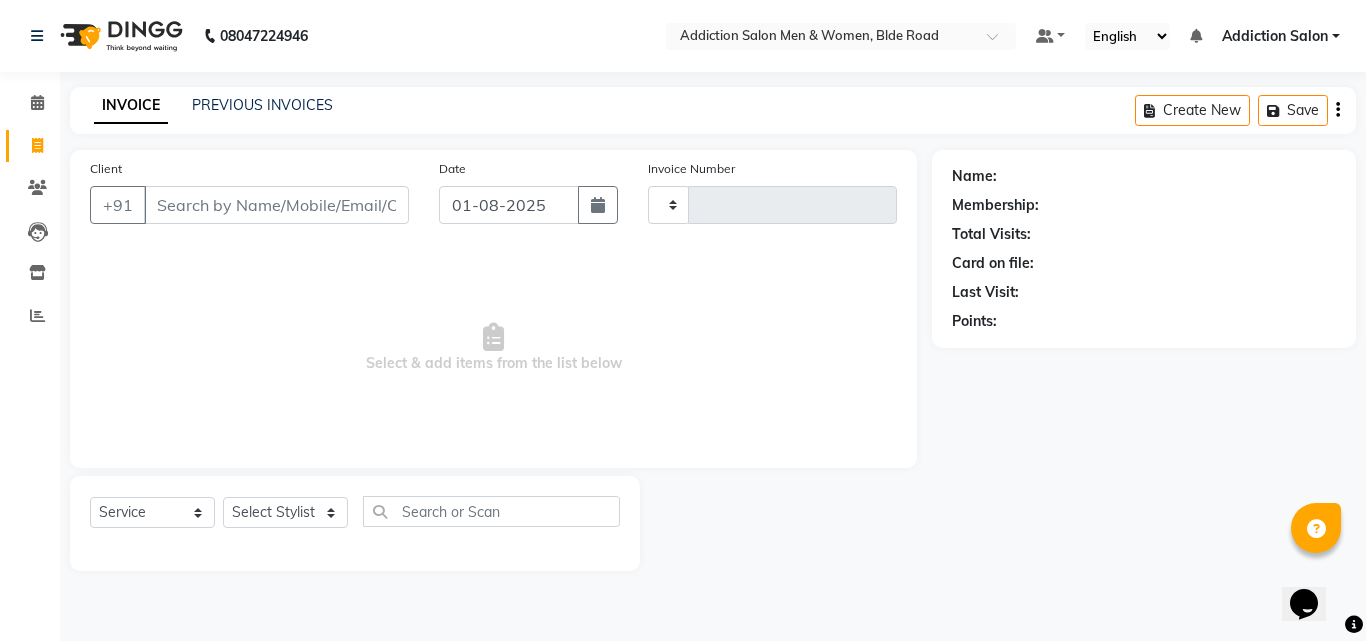 type on "3090" 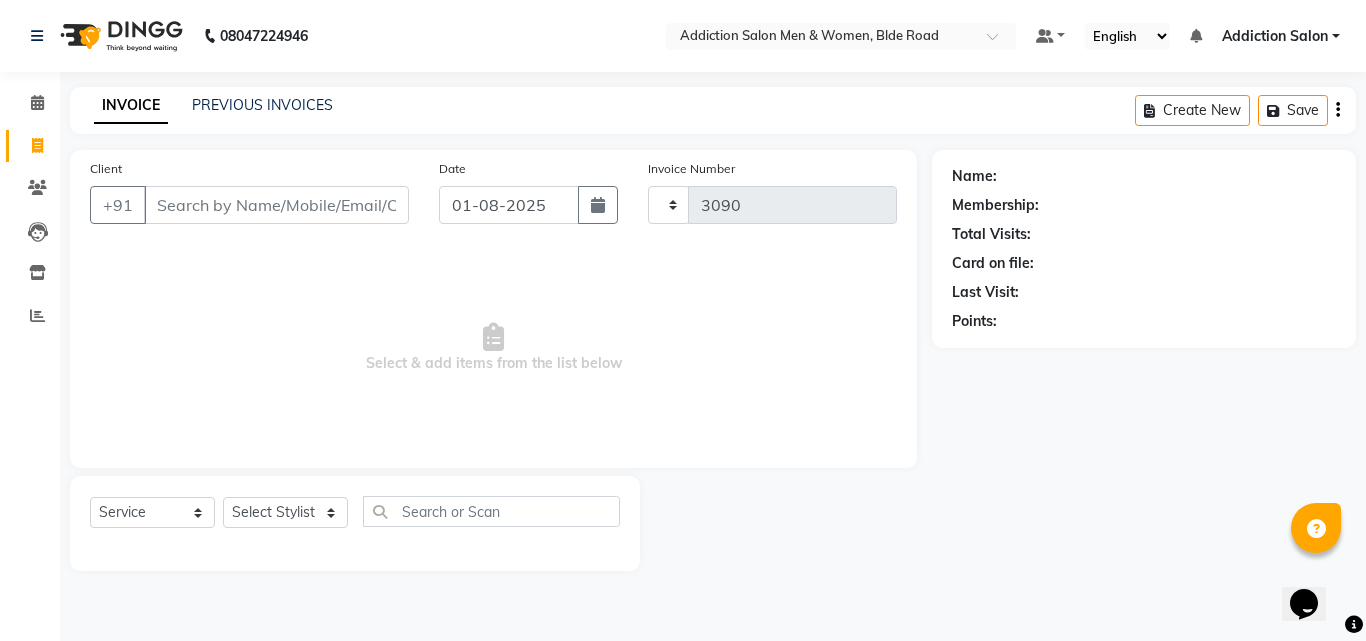 select on "6595" 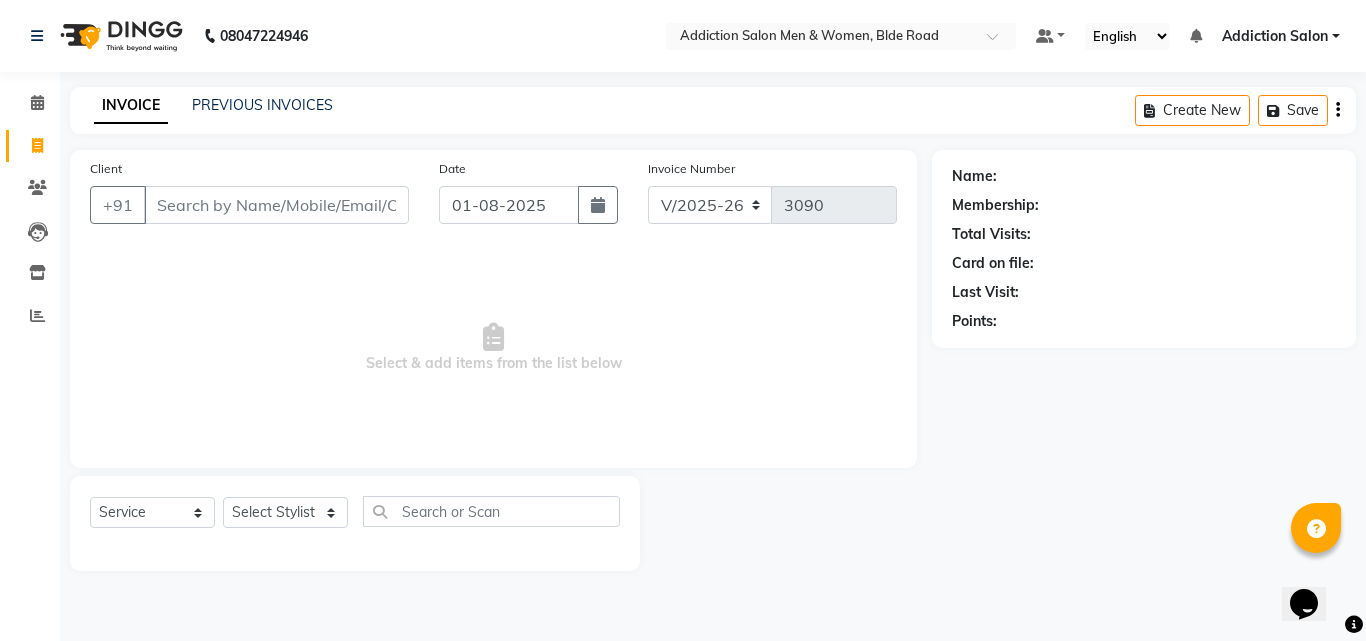 click 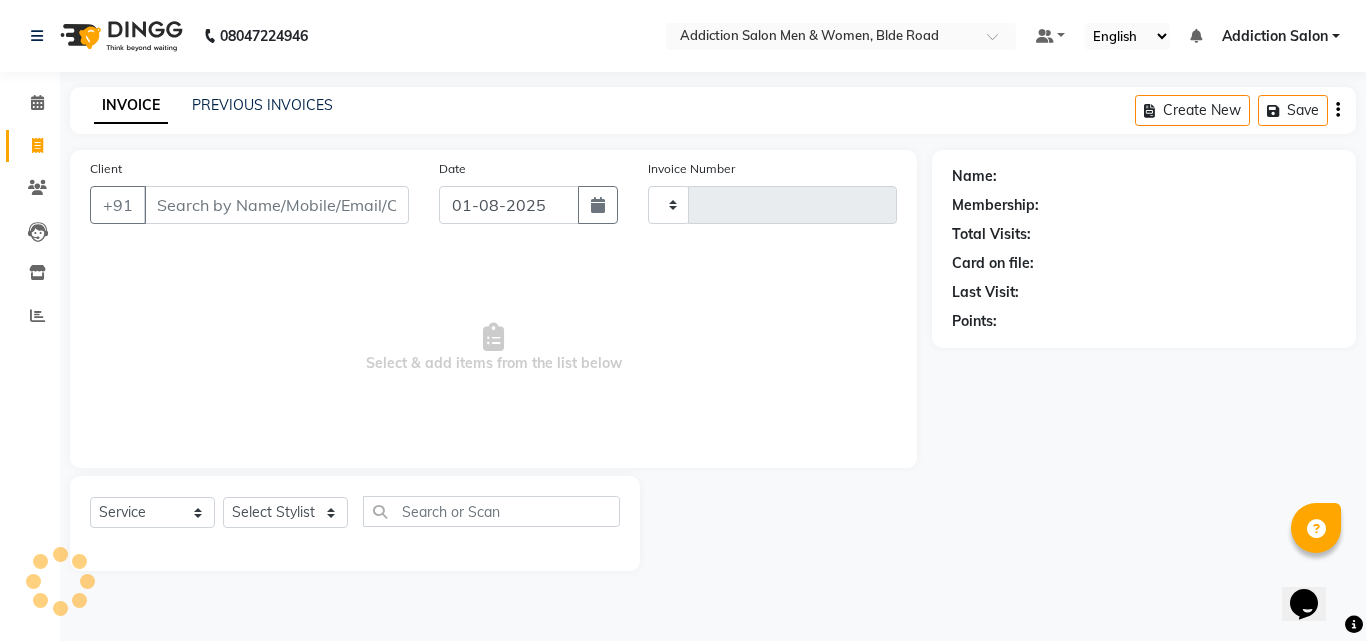 type on "3090" 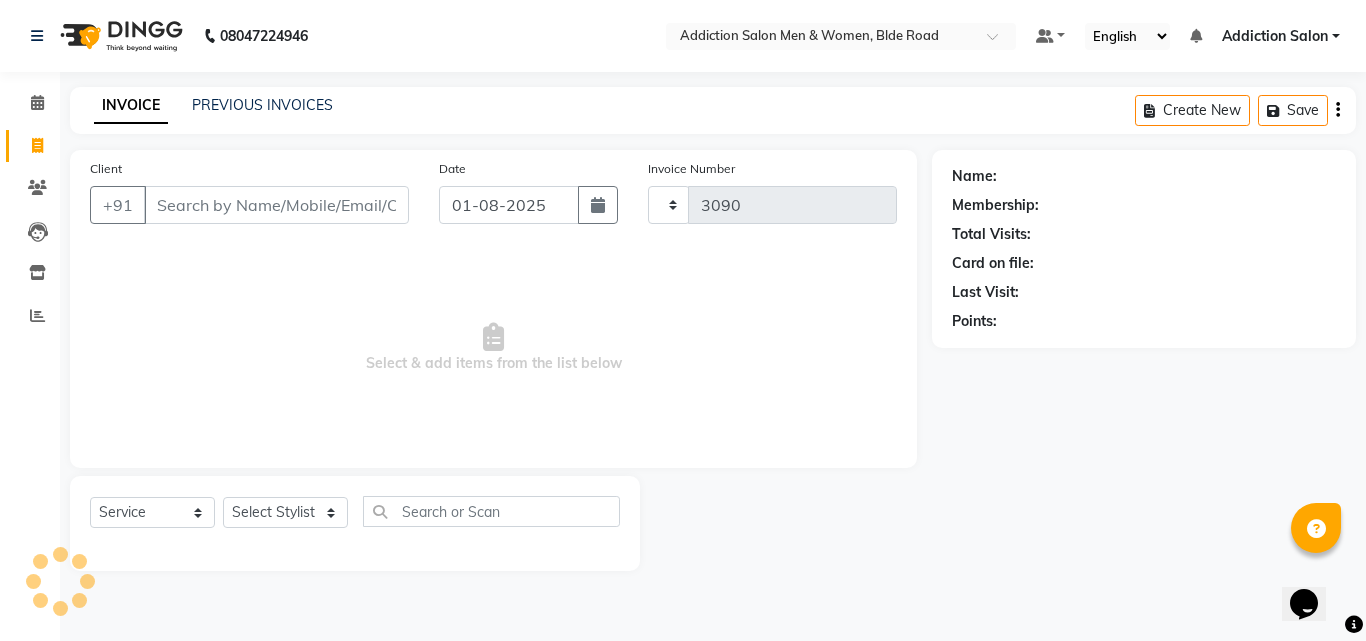 select on "6595" 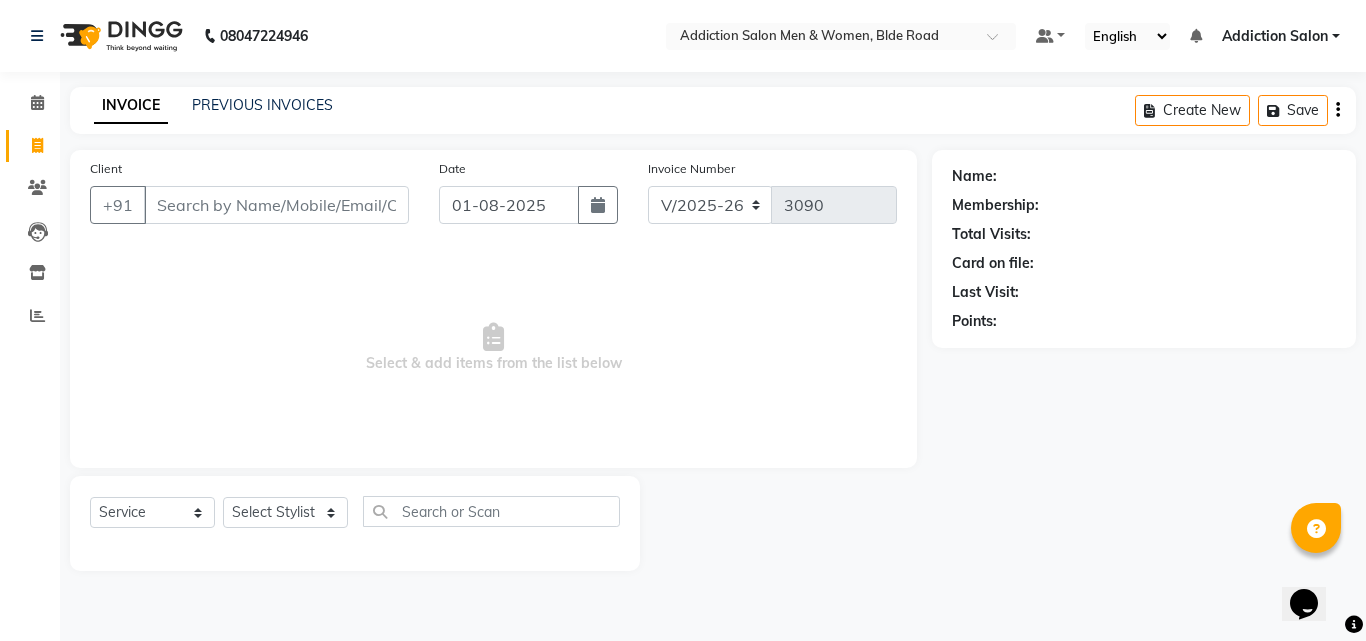 click on "INVOICE PREVIOUS INVOICES Create New   Save" 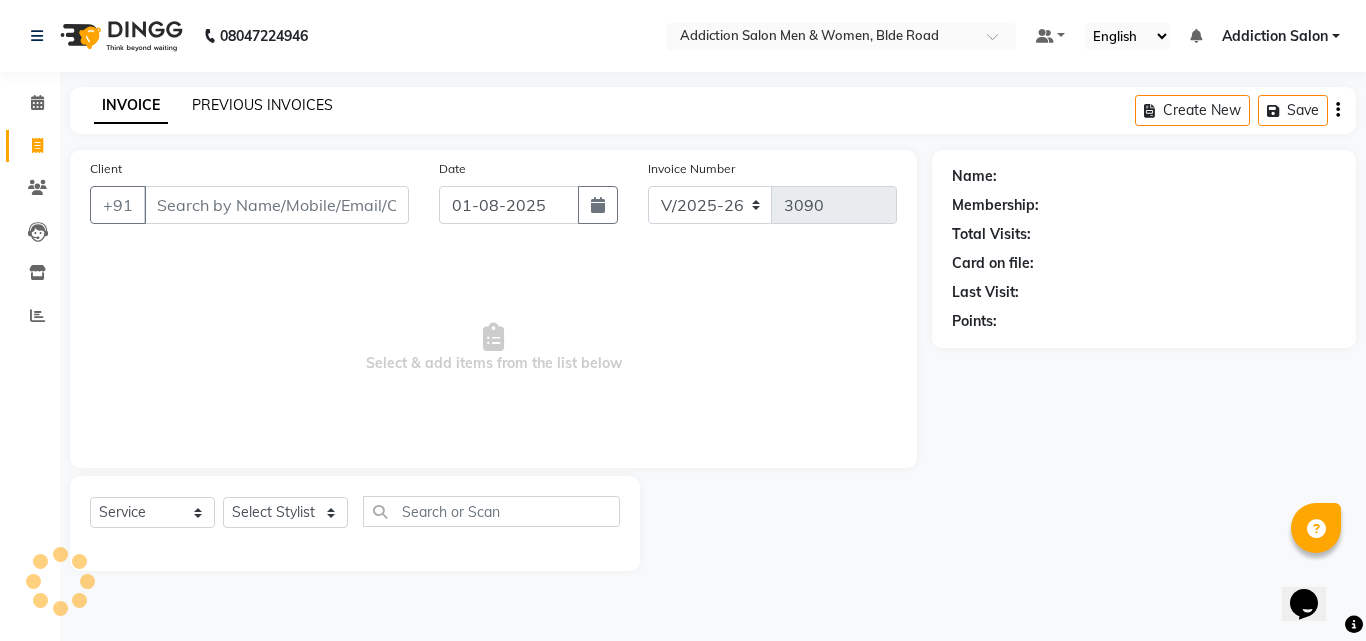 click on "PREVIOUS INVOICES" 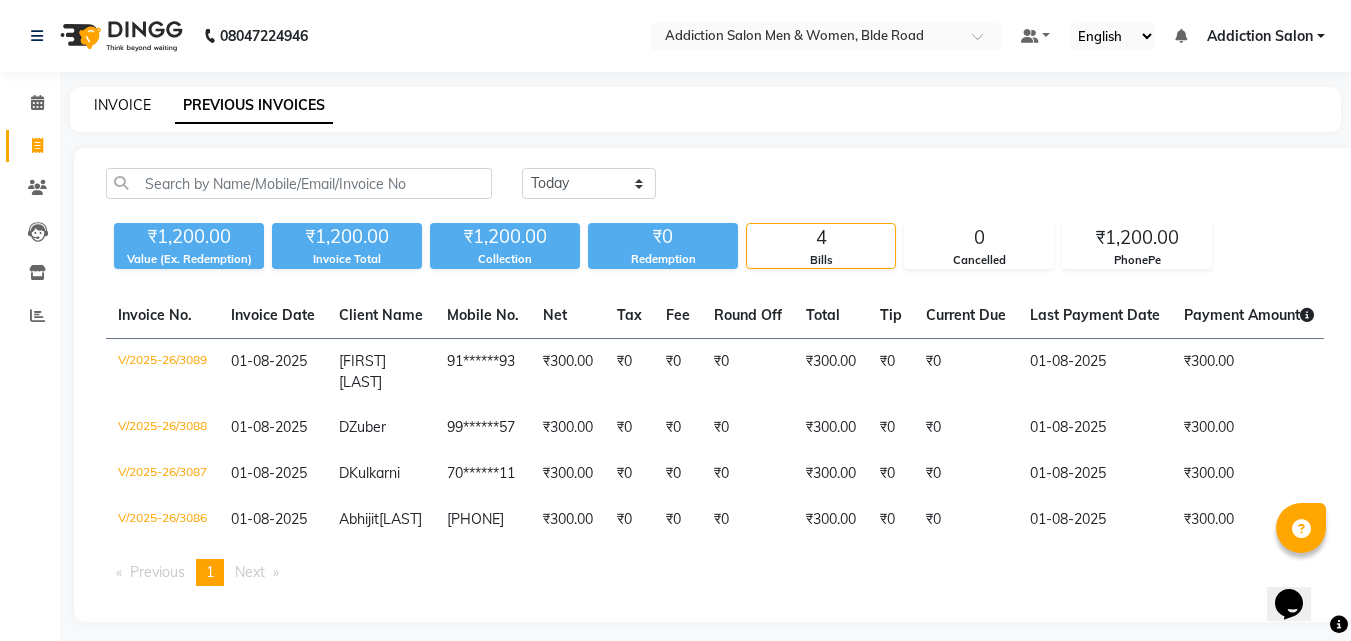 click on "INVOICE" 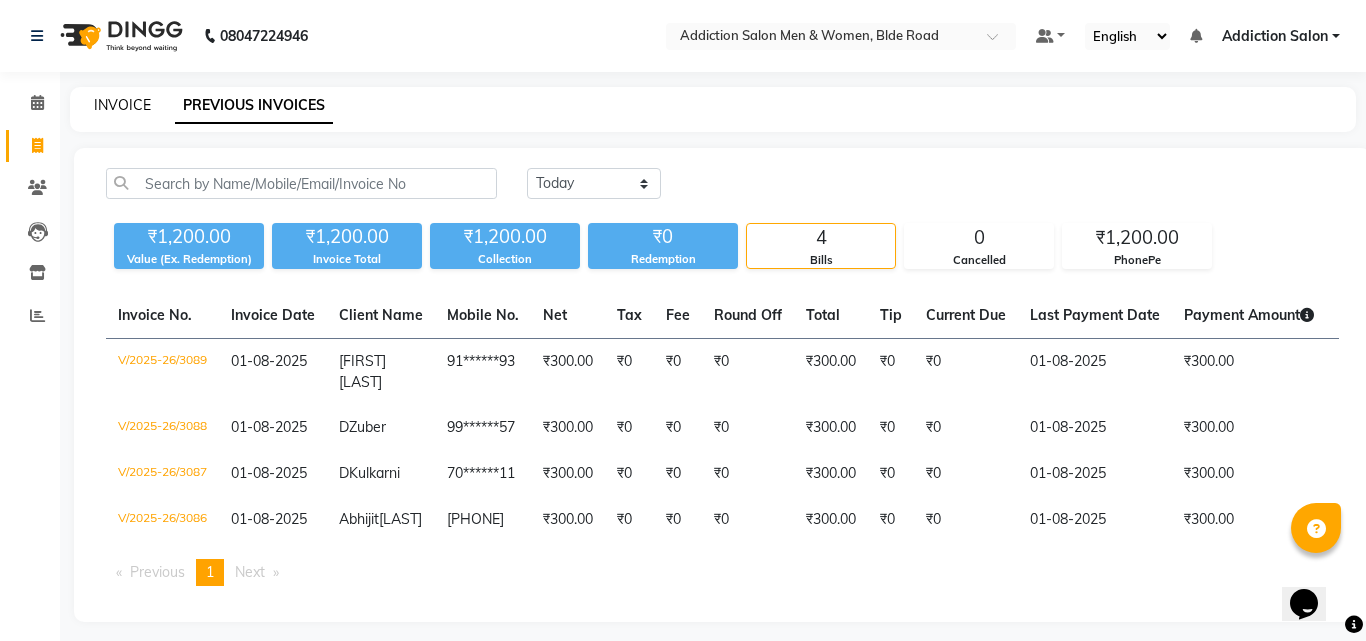 select on "6595" 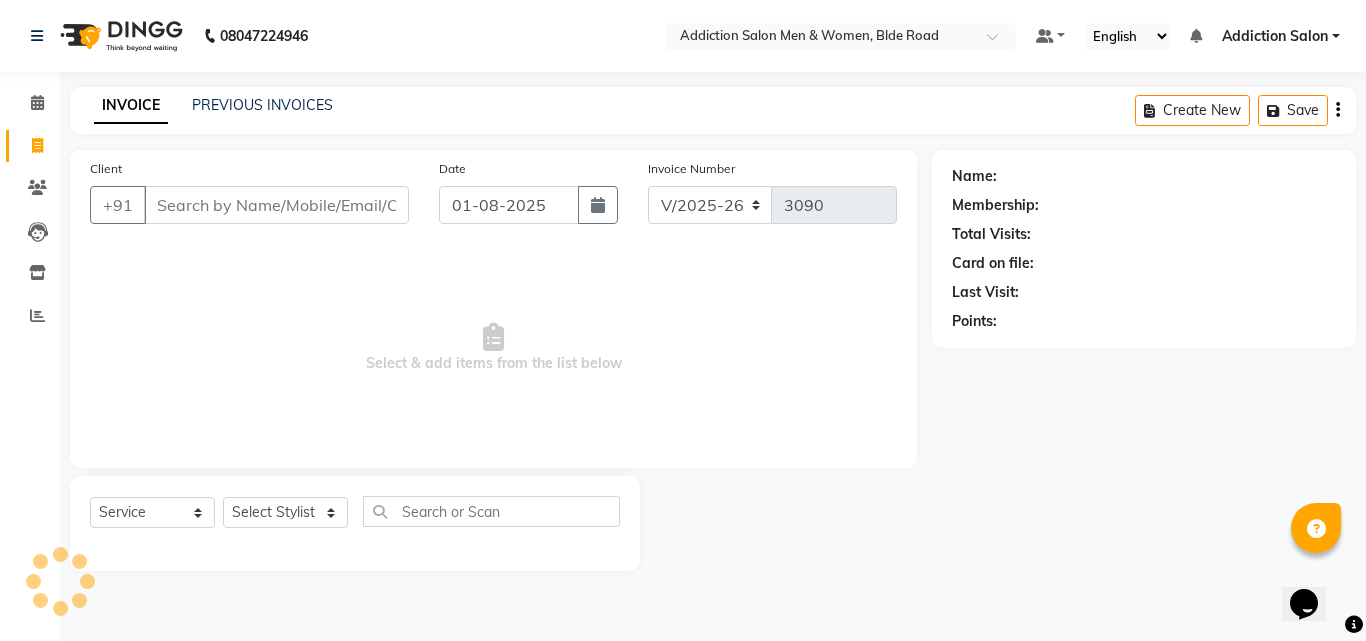 click on "Client" at bounding box center [276, 205] 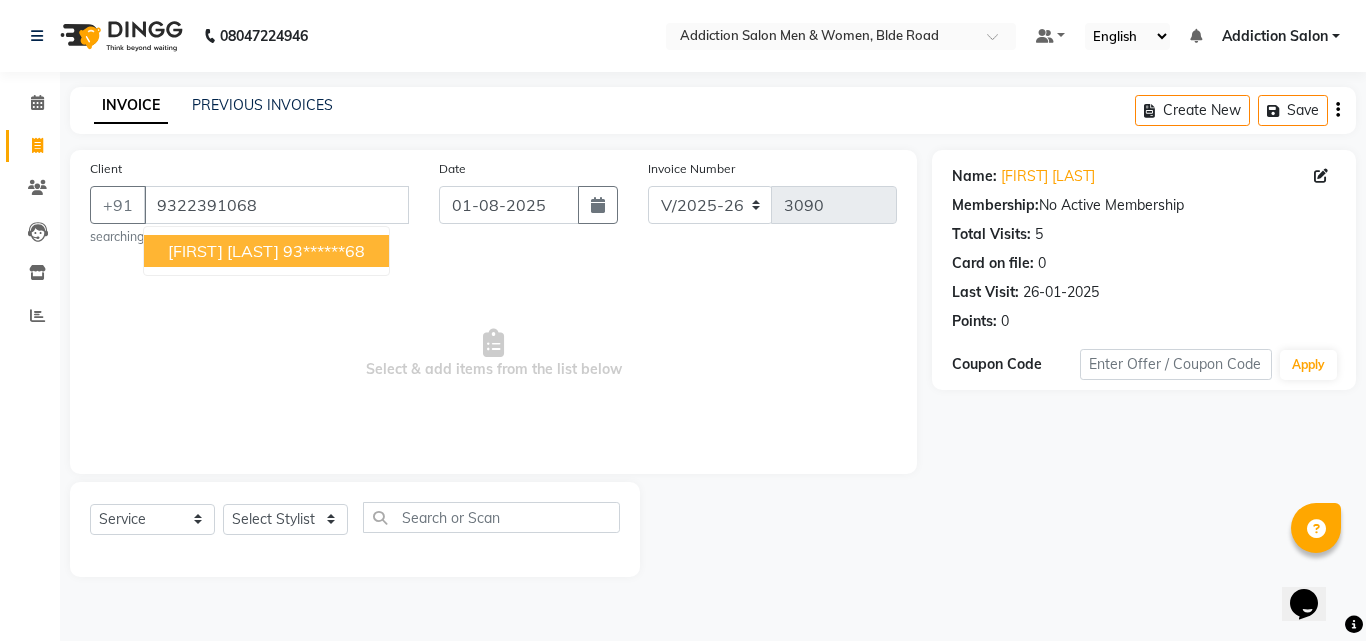 drag, startPoint x: 306, startPoint y: 256, endPoint x: 300, endPoint y: 427, distance: 171.10522 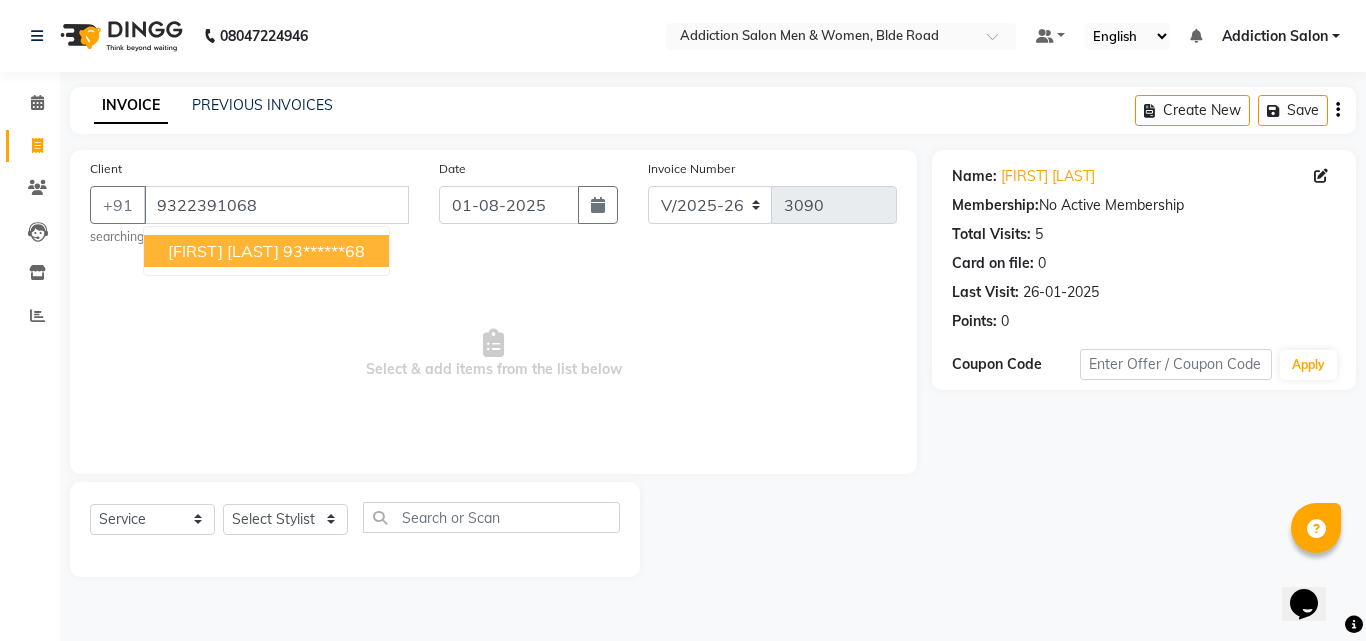 type on "93******68" 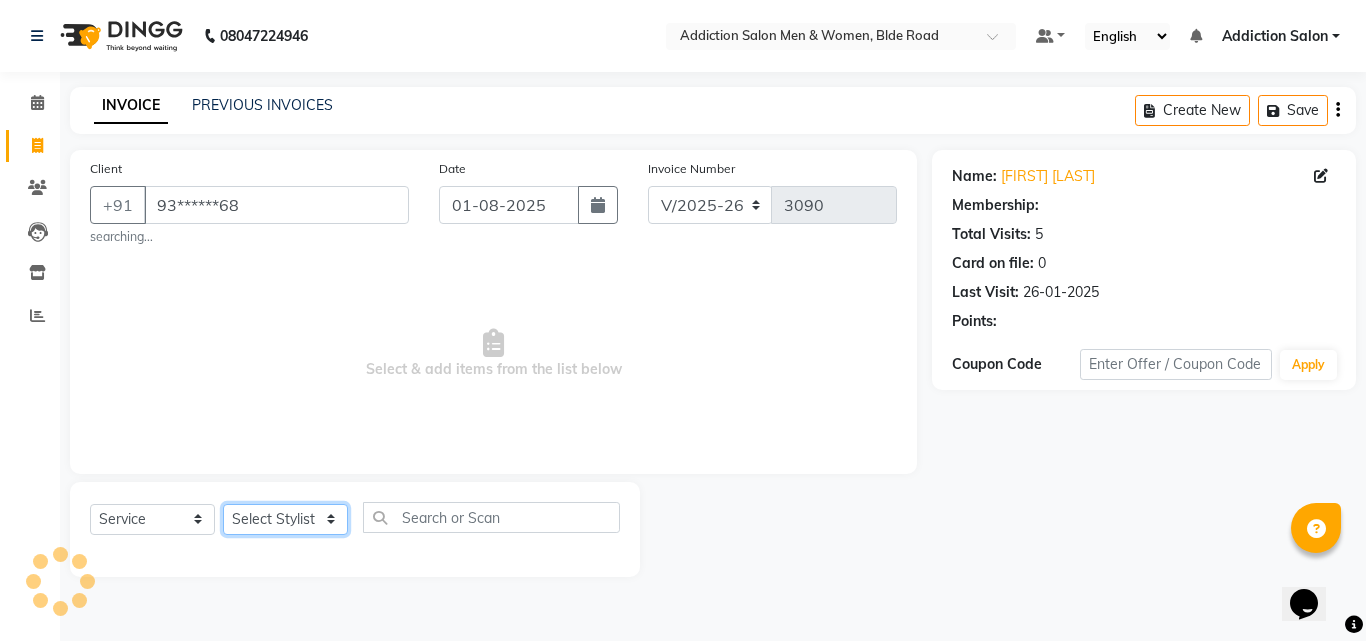 click on "Select Stylist Addiction Salon ANJALI BANSIKA Kamal KARAN KOUSHIK Nikhil Nilesh  pal Pranav REKHA RATHOD SHARDA" 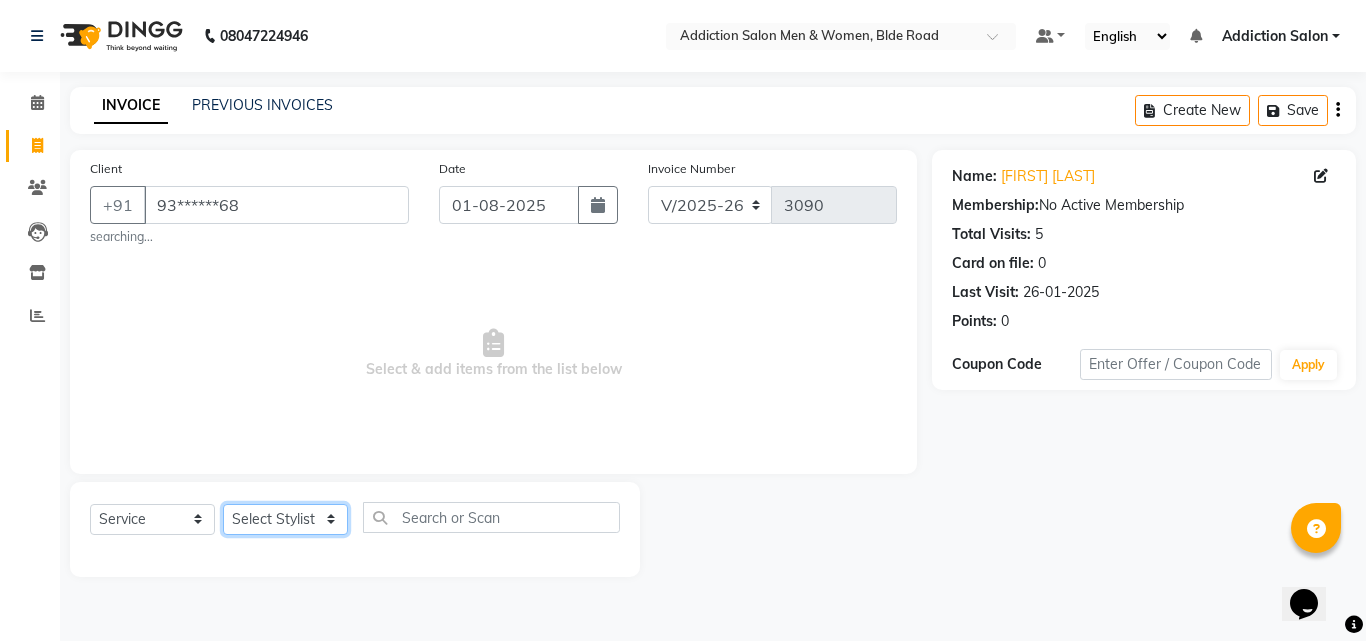 select on "61697" 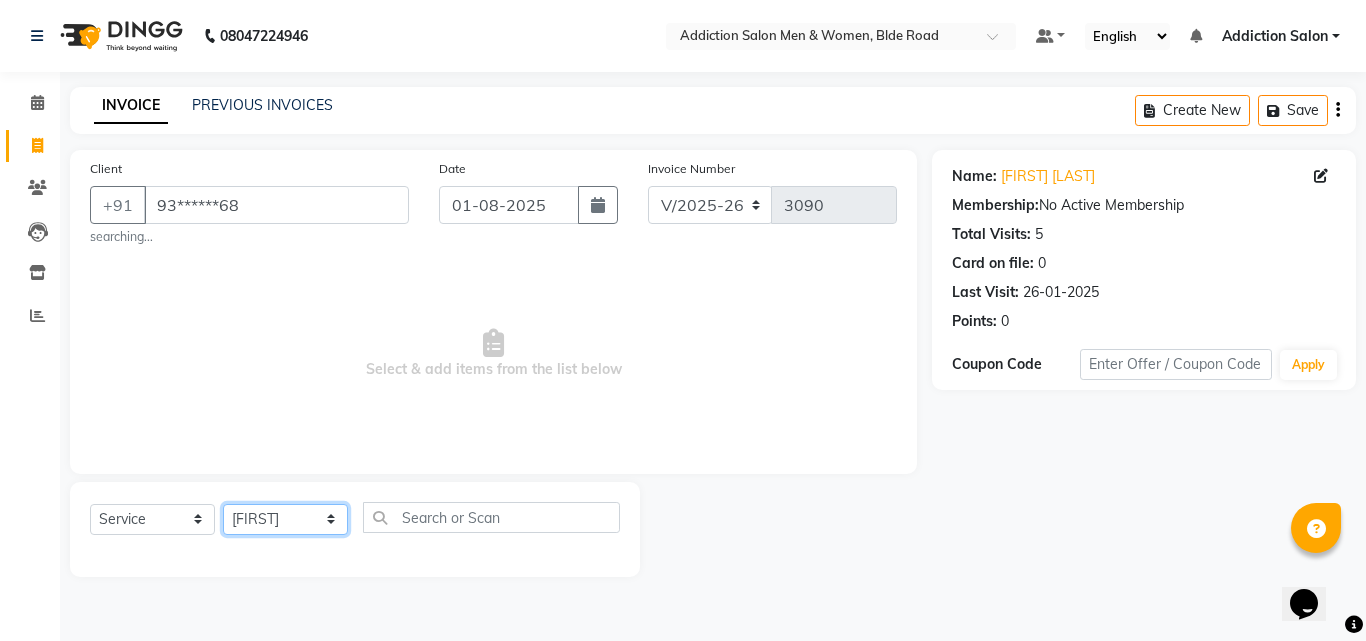 click on "Select Stylist Addiction Salon ANJALI BANSIKA Kamal KARAN KOUSHIK Nikhil Nilesh  pal Pranav REKHA RATHOD SHARDA" 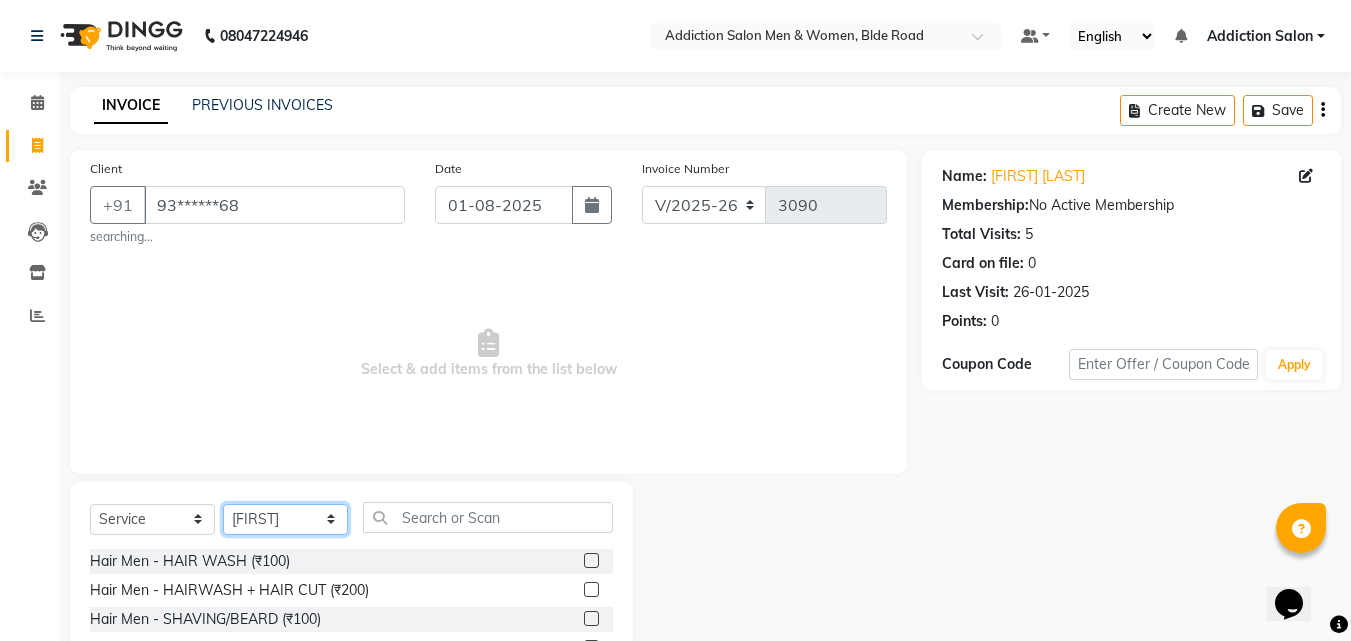 scroll, scrollTop: 166, scrollLeft: 0, axis: vertical 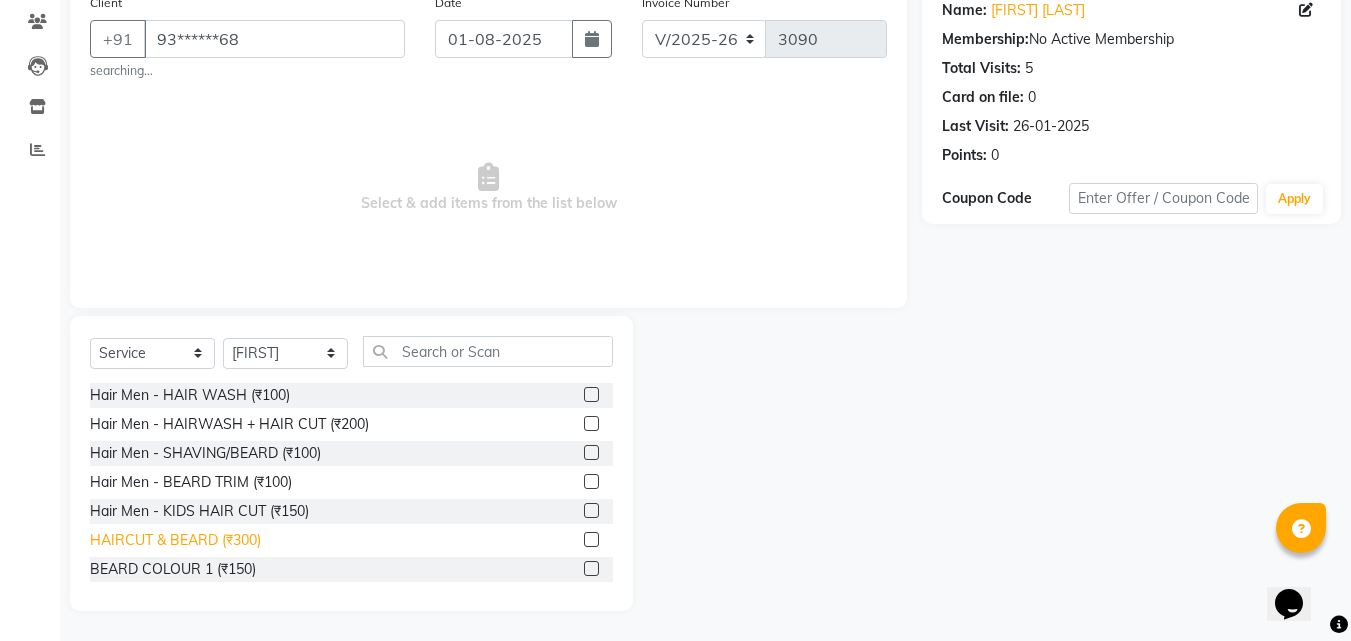 click on "HAIRCUT & BEARD (₹300)" 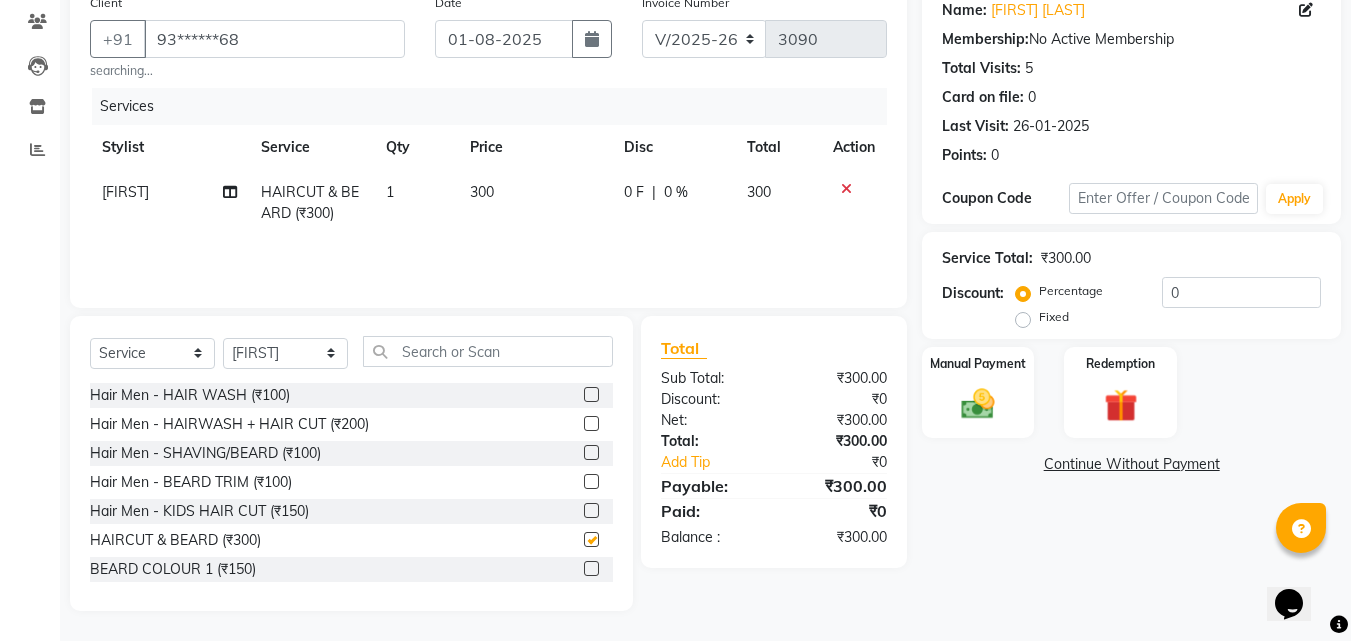 checkbox on "false" 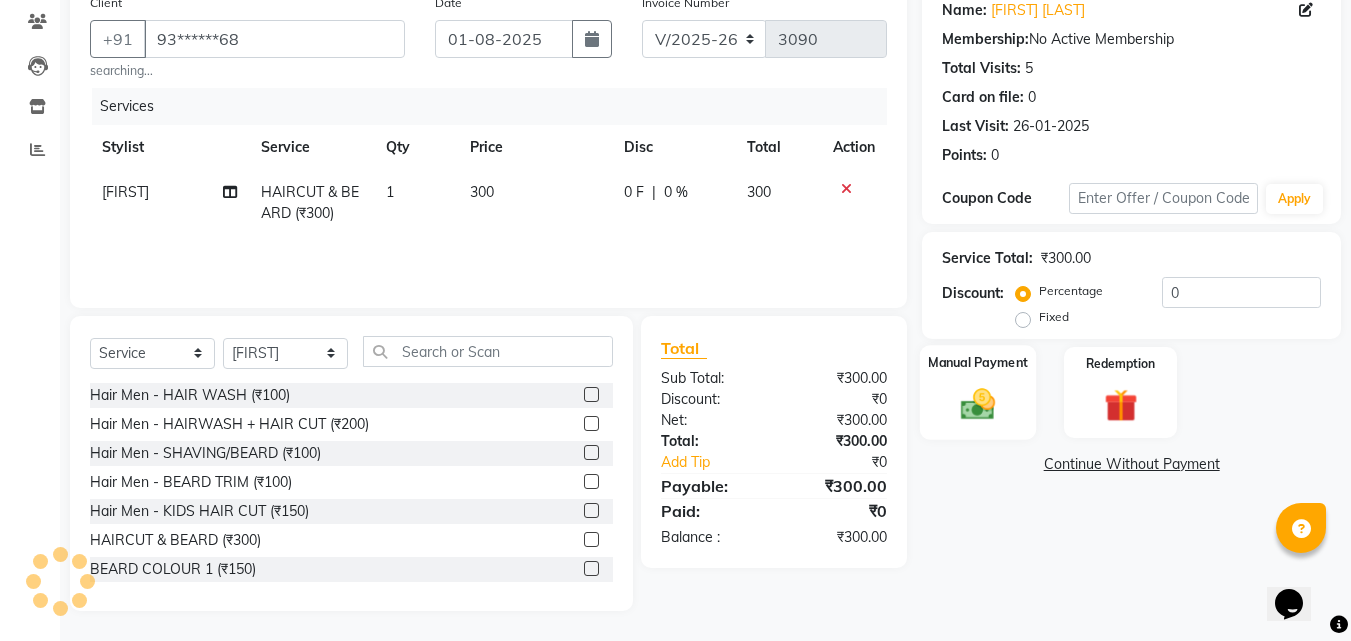 click 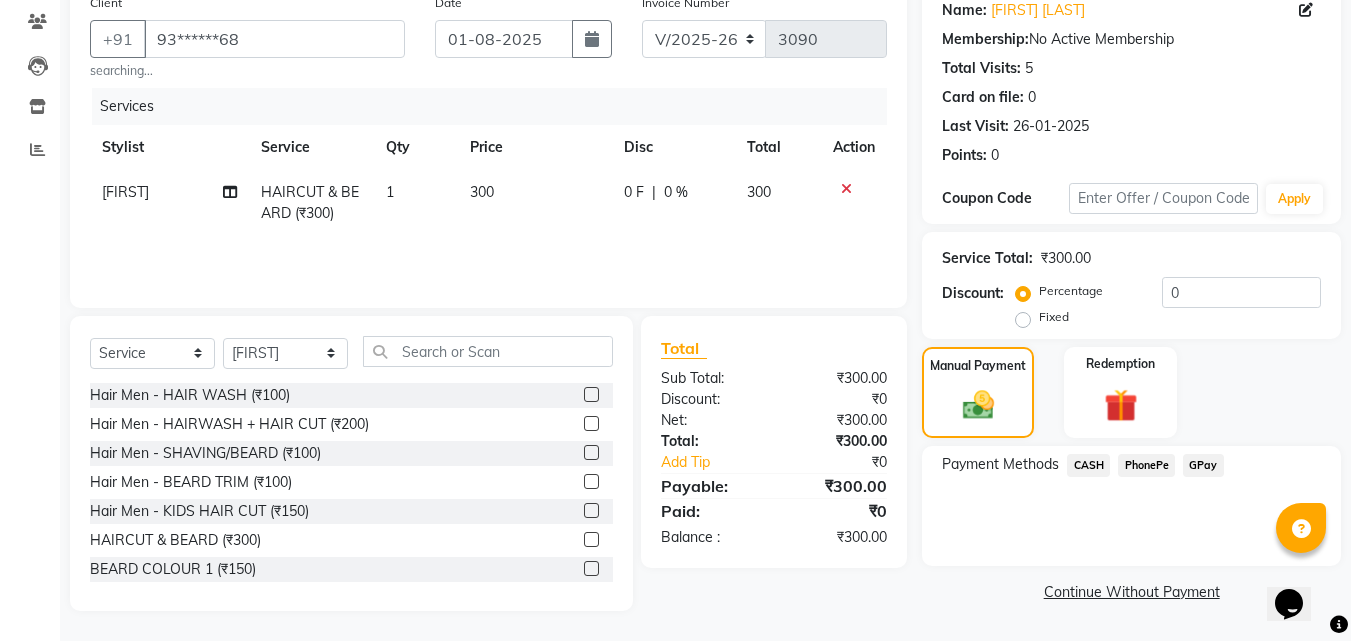 click on "CASH" 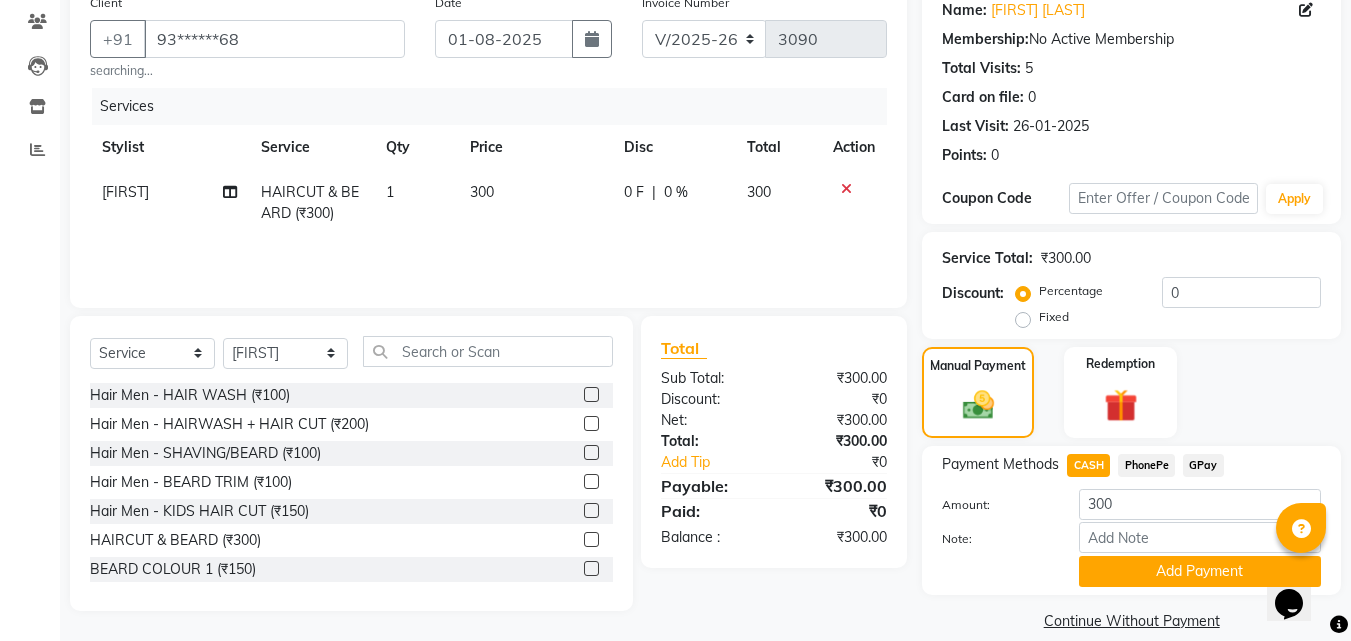 click on "Name: [FIRST] [LAST] Membership:  No Active Membership  Total Visits:  5 Card on file:  0 Last Visit:   26-01-2025 Points:   0  Coupon Code Apply Service Total:  ₹300.00  Discount:  Percentage   Fixed  0 Manual Payment Redemption Payment Methods  CASH   PhonePe   GPay  Amount: 300 Note: Add Payment  Continue Without Payment" 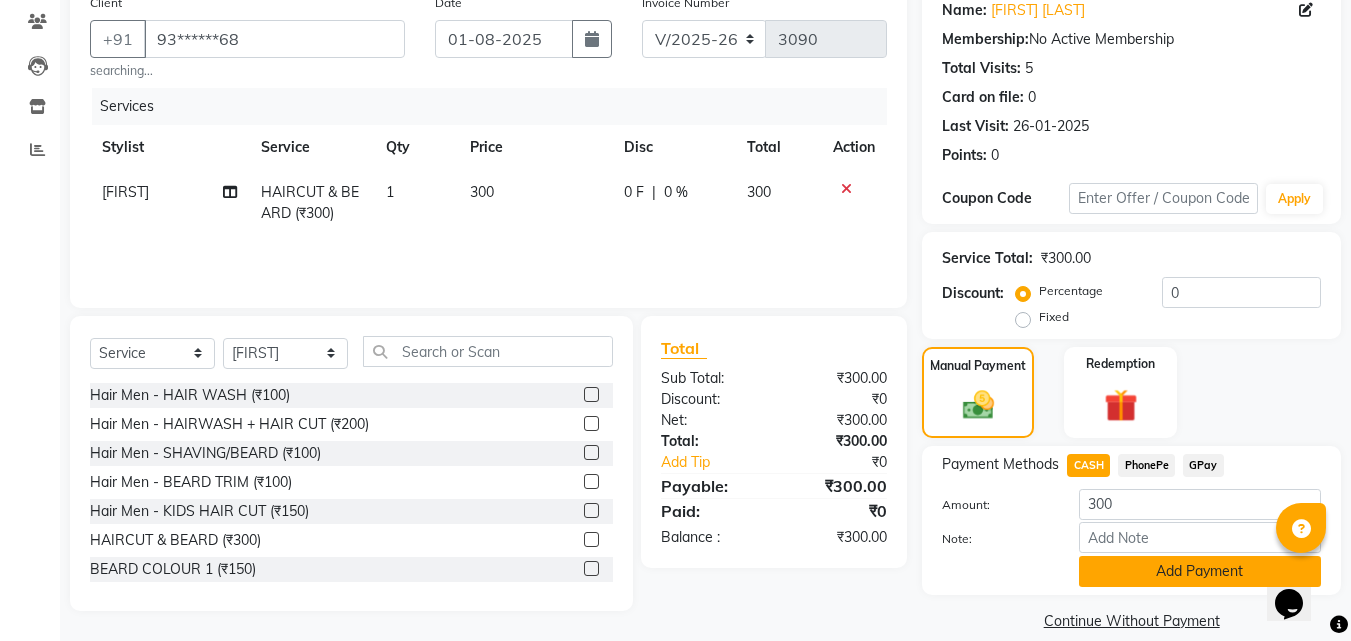 click on "Add Payment" 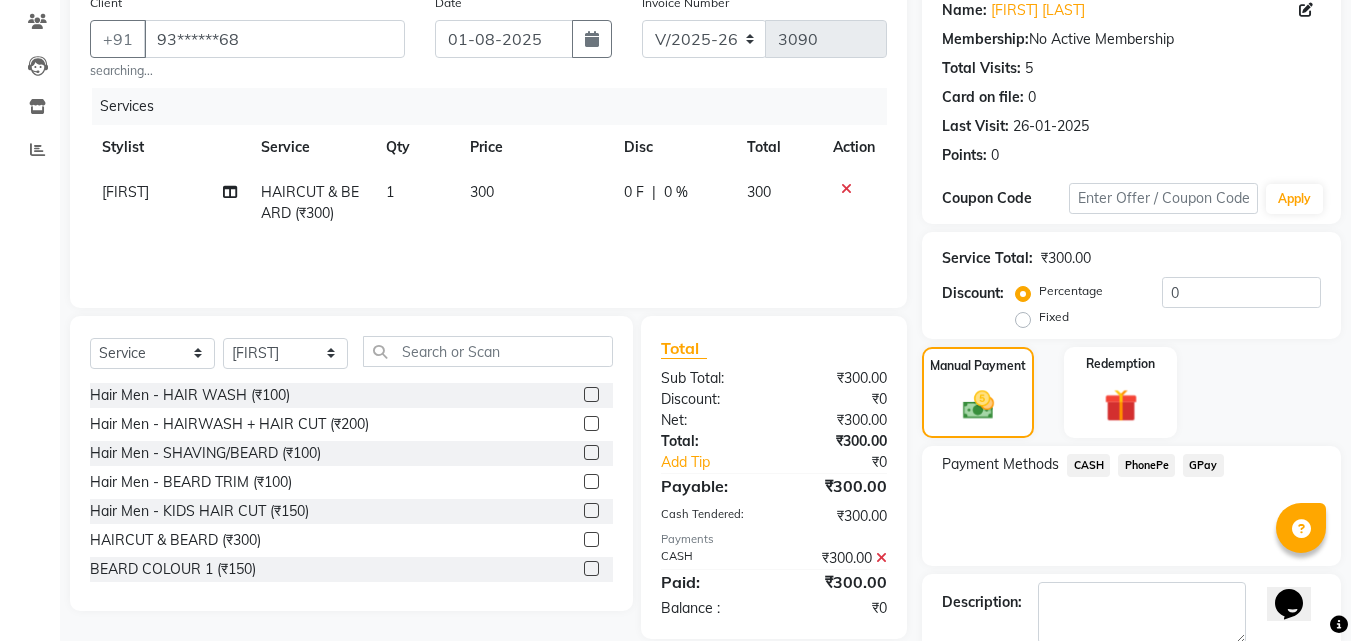 scroll, scrollTop: 275, scrollLeft: 0, axis: vertical 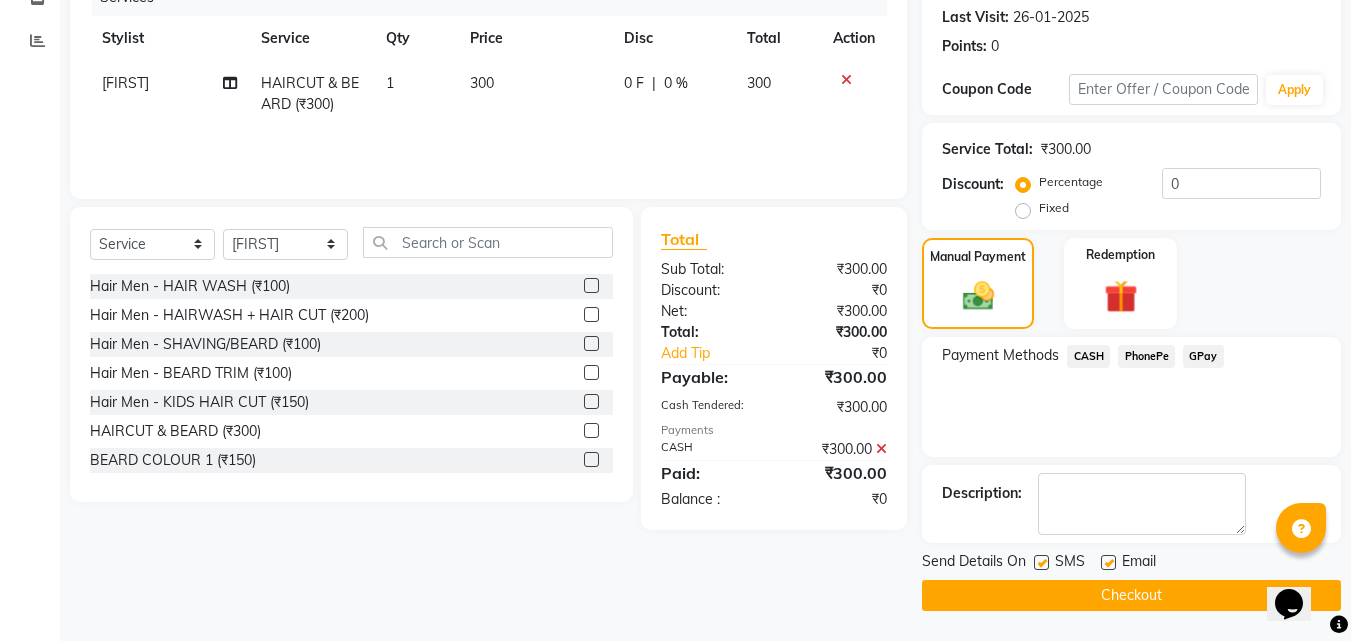 click on "Checkout" 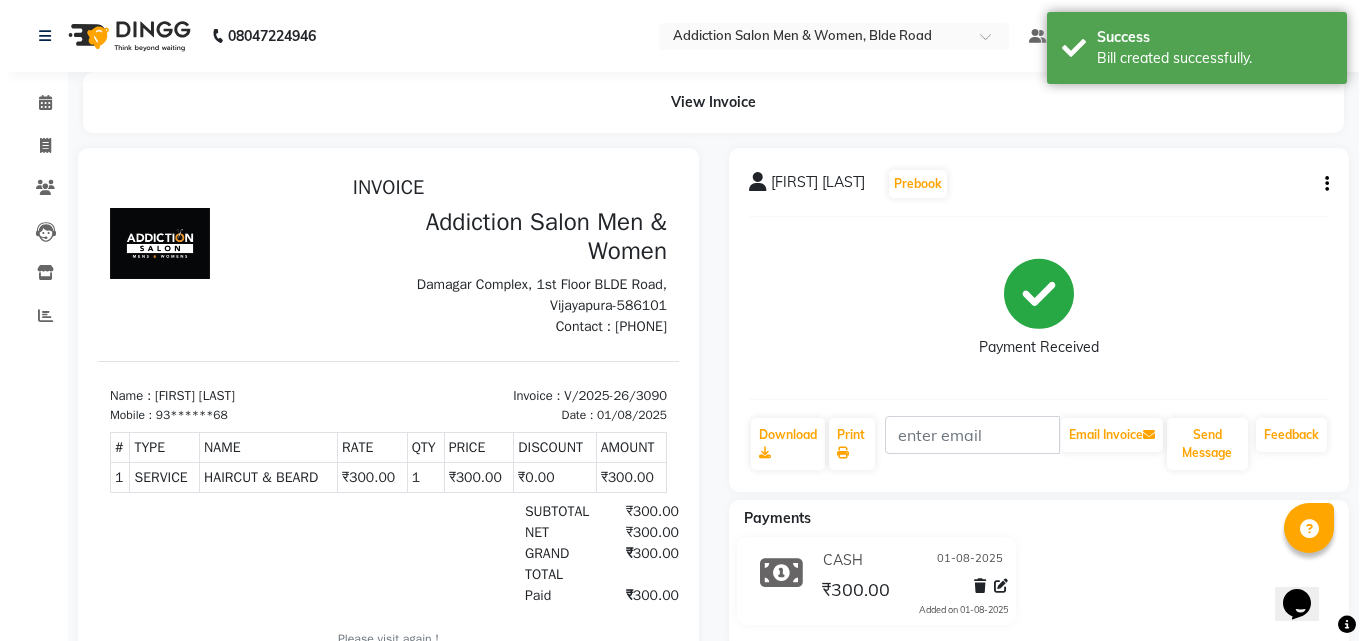 scroll, scrollTop: 0, scrollLeft: 0, axis: both 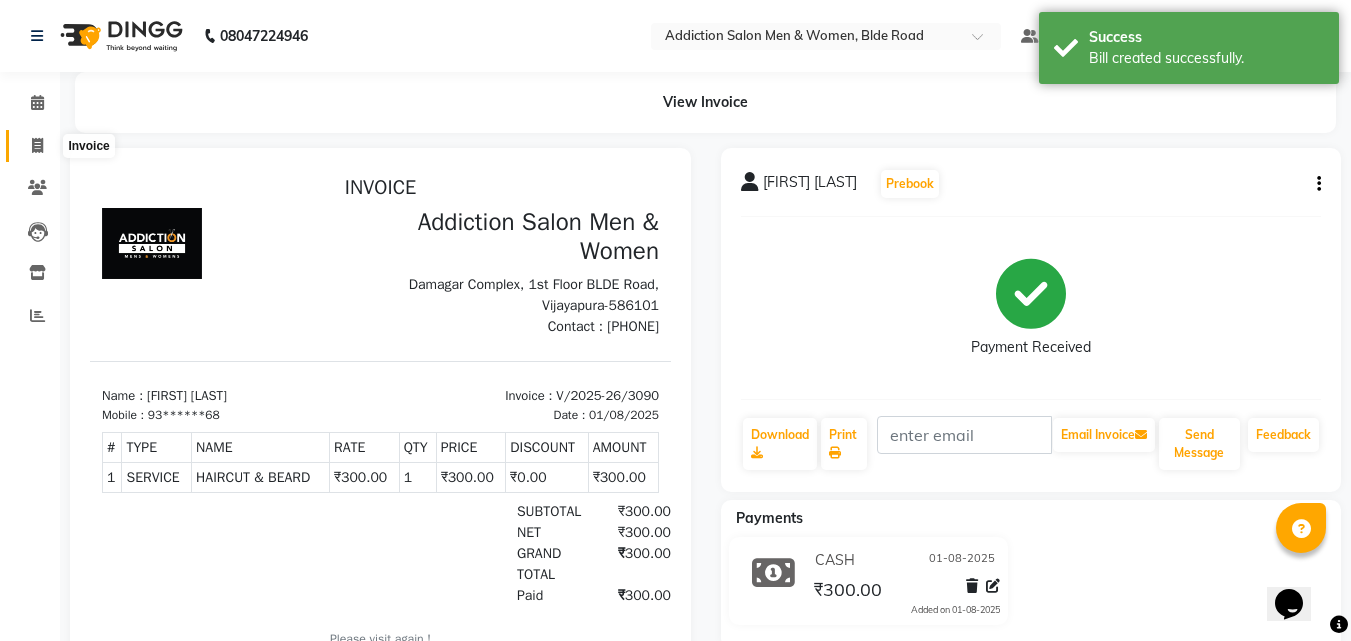 click 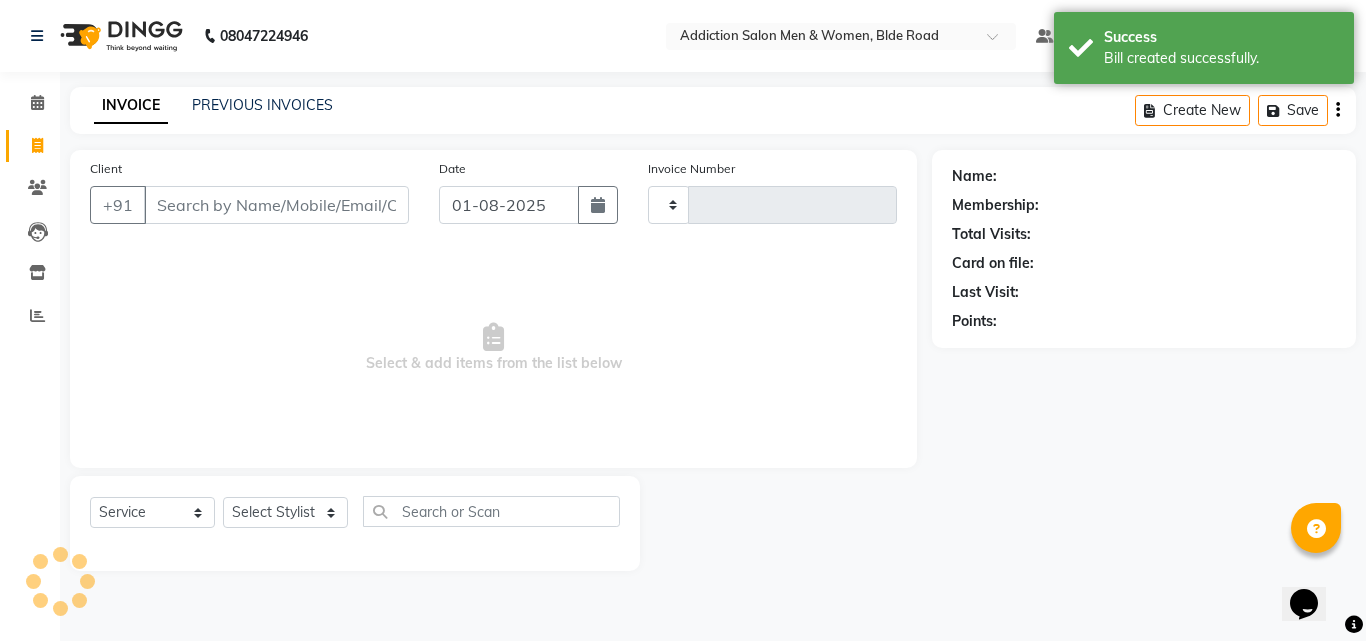 type on "3091" 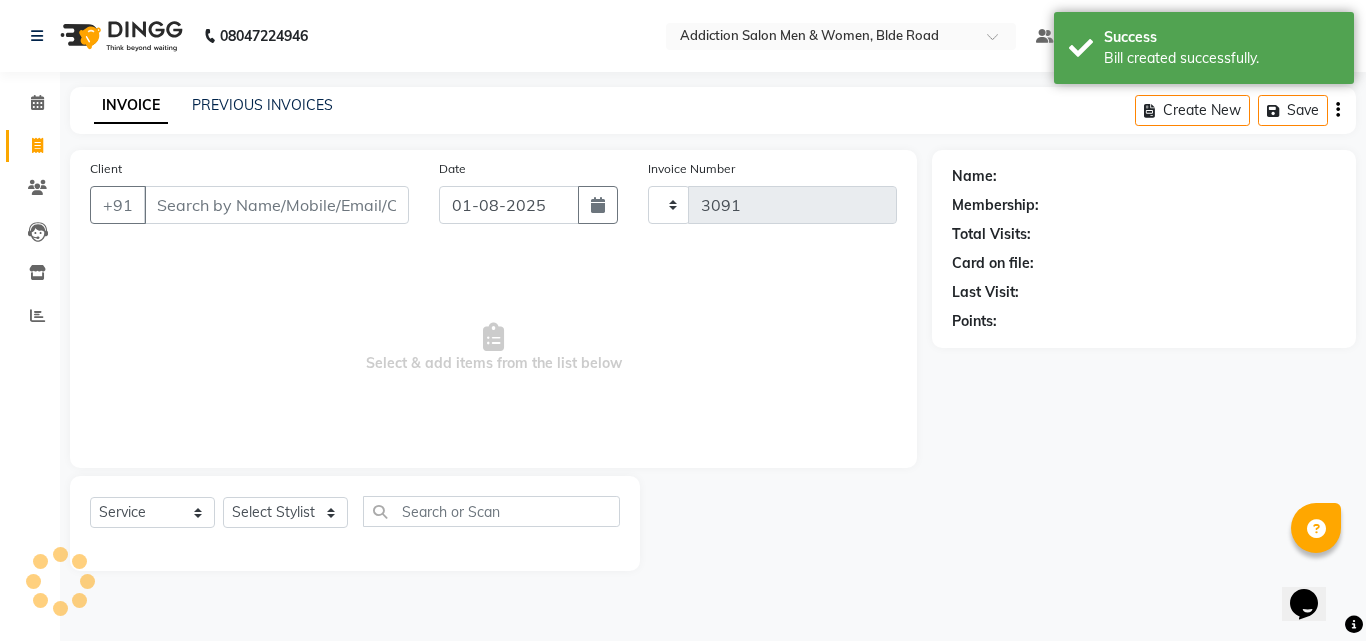 select on "6595" 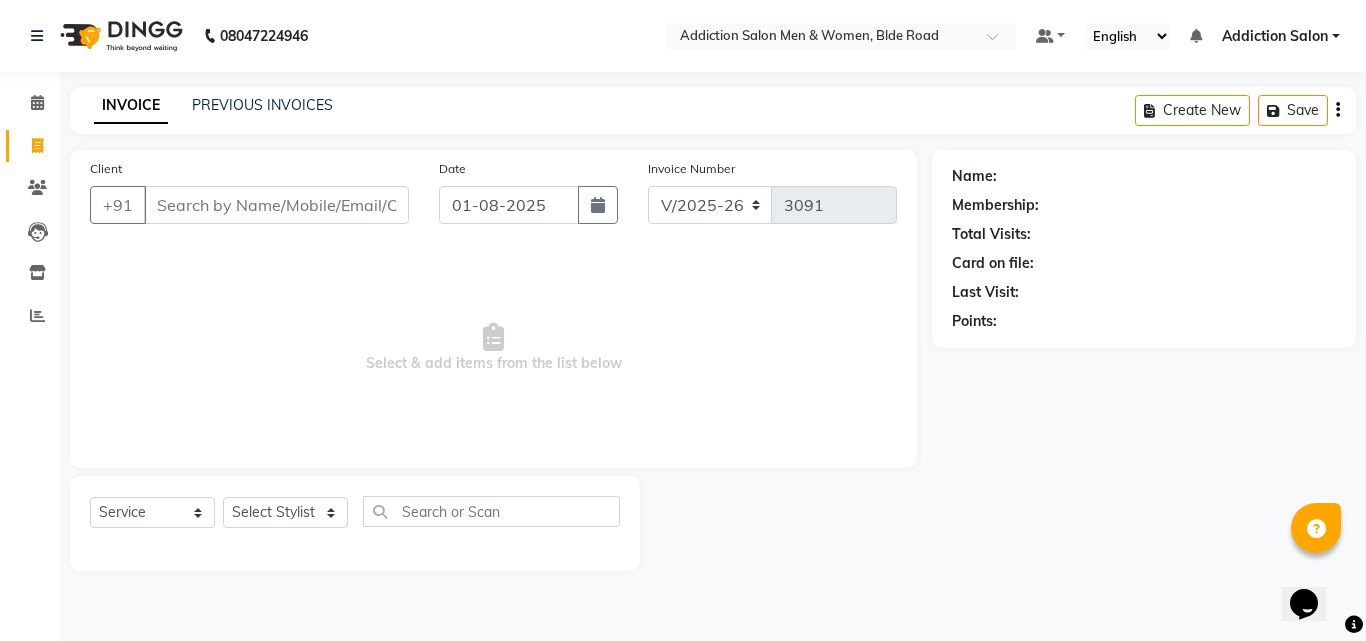click on "08047224946 Select Location × Addiction Salon Men & Women, Blde Road Default Panel My Panel English ENGLISH Español العربية मराठी हिंदी ગુજરાતી தமிழ் 中文 Notifications nothing to show Addiction Salon Manage Profile Change Password Sign out  Version:3.15.11  ☀ Addiction Salon Men & Women, BLDE Road  Calendar  Invoice  Clients  Leads   Inventory  Reports Completed InProgress Upcoming Dropped Tentative Check-In Confirm Bookings Segments Page Builder INVOICE PREVIOUS INVOICES Create New   Save  Client +91 Date 01-08-2025 Invoice Number V/2025 V/2025-26 3091  Select & add items from the list below  Select  Service  Product  Membership  Package Voucher Prepaid Gift Card  Select Stylist Addiction Salon ANJALI BANSIKA Kamal KARAN KOUSHIK Nikhil Nilesh  pal Pranav REKHA RATHOD SHARDA Name: Membership: Total Visits: Card on file: Last Visit:  Points:" at bounding box center (683, 320) 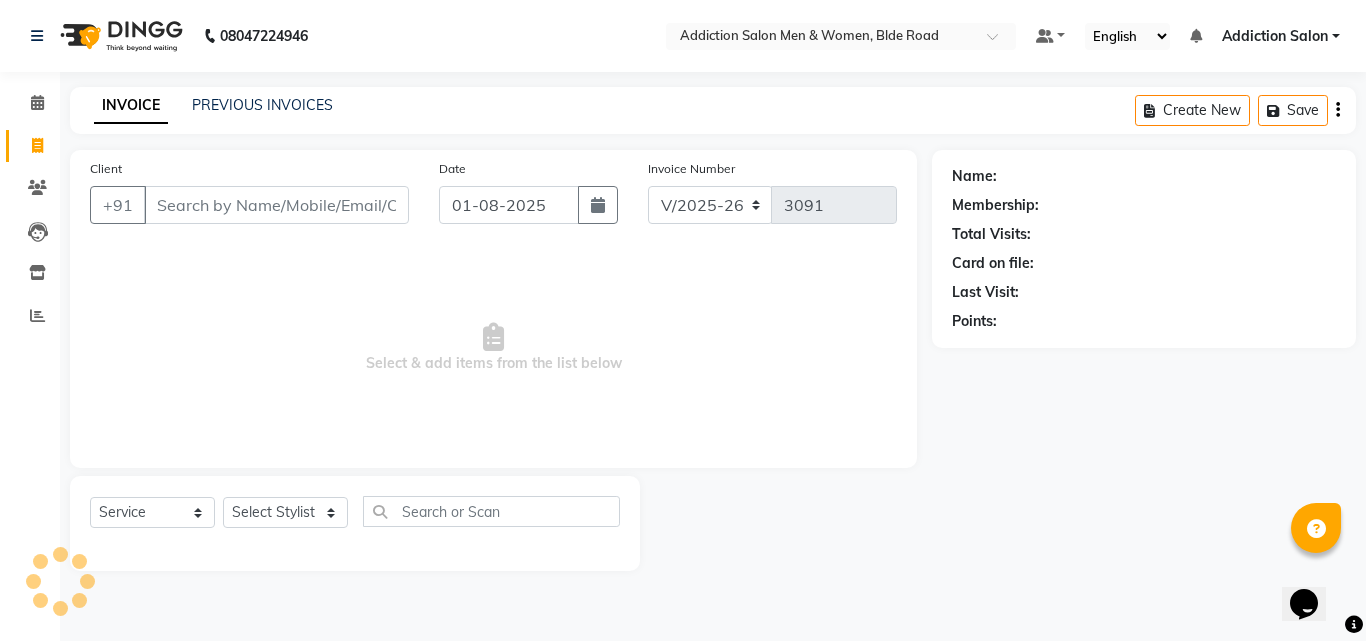 click on "08047224946 Select Location × Addiction Salon Men & Women, Blde Road Default Panel My Panel English ENGLISH Español العربية मराठी हिंदी ગુજરાતી தமிழ் 中文 Notifications nothing to show Addiction Salon Manage Profile Change Password Sign out  Version:3.15.11  ☀ Addiction Salon Men & Women, BLDE Road  Calendar  Invoice  Clients  Leads   Inventory  Reports Completed InProgress Upcoming Dropped Tentative Check-In Confirm Bookings Segments Page Builder INVOICE PREVIOUS INVOICES Create New   Save  Client +91 Date 01-08-2025 Invoice Number V/2025 V/2025-26 3091  Select & add items from the list below  Select  Service  Product  Membership  Package Voucher Prepaid Gift Card  Select Stylist Addiction Salon ANJALI BANSIKA Kamal KARAN KOUSHIK Nikhil Nilesh  pal Pranav REKHA RATHOD SHARDA Name: Membership: Total Visits: Card on file: Last Visit:  Points:" at bounding box center [683, 320] 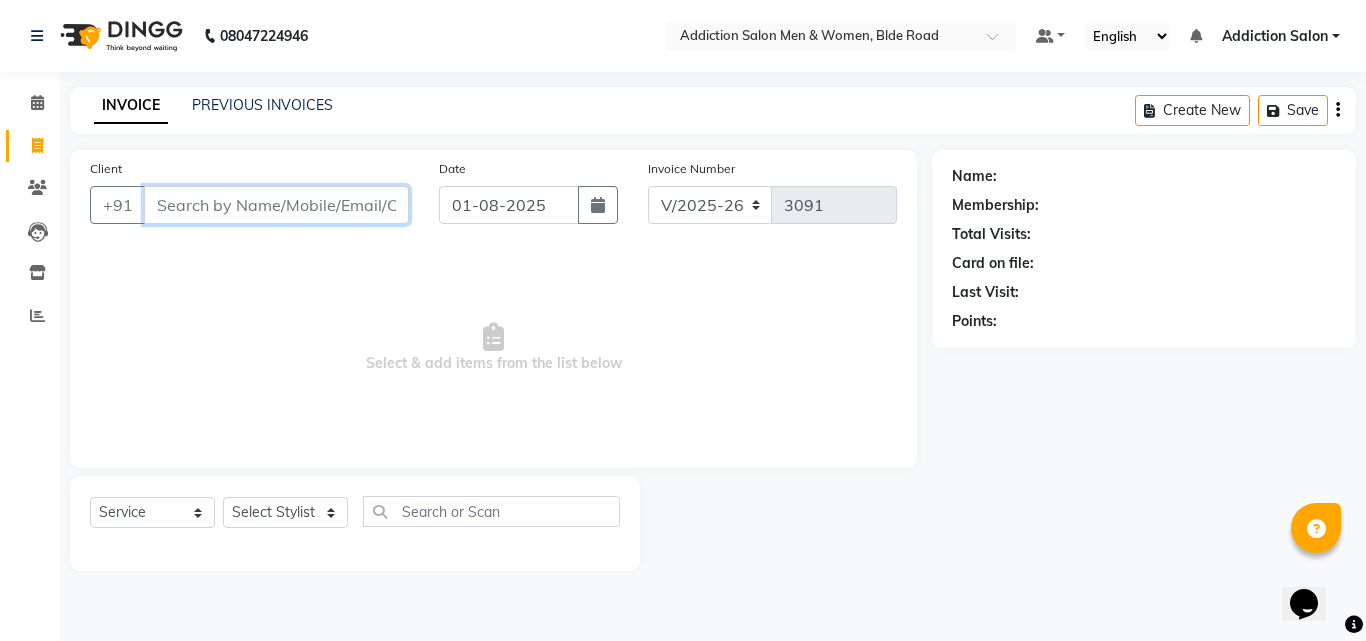 click on "Client" at bounding box center (276, 205) 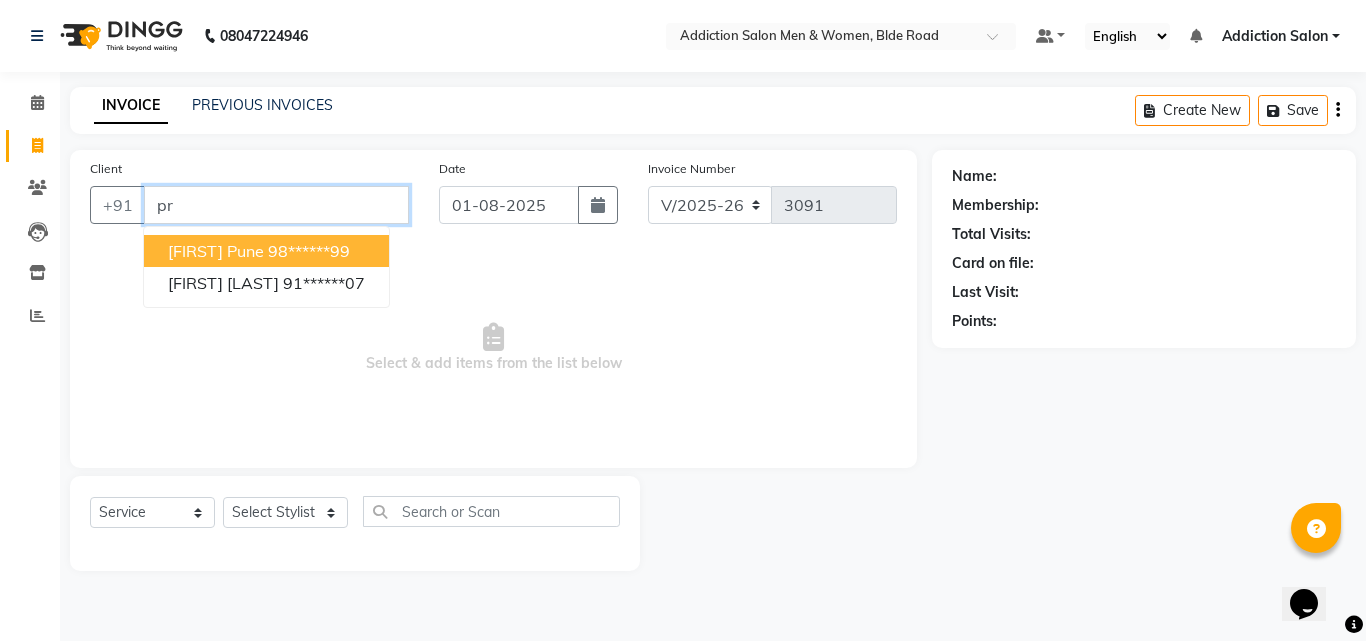 type on "p" 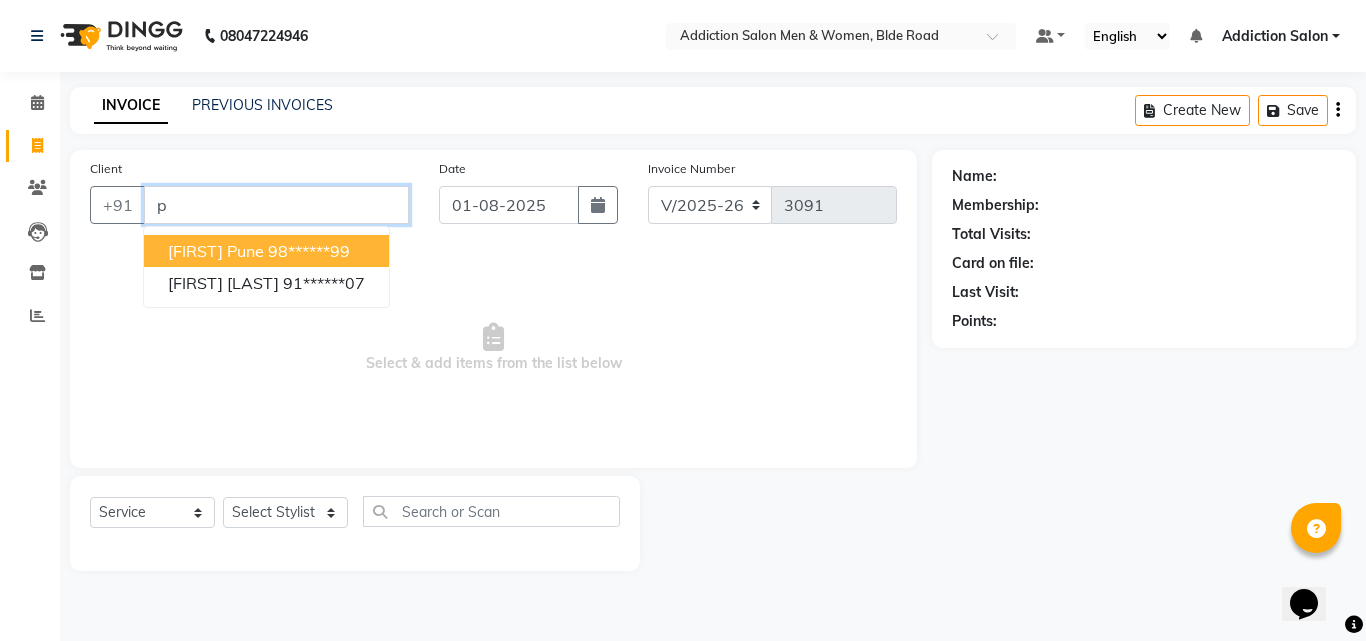 type 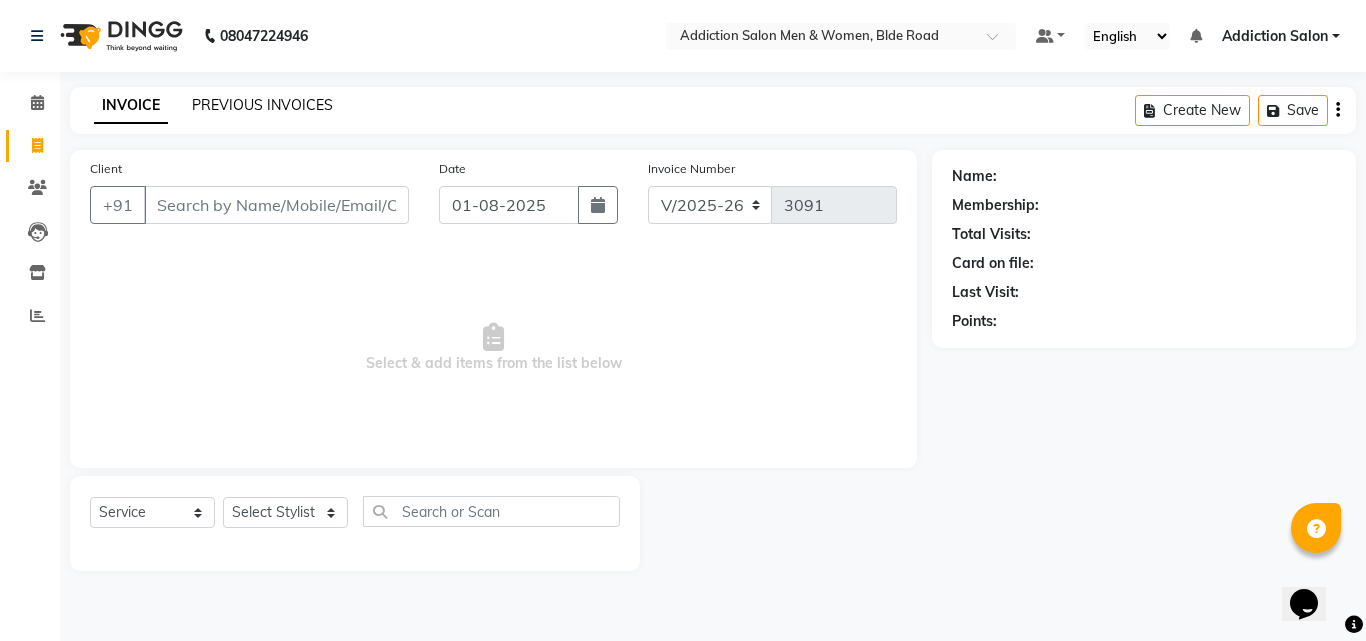 click on "PREVIOUS INVOICES" 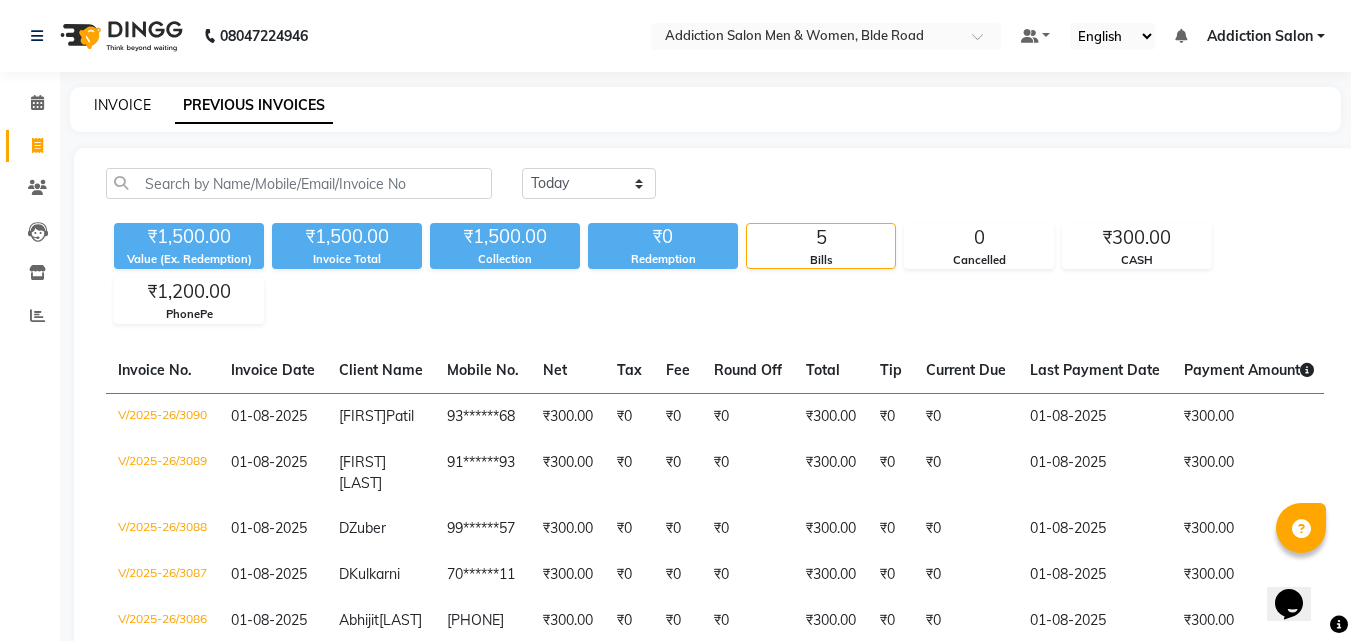 click on "INVOICE" 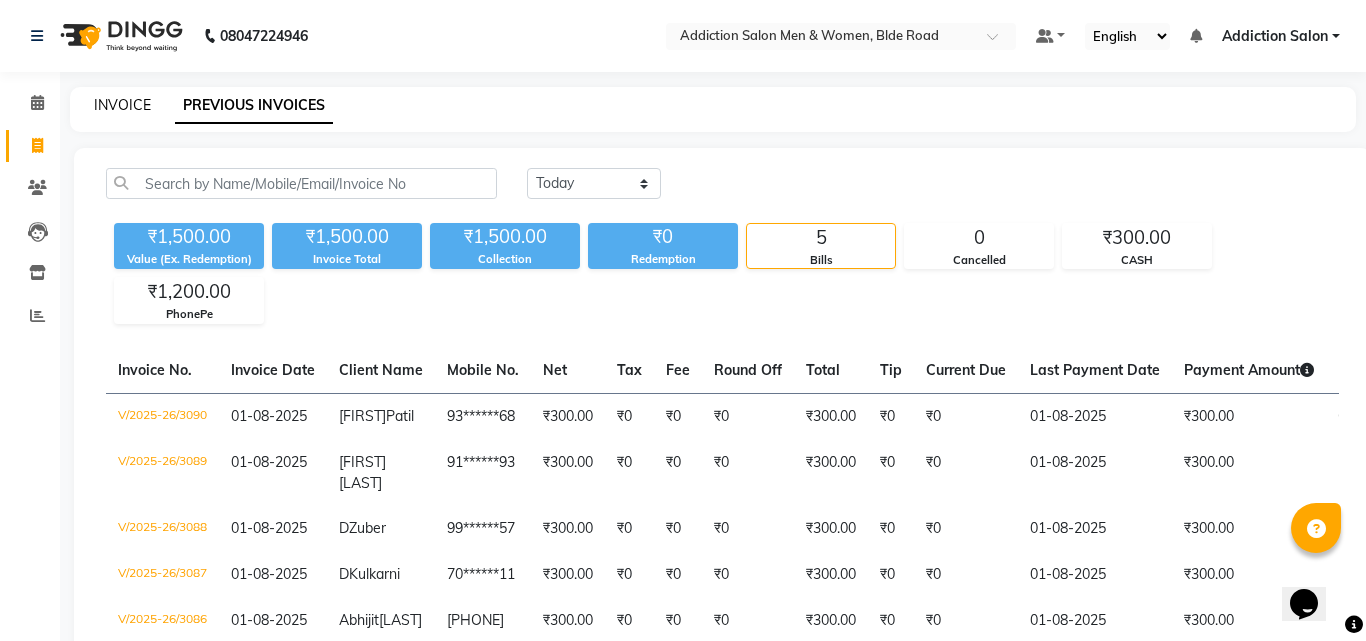 select on "6595" 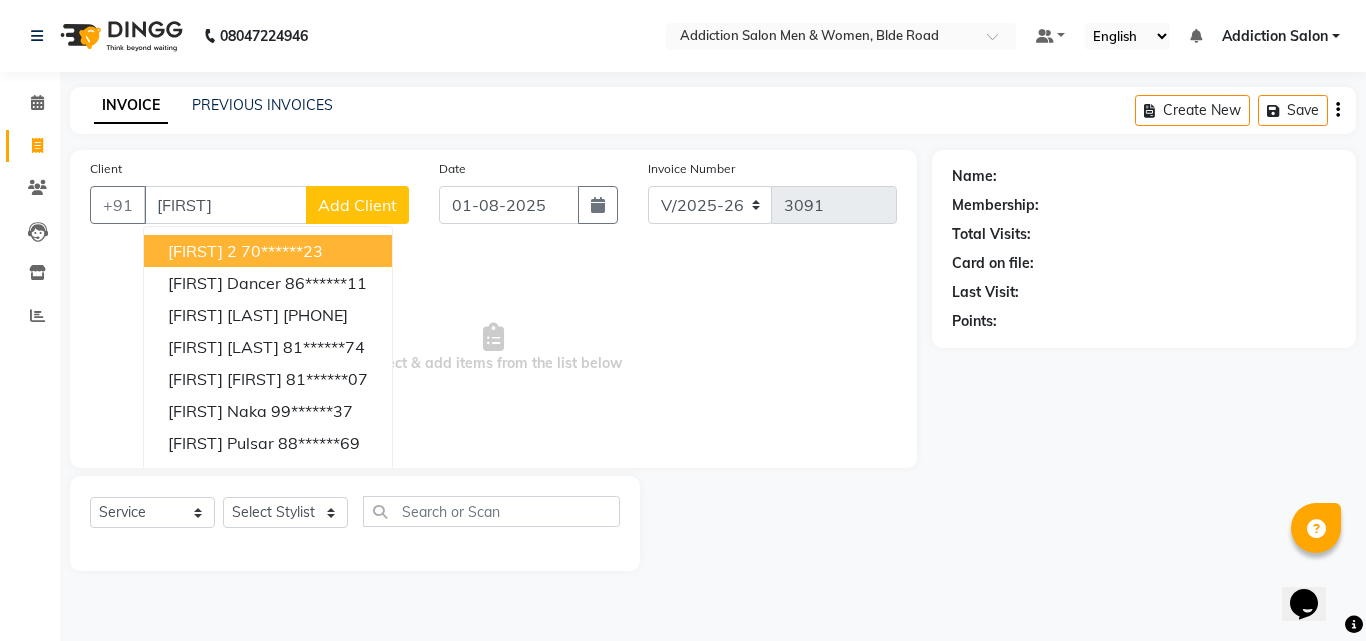 click on "[FIRST] 2  70******23" at bounding box center (268, 251) 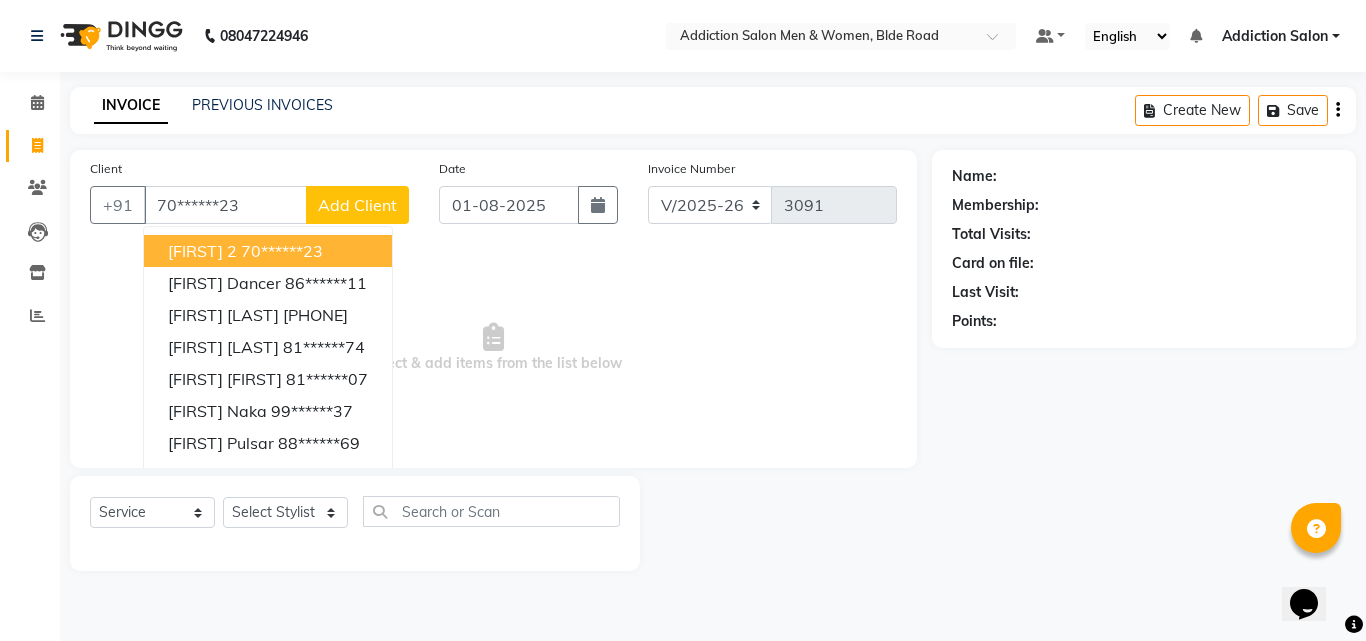 type on "70******23" 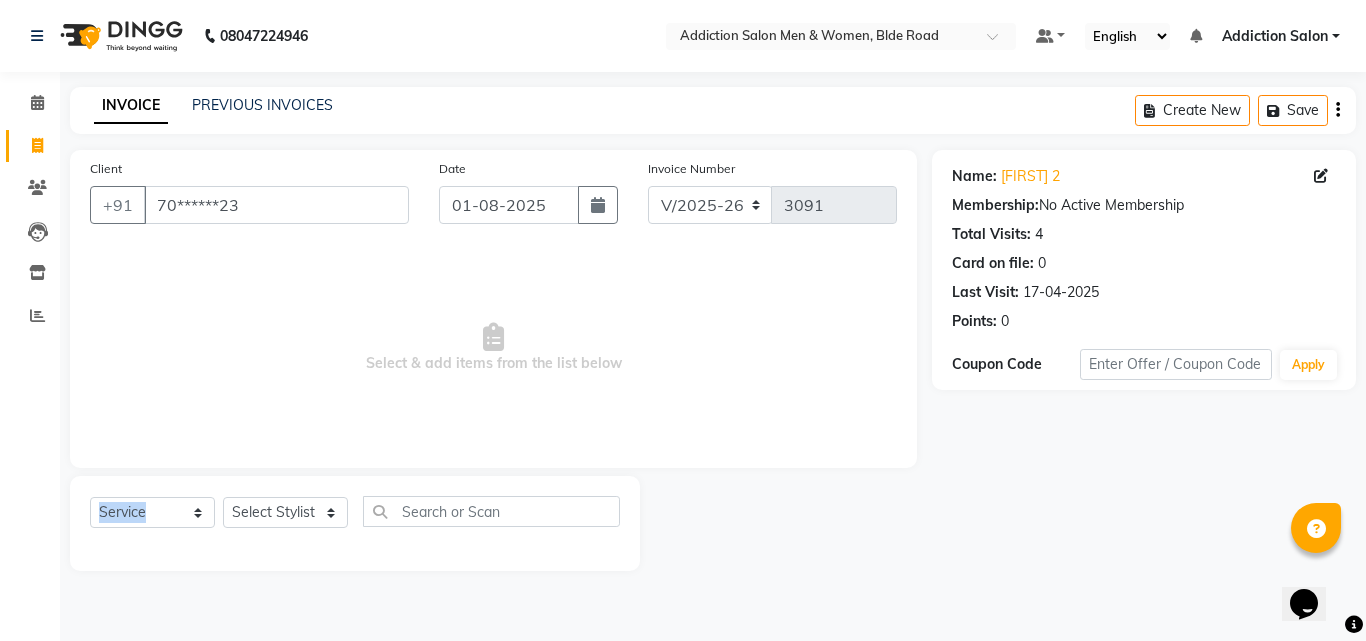 drag, startPoint x: 218, startPoint y: 489, endPoint x: 237, endPoint y: 508, distance: 26.870058 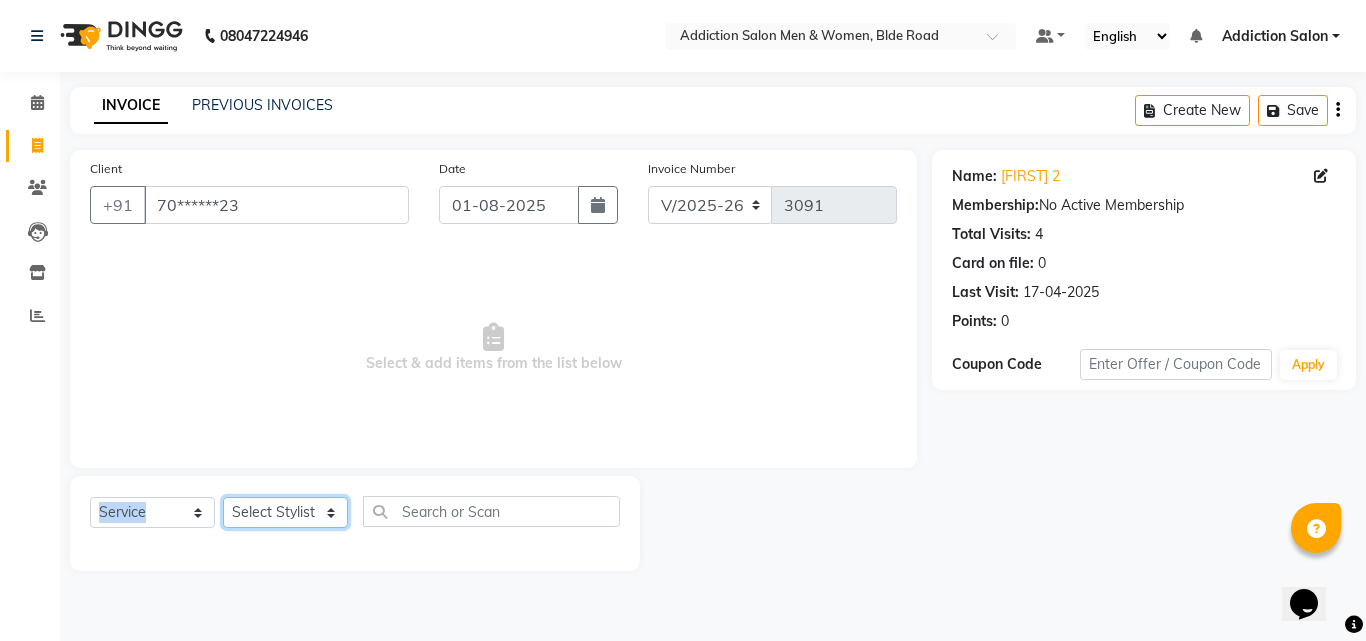 click on "Select Stylist Addiction Salon ANJALI BANSIKA Kamal KARAN KOUSHIK Nikhil Nilesh  pal Pranav REKHA RATHOD SHARDA" 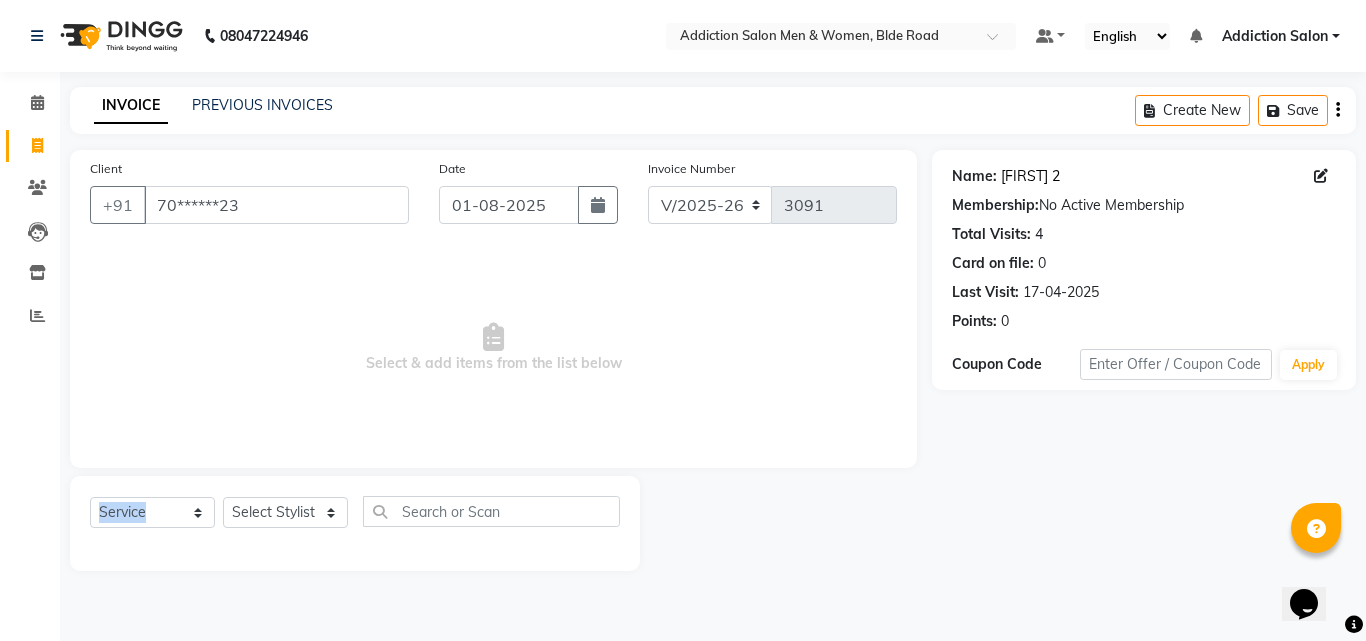 click on "[FIRST] 2" 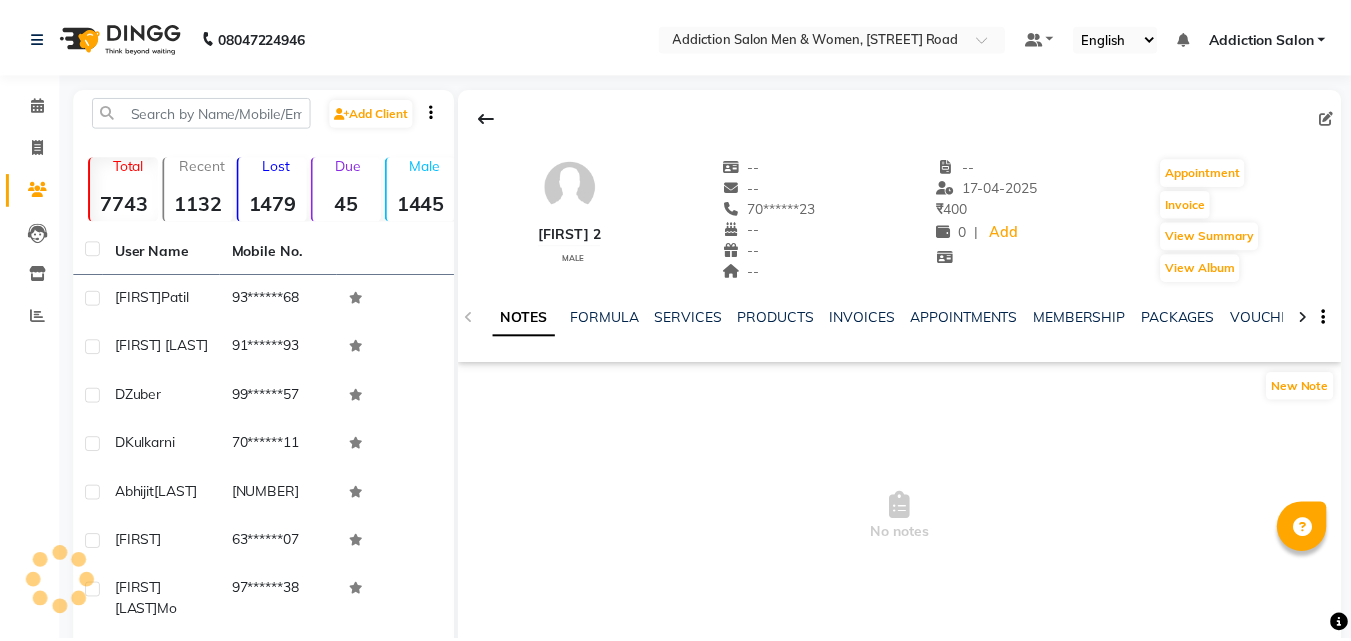 scroll, scrollTop: 0, scrollLeft: 0, axis: both 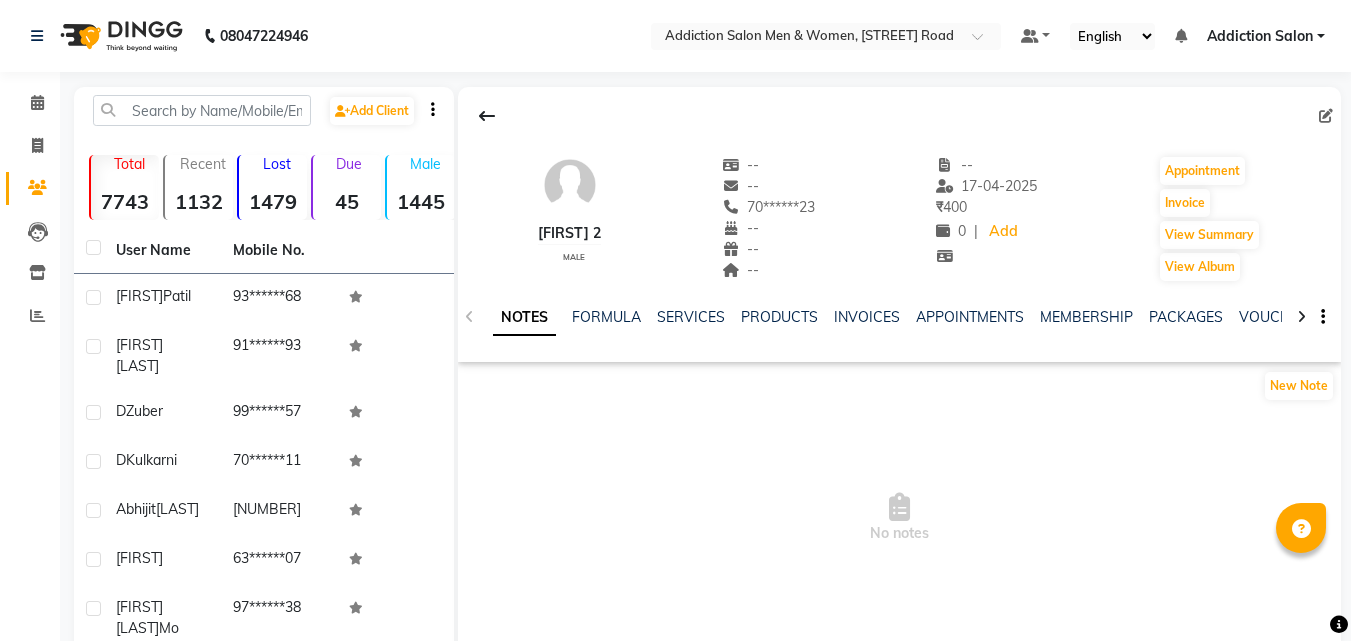 click on "NOTES FORMULA SERVICES PRODUCTS INVOICES APPOINTMENTS MEMBERSHIP PACKAGES VOUCHERS GIFTCARDS POINTS FORMS FAMILY CARDS WALLET" 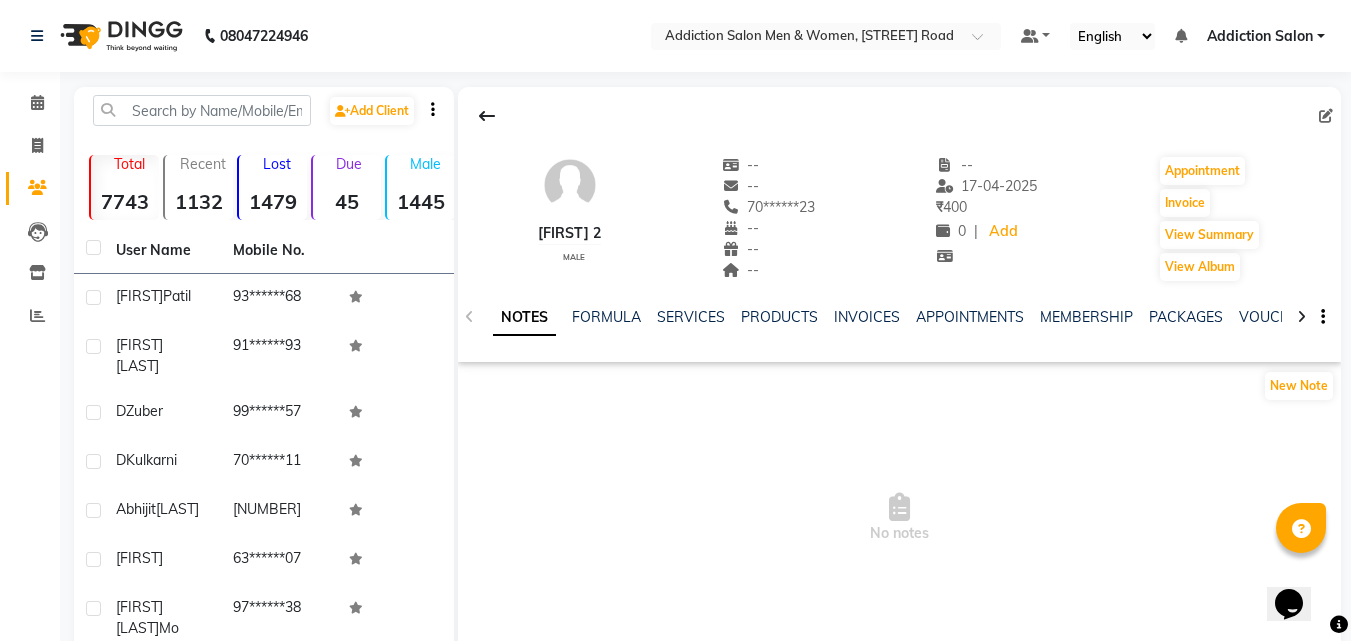 scroll, scrollTop: 0, scrollLeft: 0, axis: both 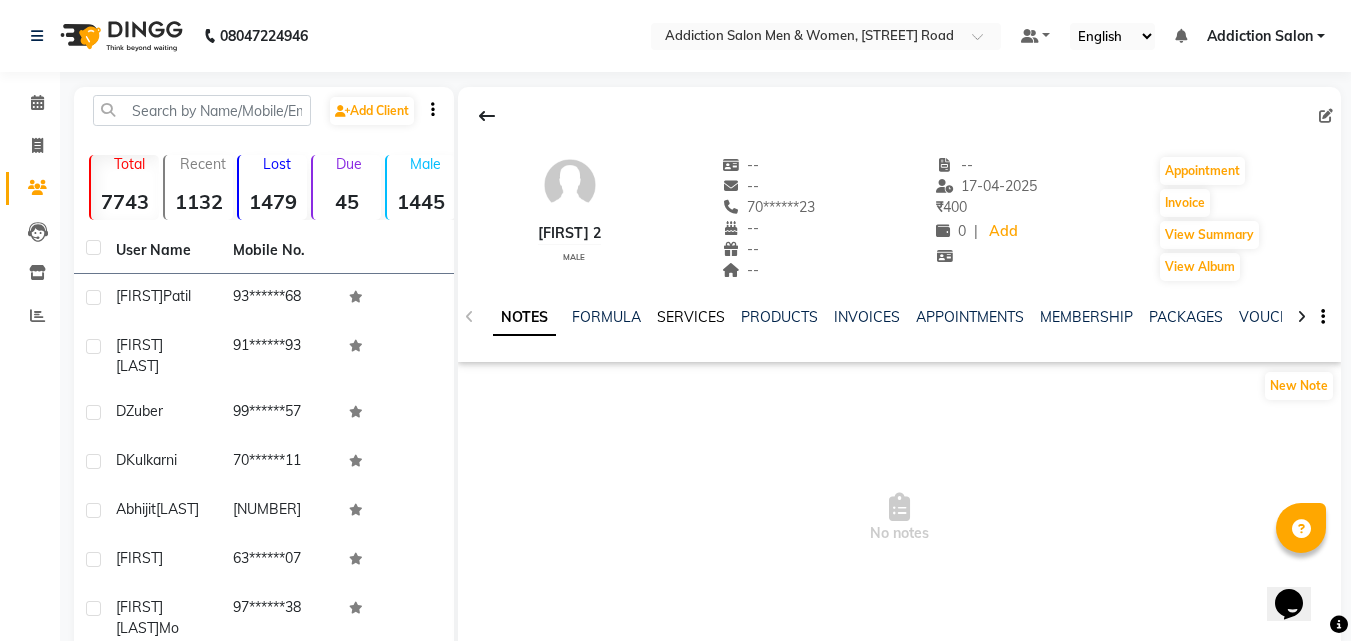 click on "NOTES FORMULA SERVICES PRODUCTS INVOICES APPOINTMENTS MEMBERSHIP PACKAGES VOUCHERS GIFTCARDS POINTS FORMS FAMILY CARDS WALLET" 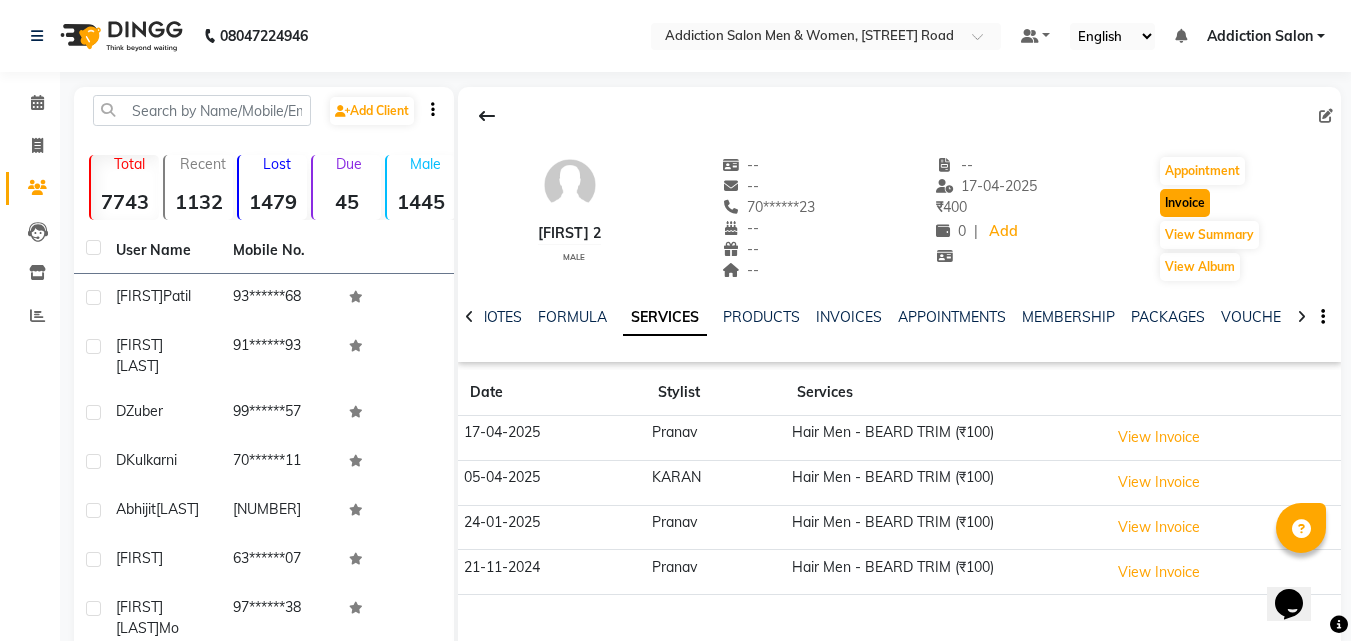 click on "Invoice" 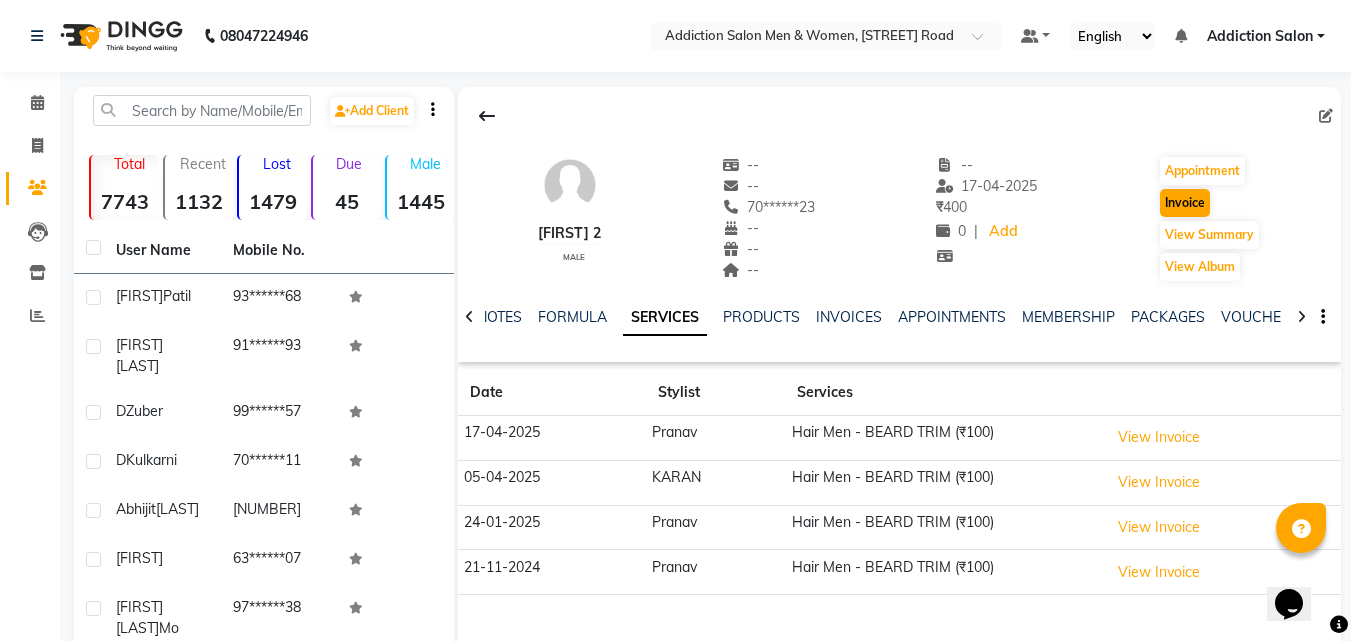 select on "service" 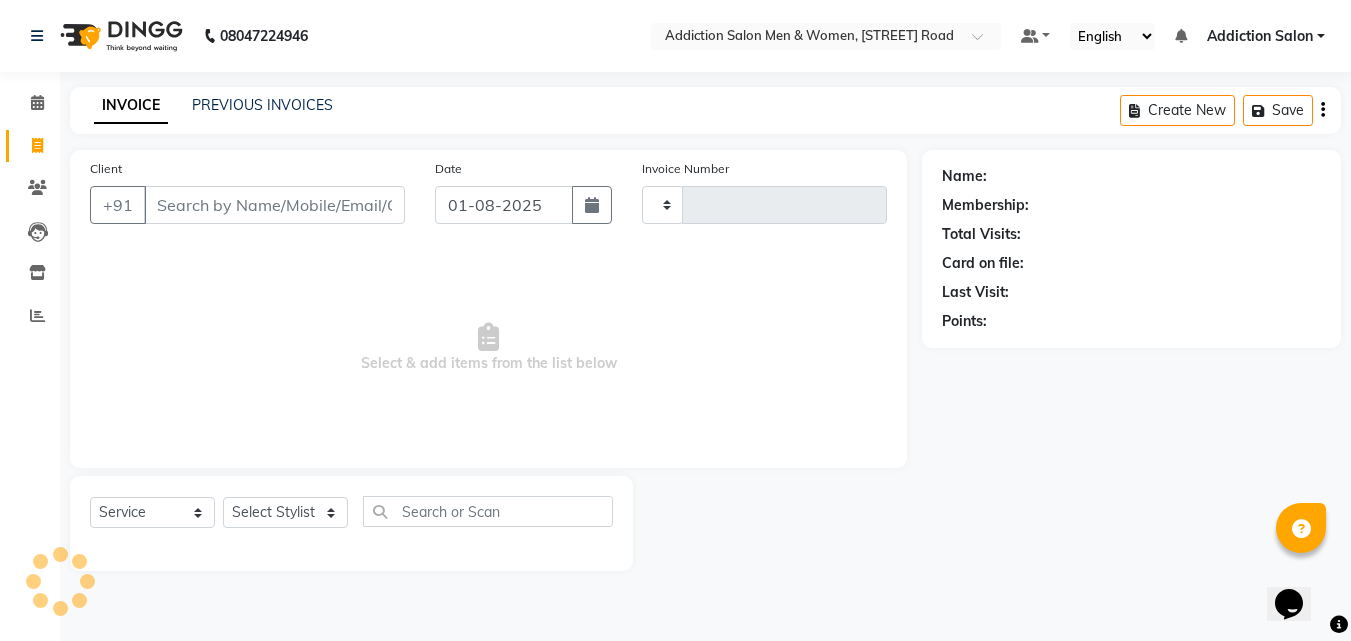 type on "3091" 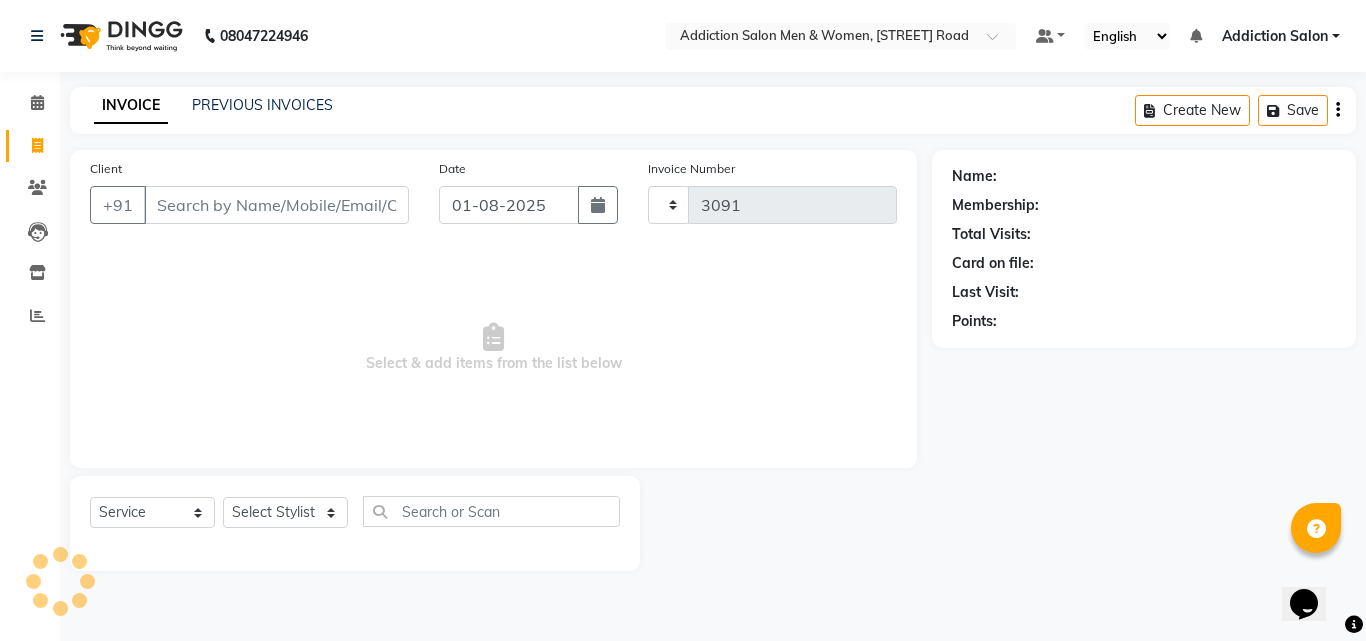 select on "6595" 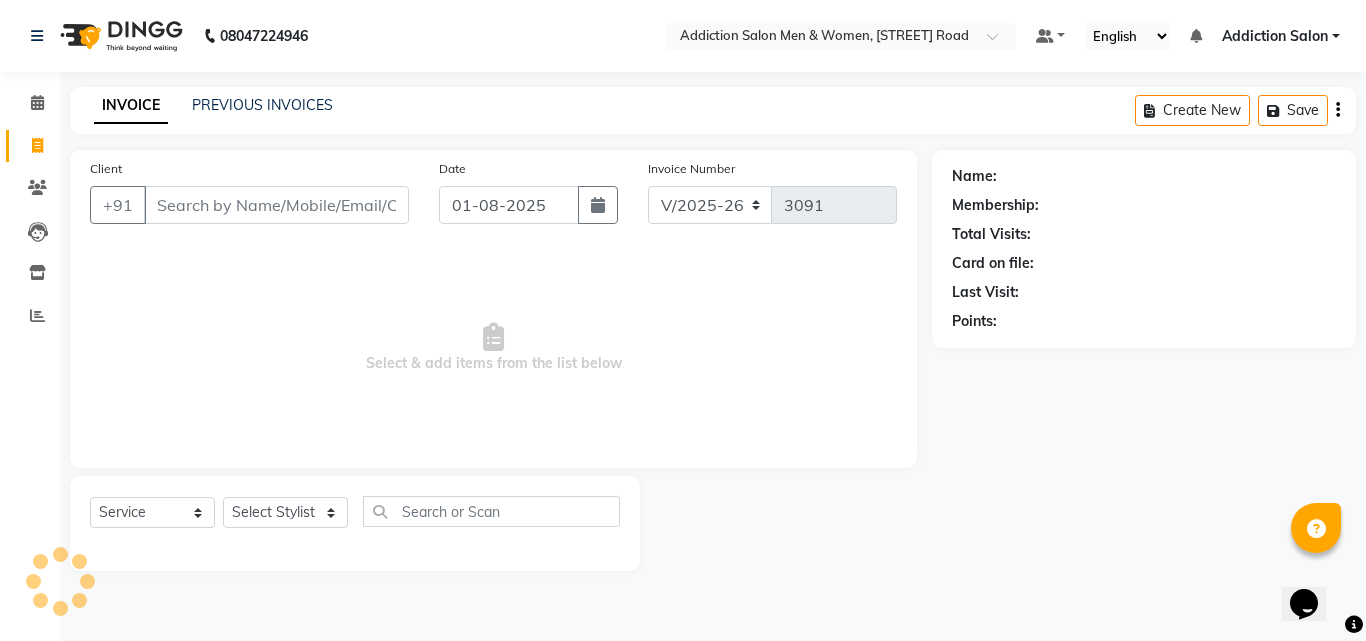 type on "70******23" 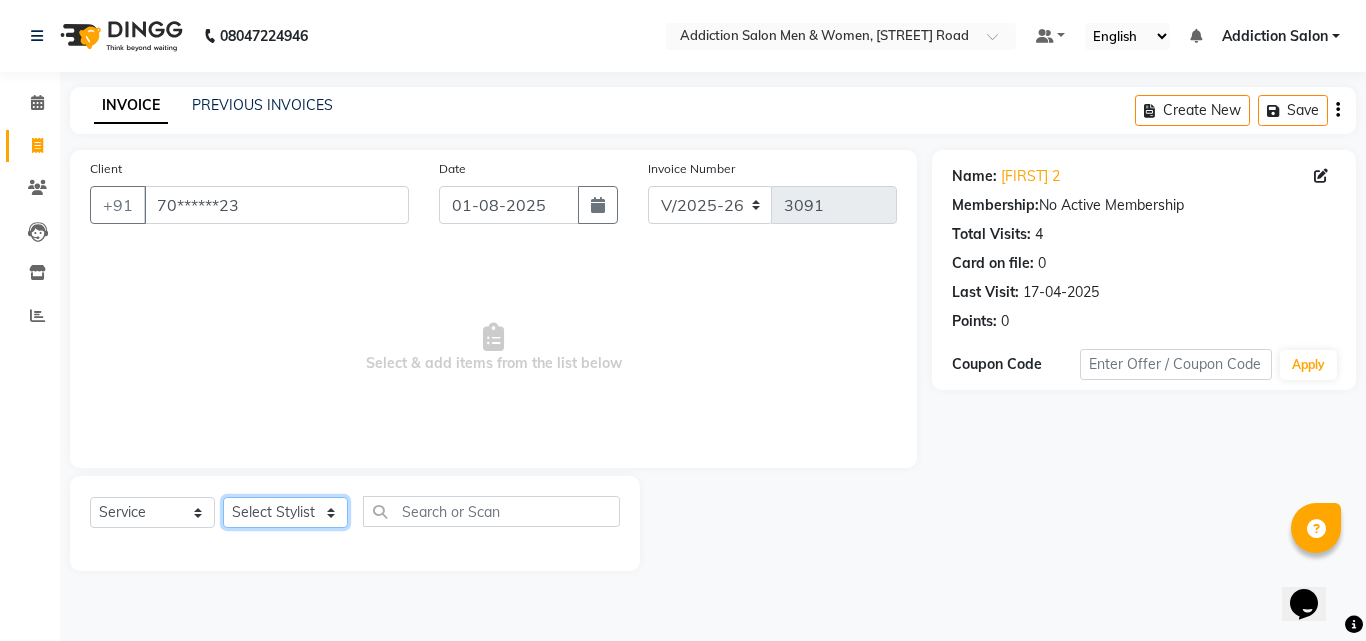 click on "Select Stylist Addiction Salon [FIRST] [LAST] [FIRST] [LAST] [FIRST] [LAST] [FIRST] [LAST] [FIRST] [LAST] [FIRST] [LAST] [FIRST] [LAST] [FIRST] [LAST]" 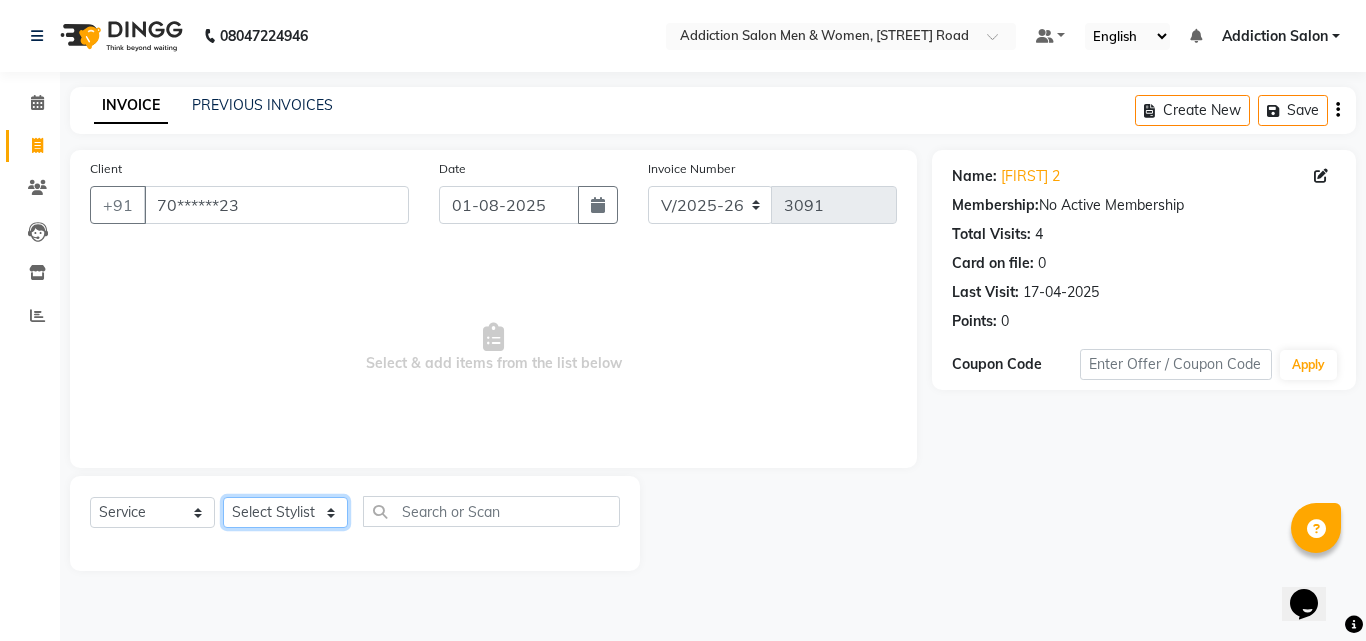 select on "[NUMBER]" 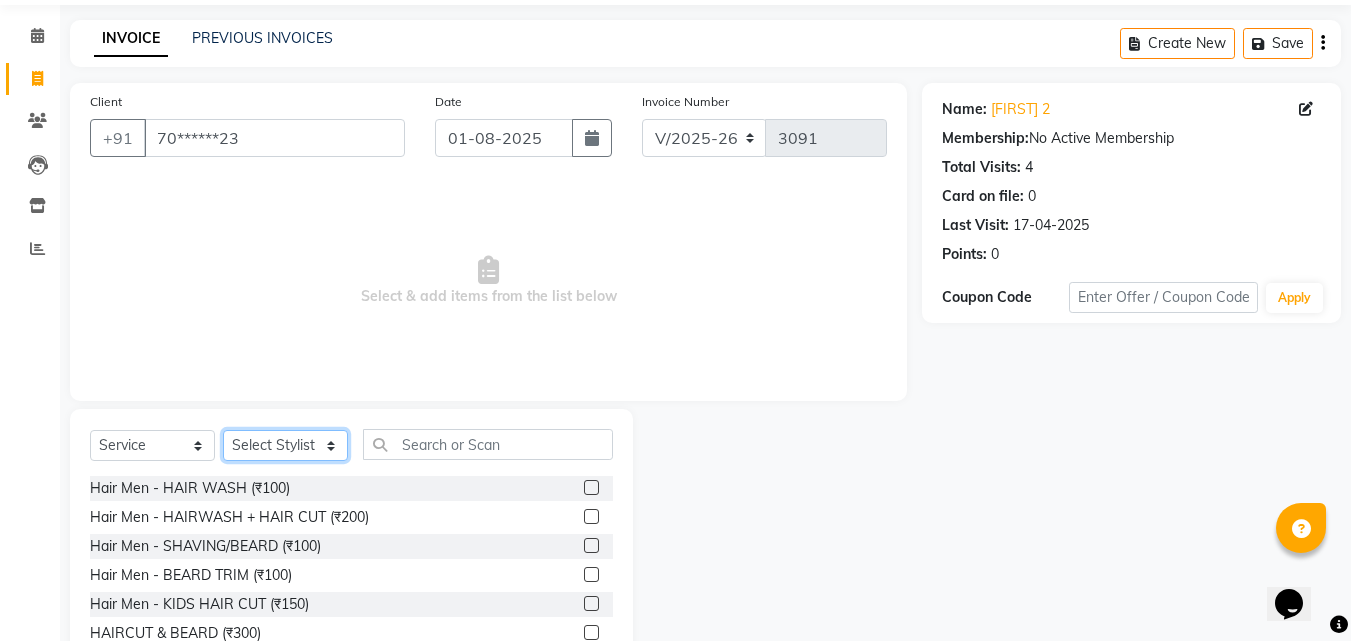 scroll, scrollTop: 160, scrollLeft: 0, axis: vertical 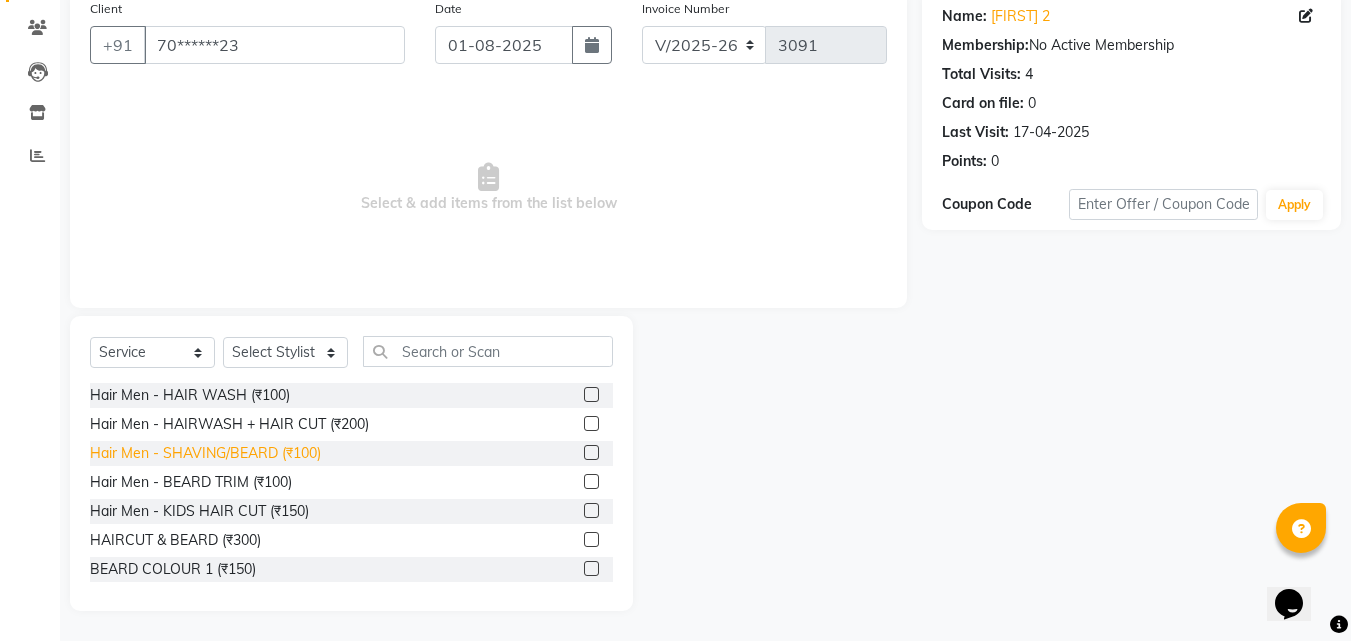 click on "Hair Men - SHAVING/BEARD (₹100)" 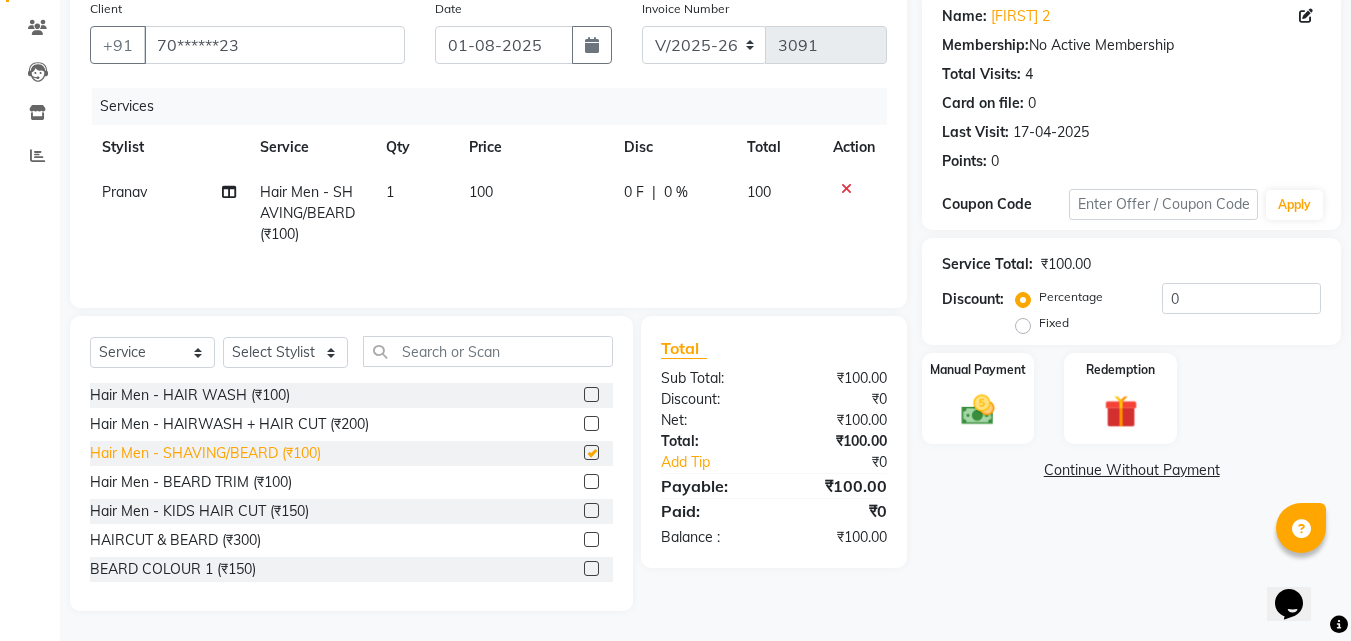 checkbox on "false" 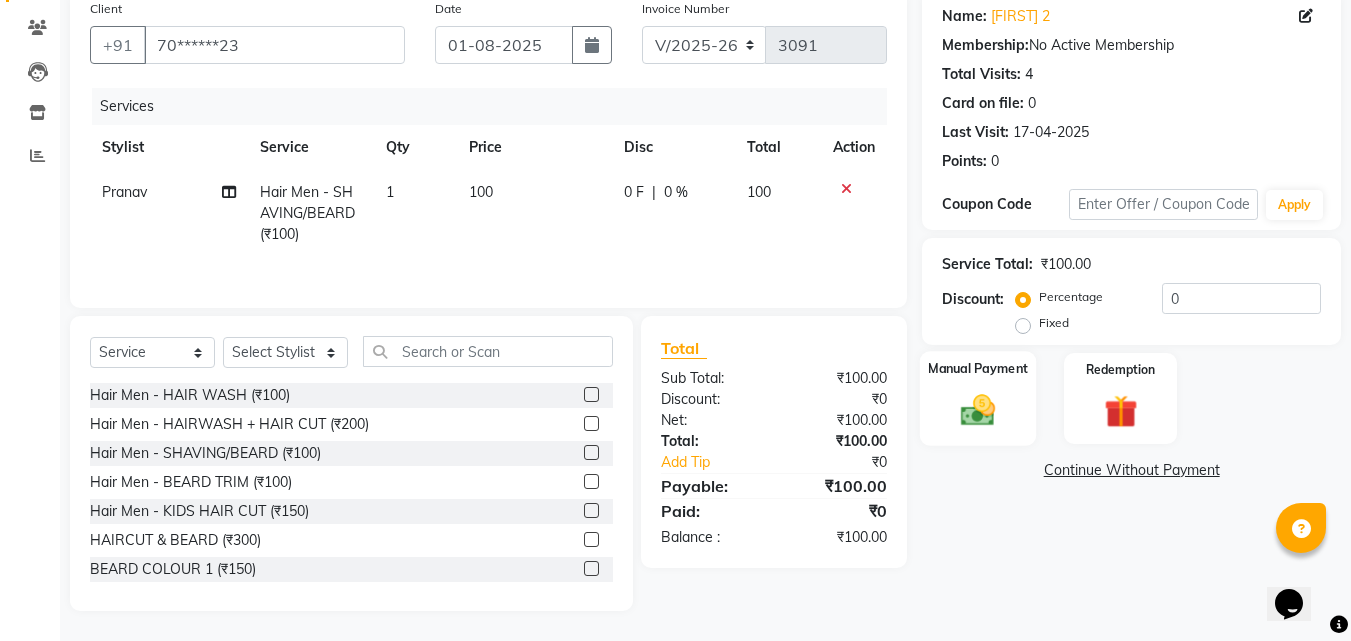 click on "Manual Payment" 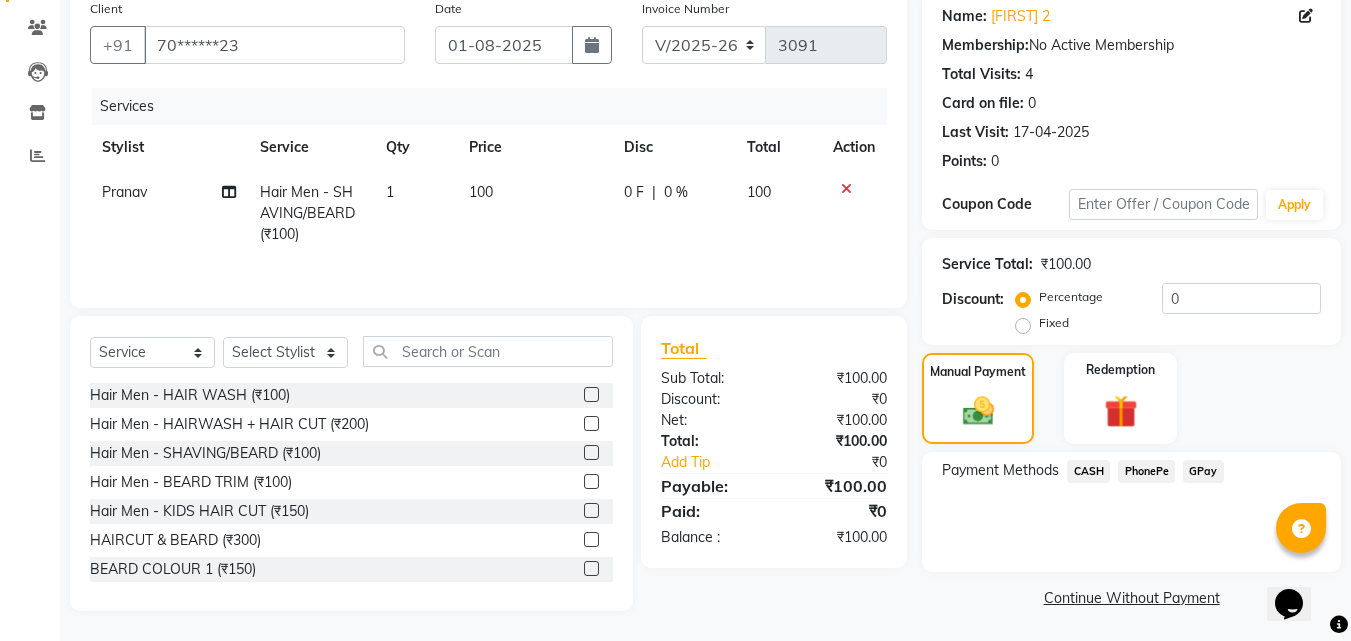 click on "PhonePe" 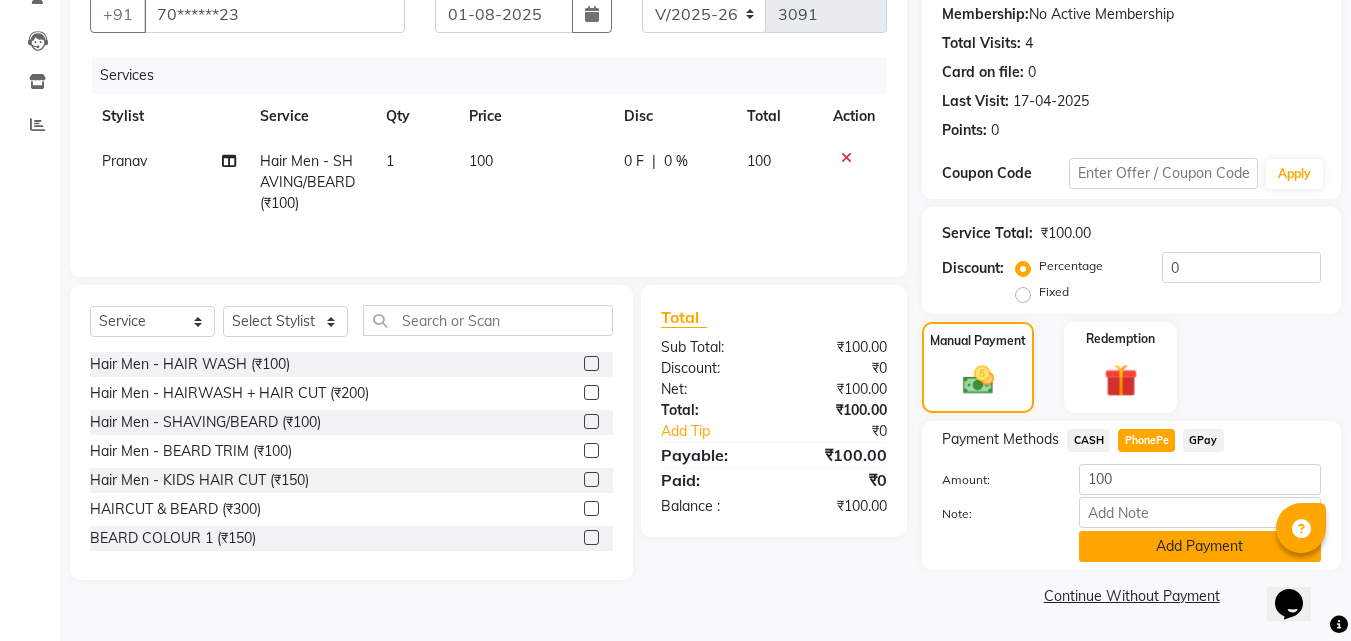 click on "Add Payment" 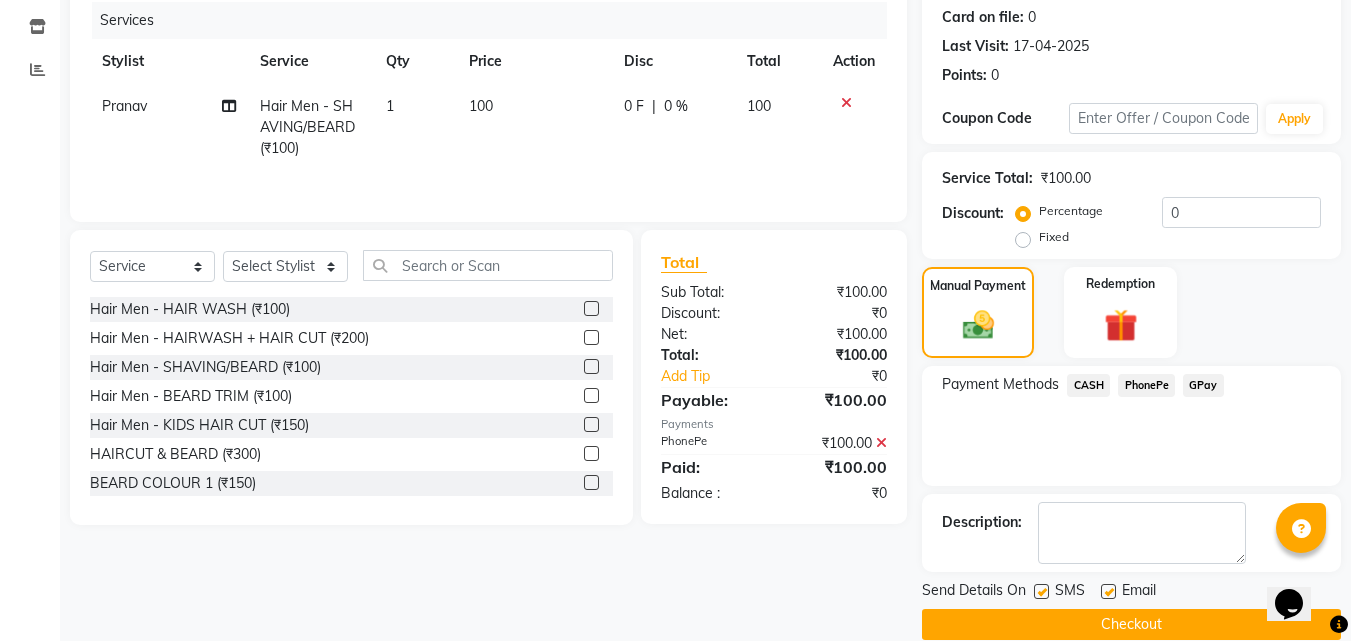 scroll, scrollTop: 275, scrollLeft: 0, axis: vertical 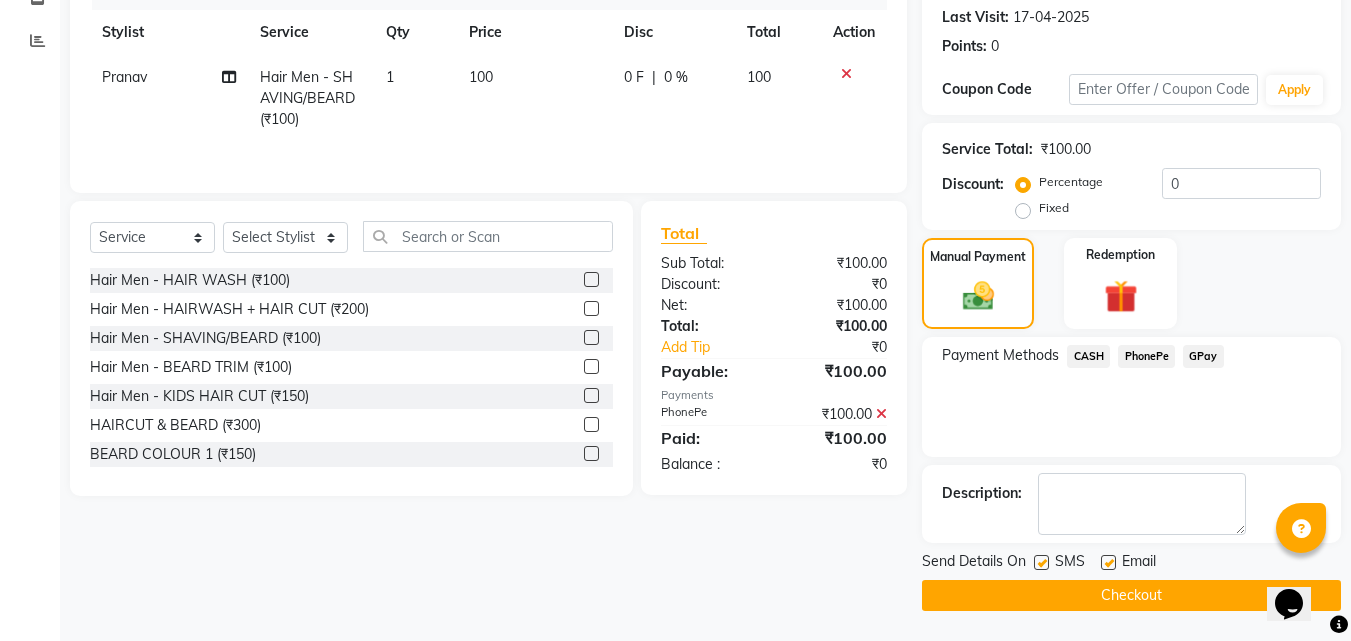 click 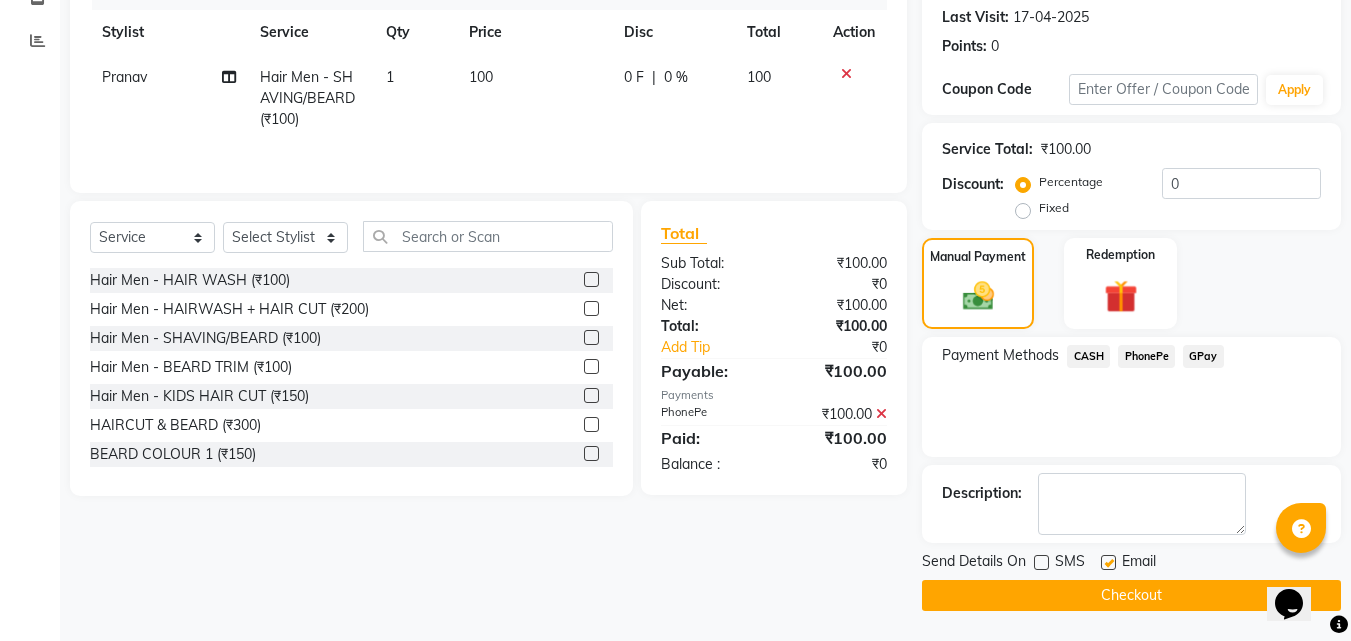 click 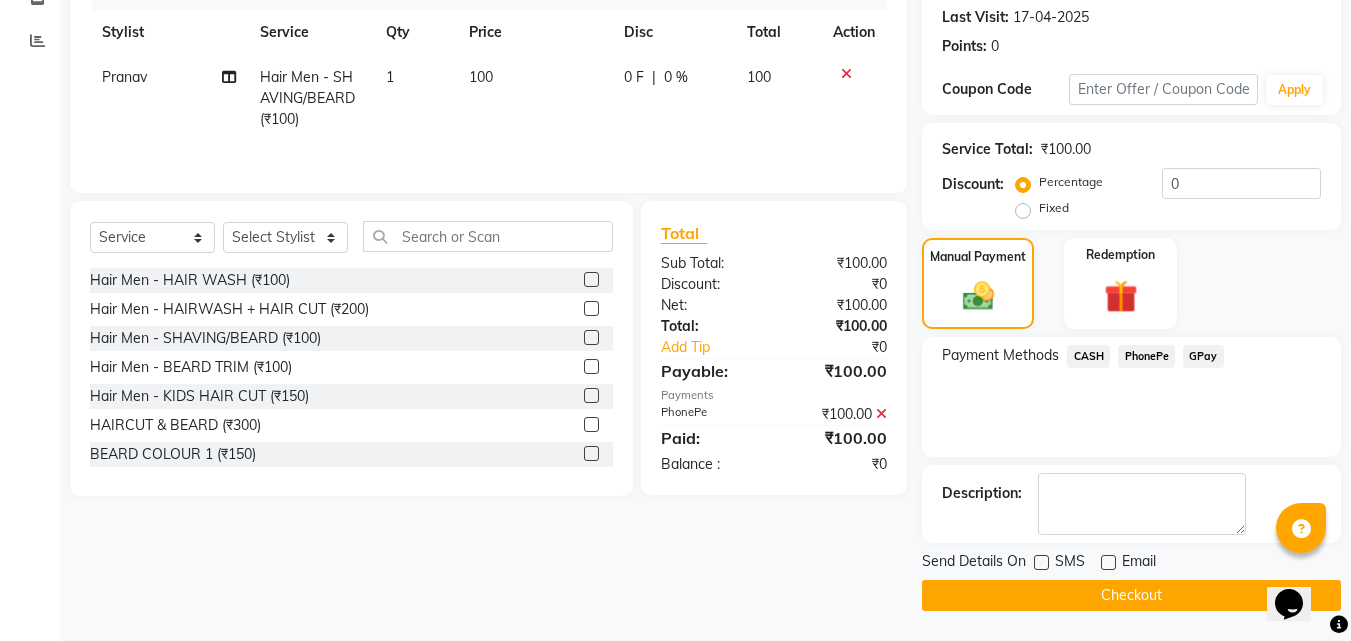 click on "Send Details On SMS Email  Checkout" 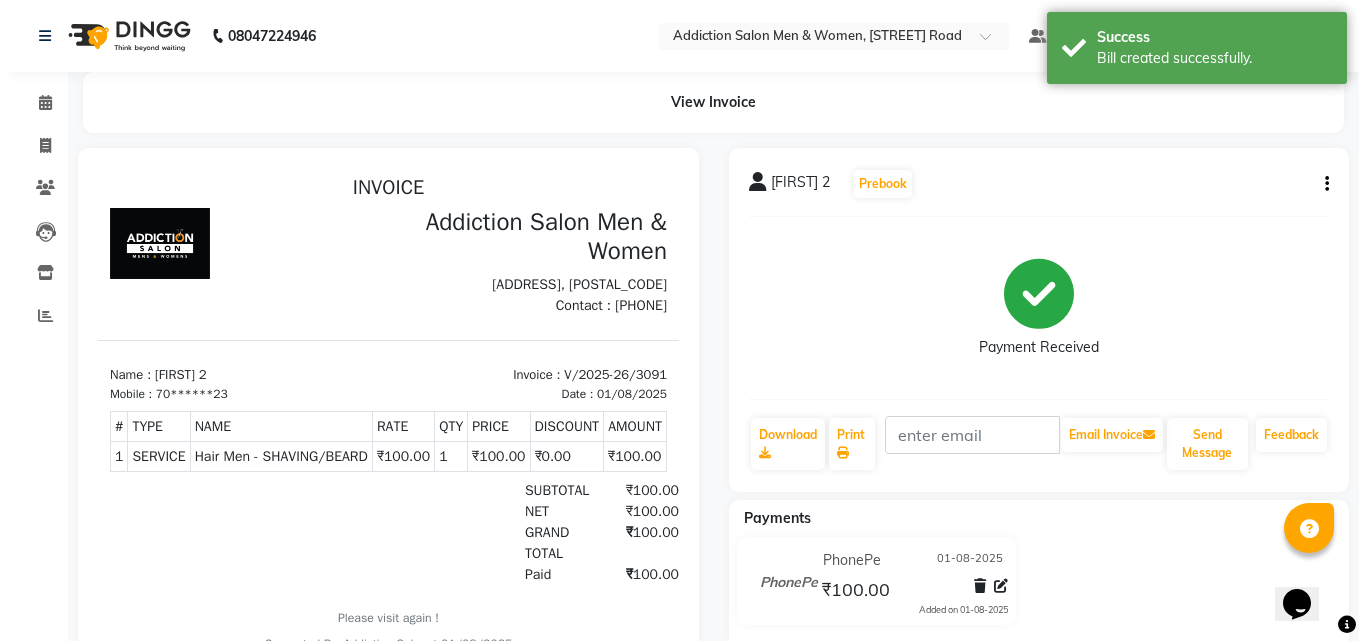 scroll, scrollTop: 0, scrollLeft: 0, axis: both 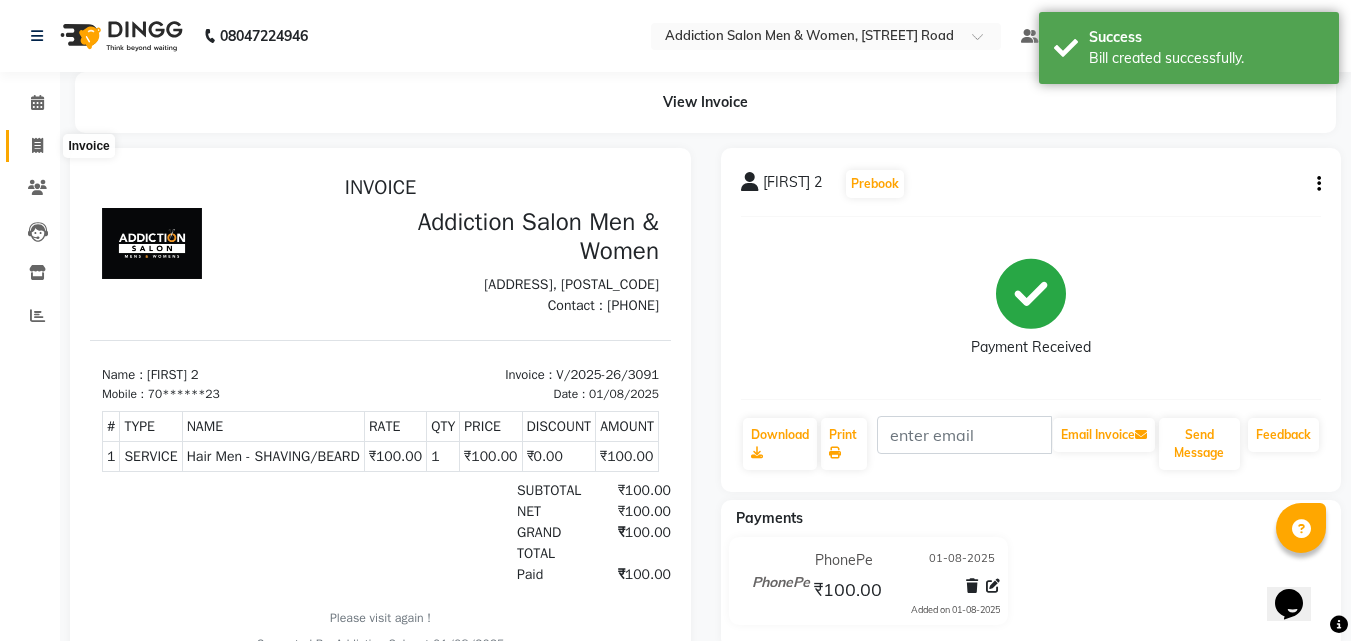 click 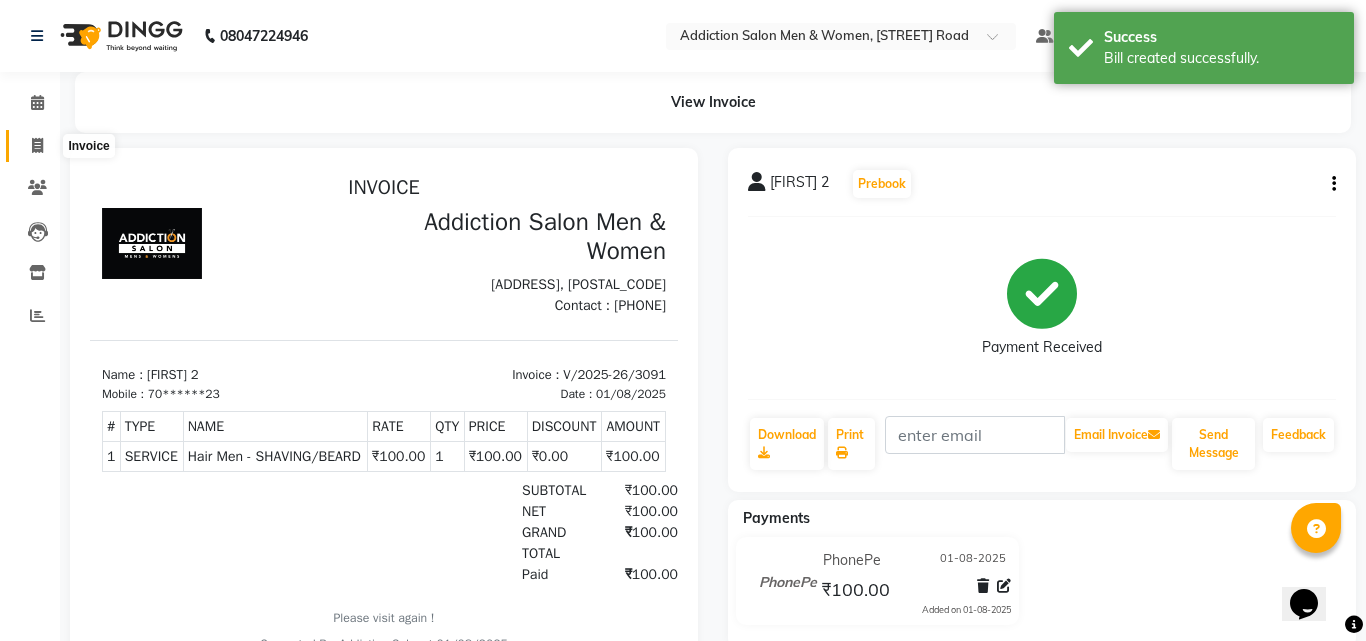 select on "service" 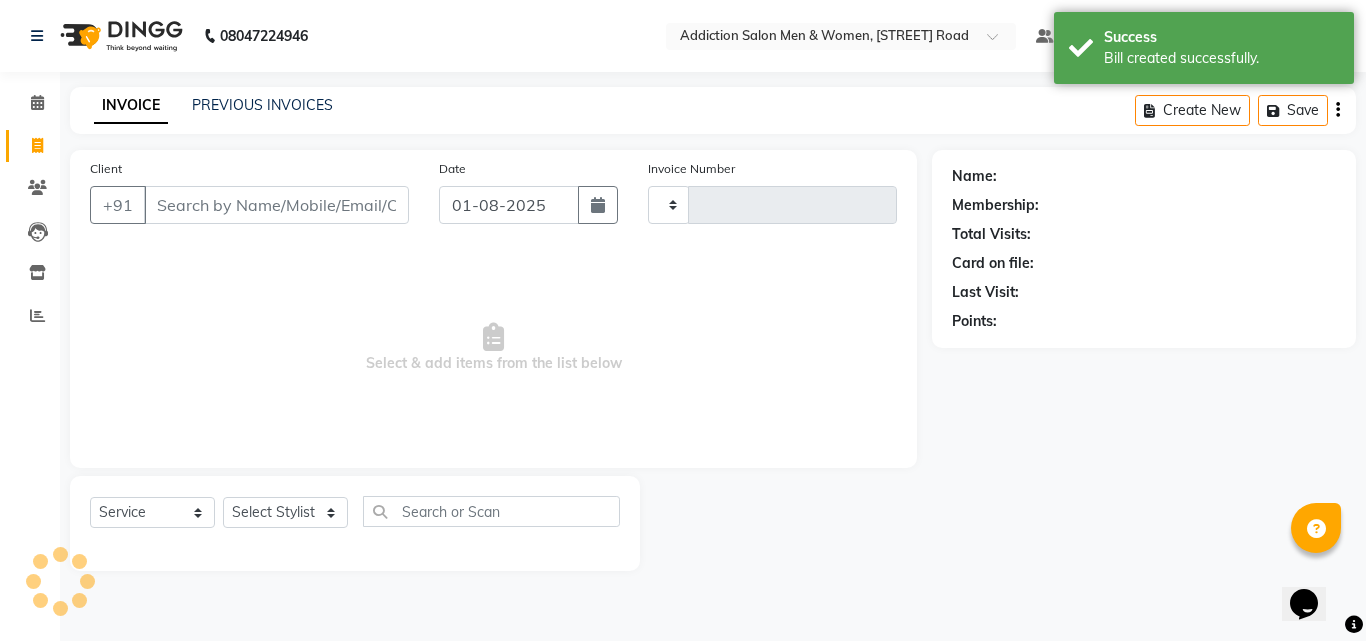 type on "3092" 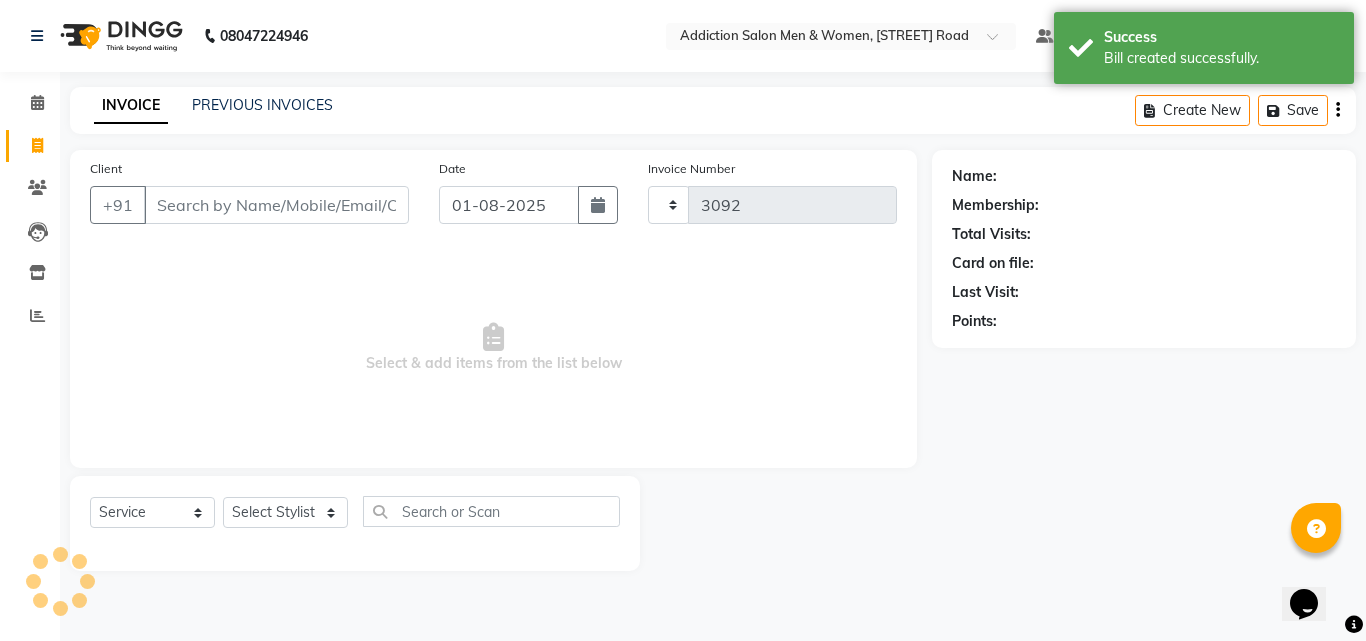 select on "6595" 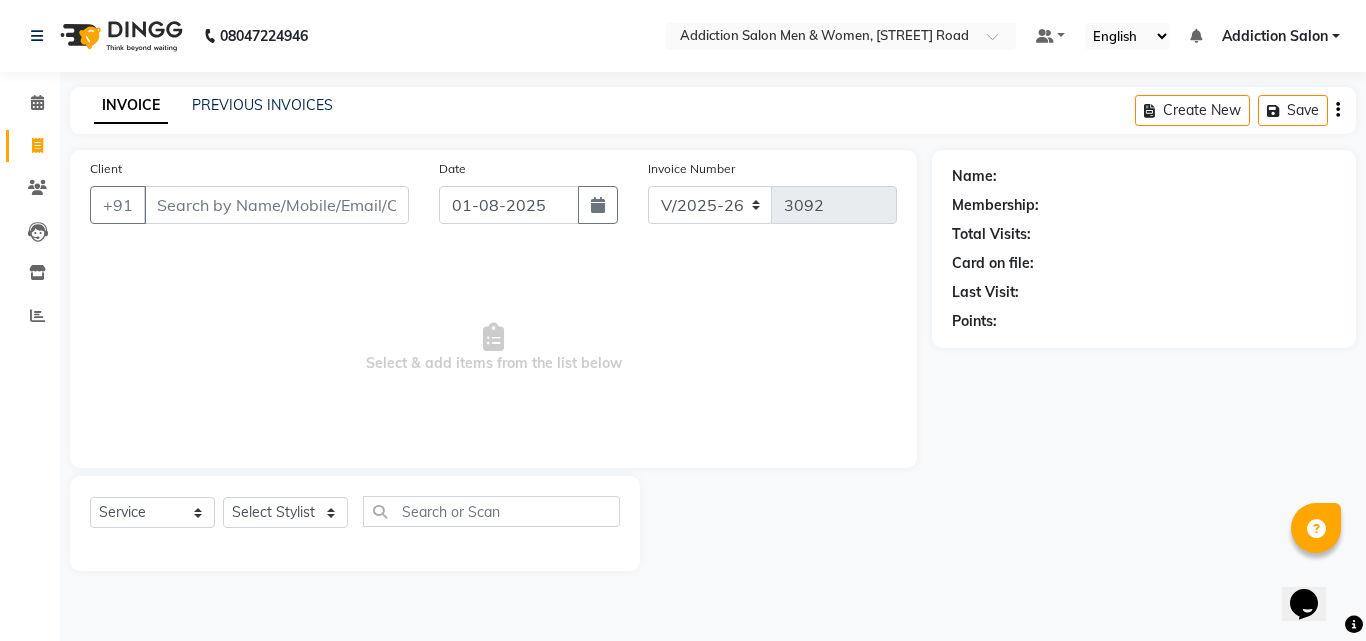 drag, startPoint x: 380, startPoint y: 92, endPoint x: 372, endPoint y: 101, distance: 12.0415945 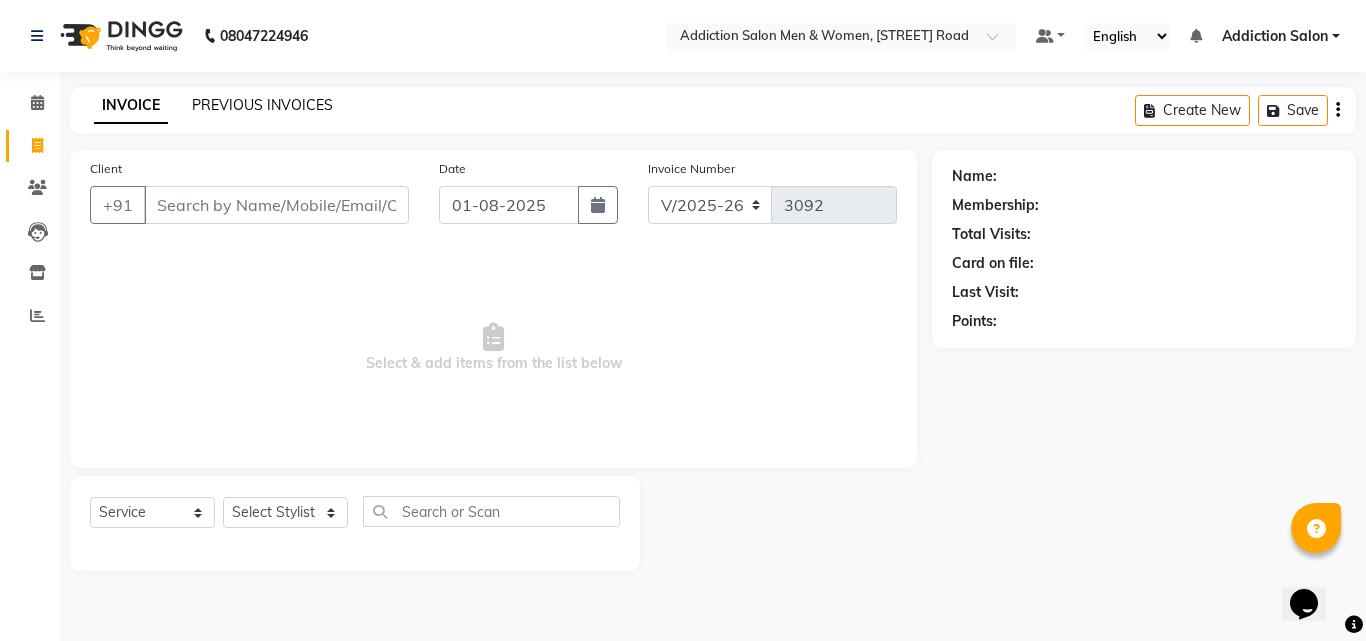 click on "PREVIOUS INVOICES" 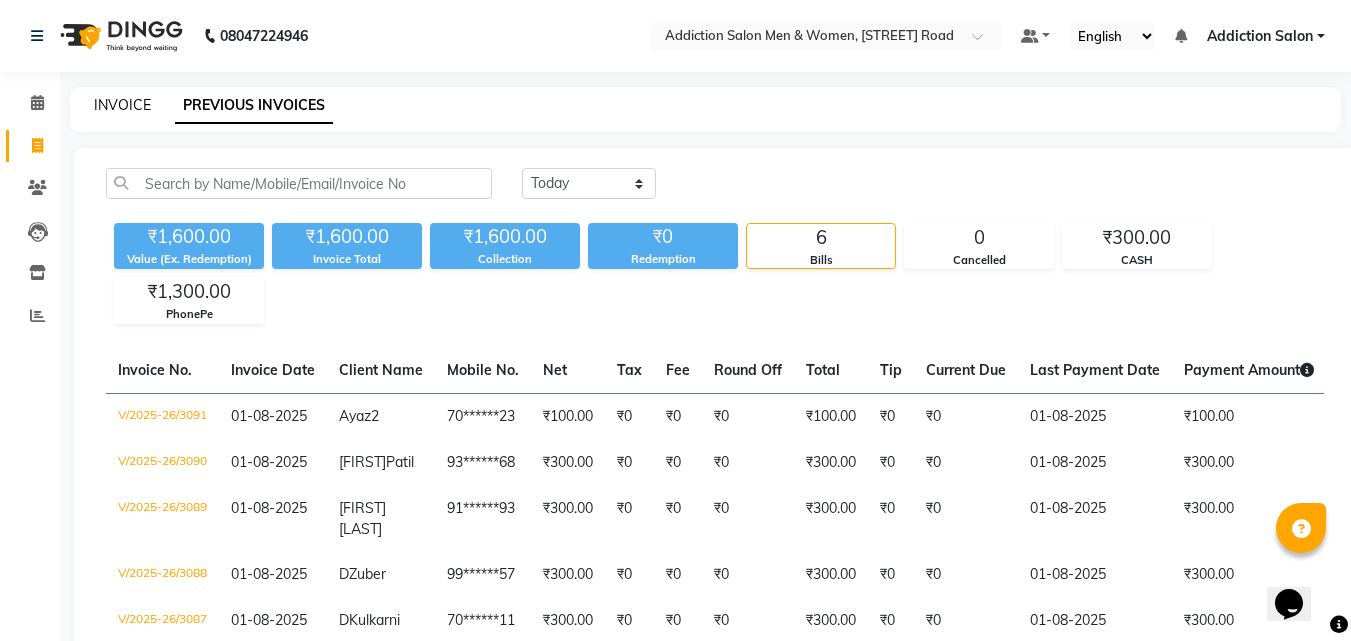 click on "INVOICE" 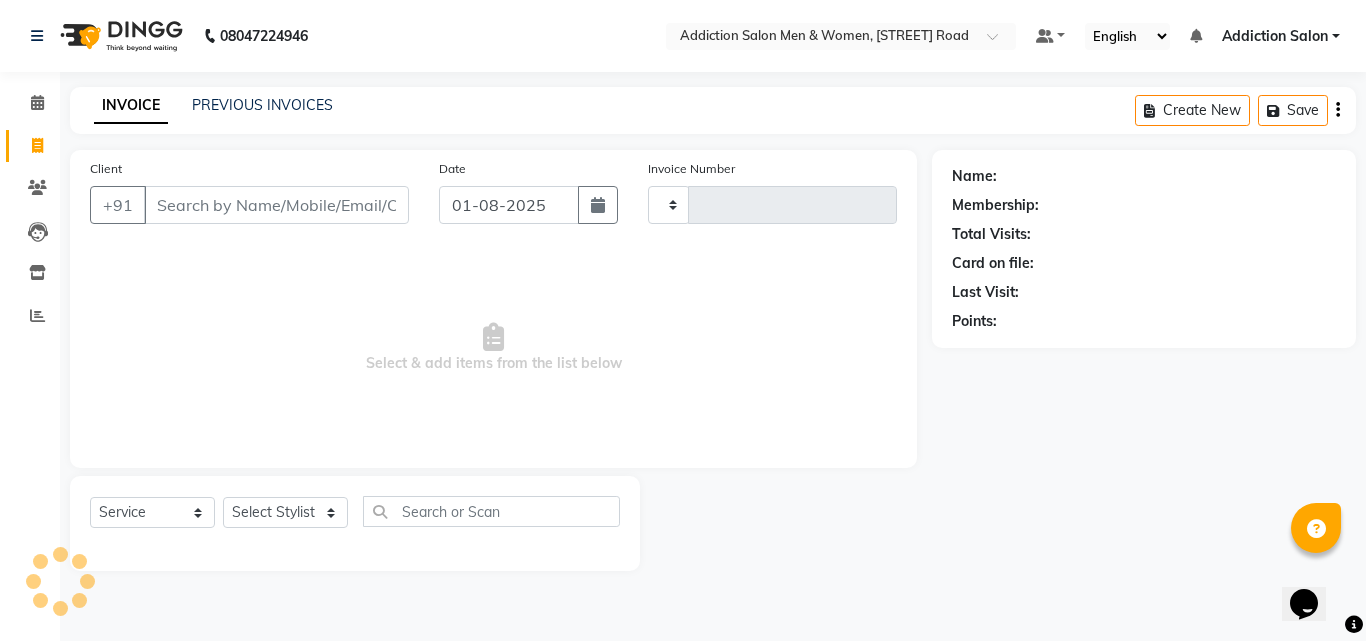 type on "3092" 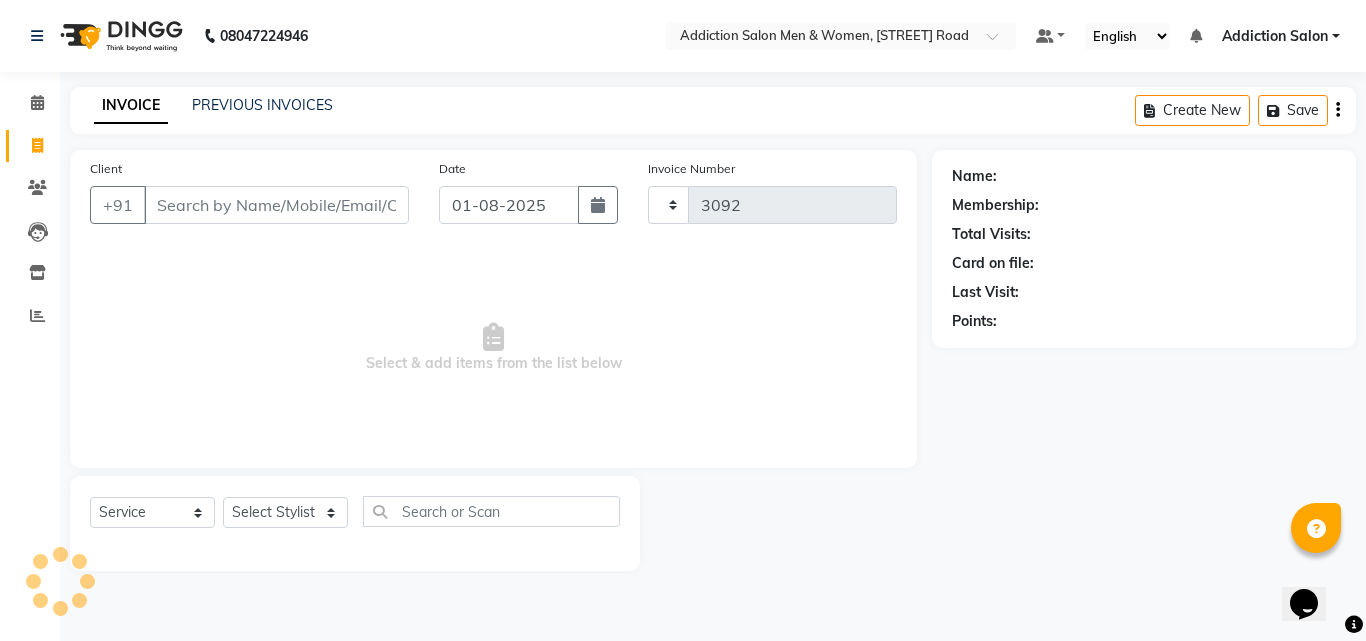 select on "6595" 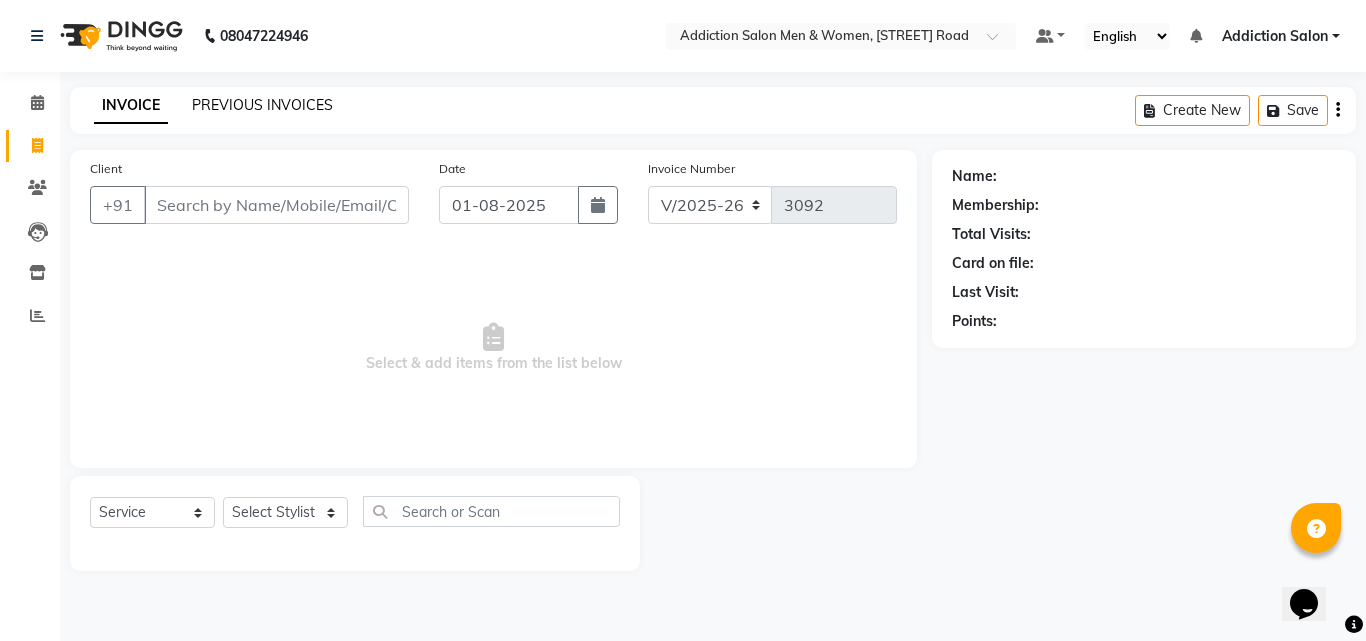 click on "PREVIOUS INVOICES" 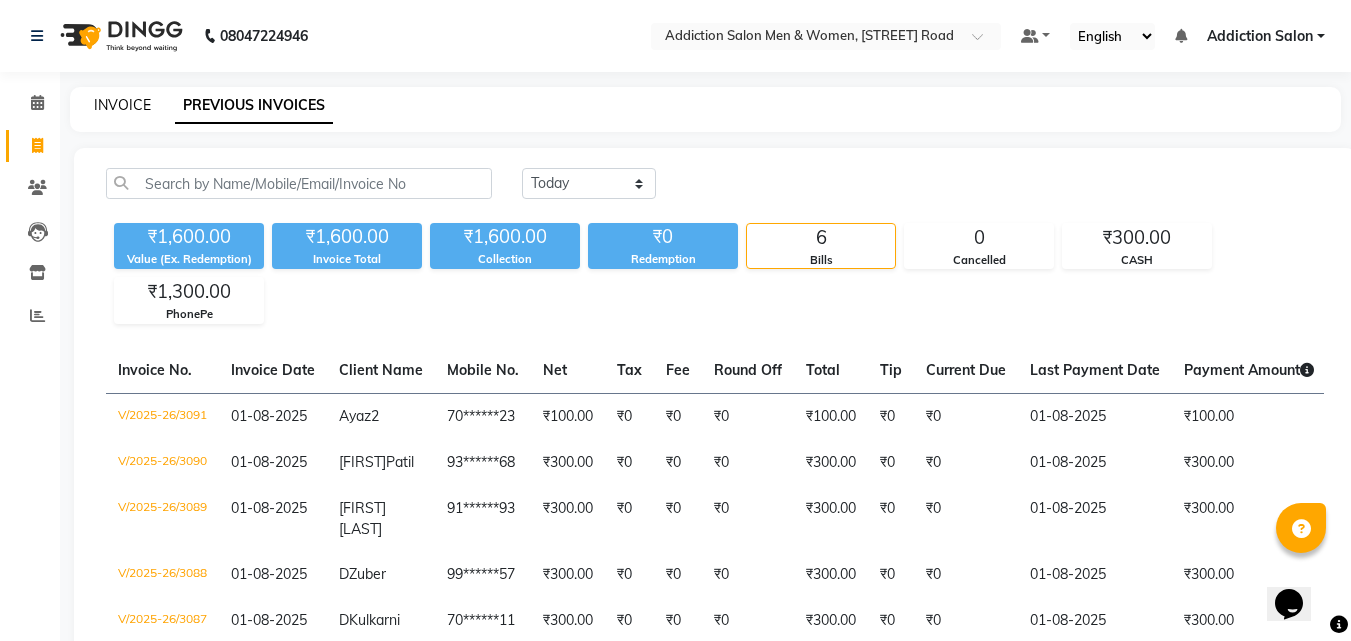 click on "INVOICE" 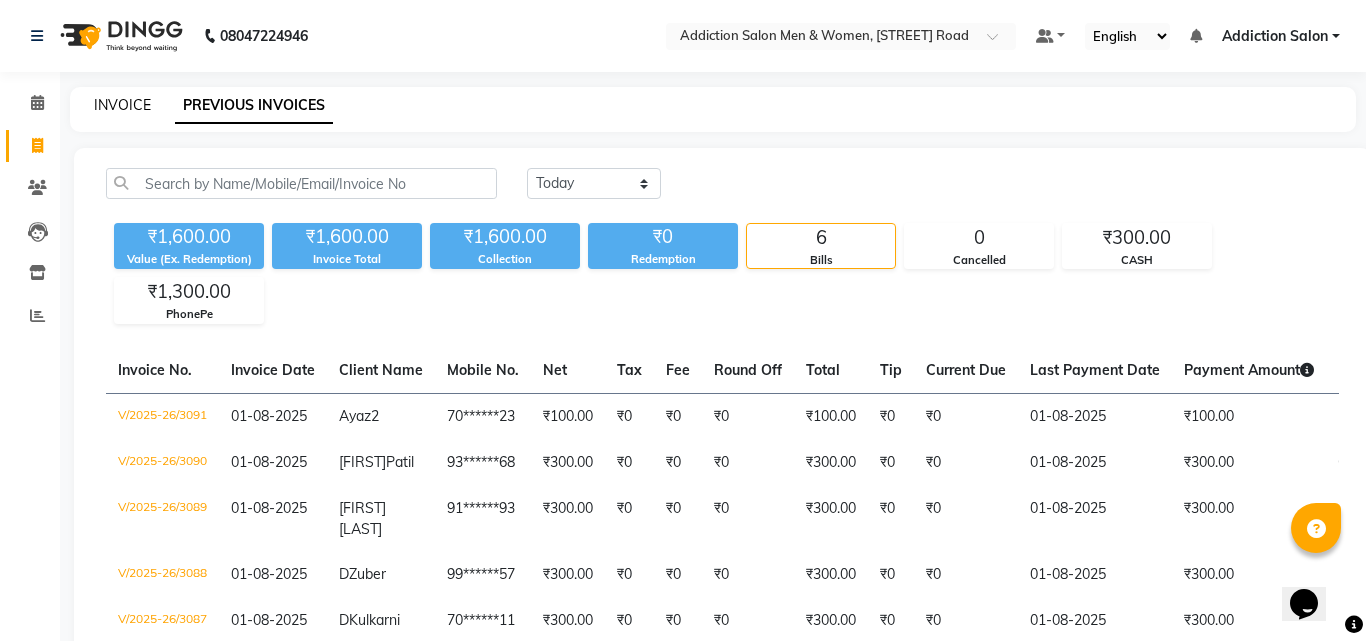 select on "service" 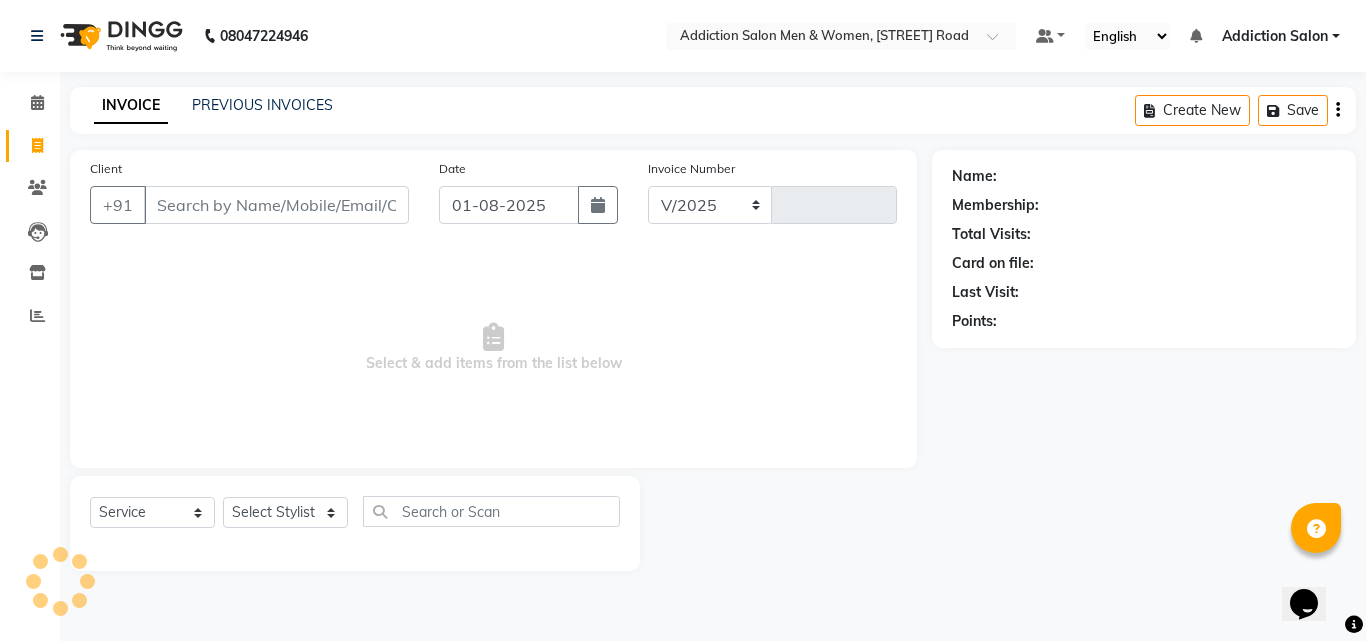 select on "6595" 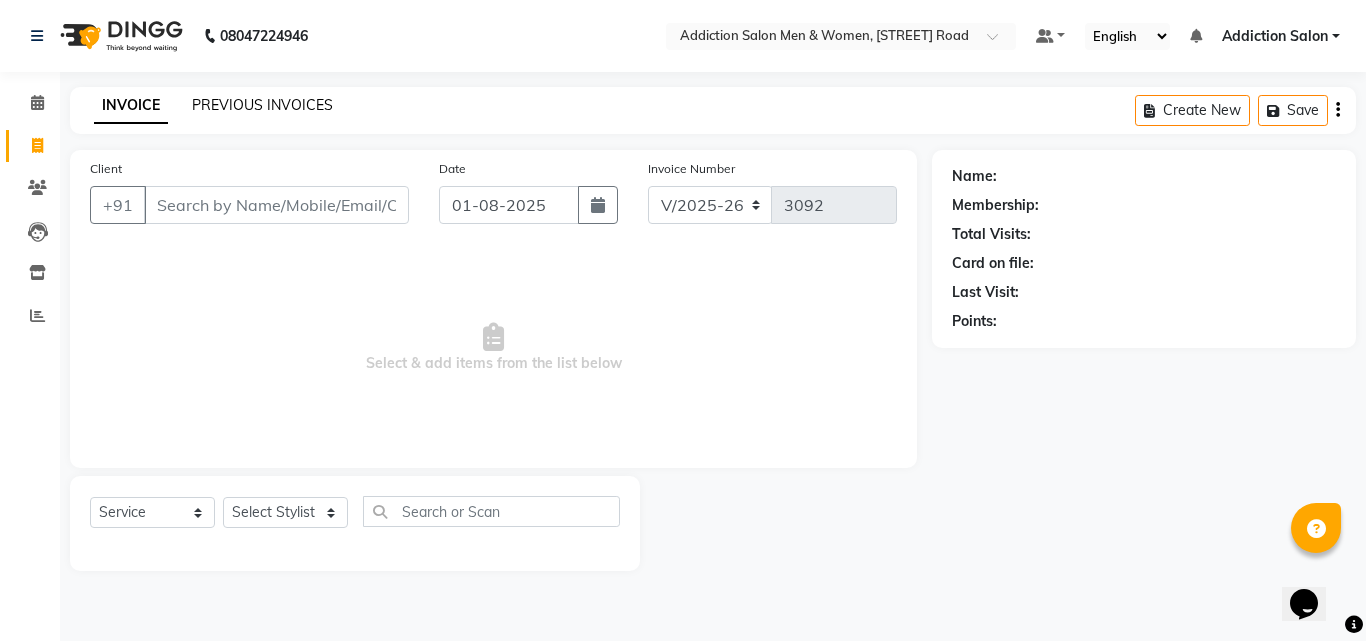 click on "PREVIOUS INVOICES" 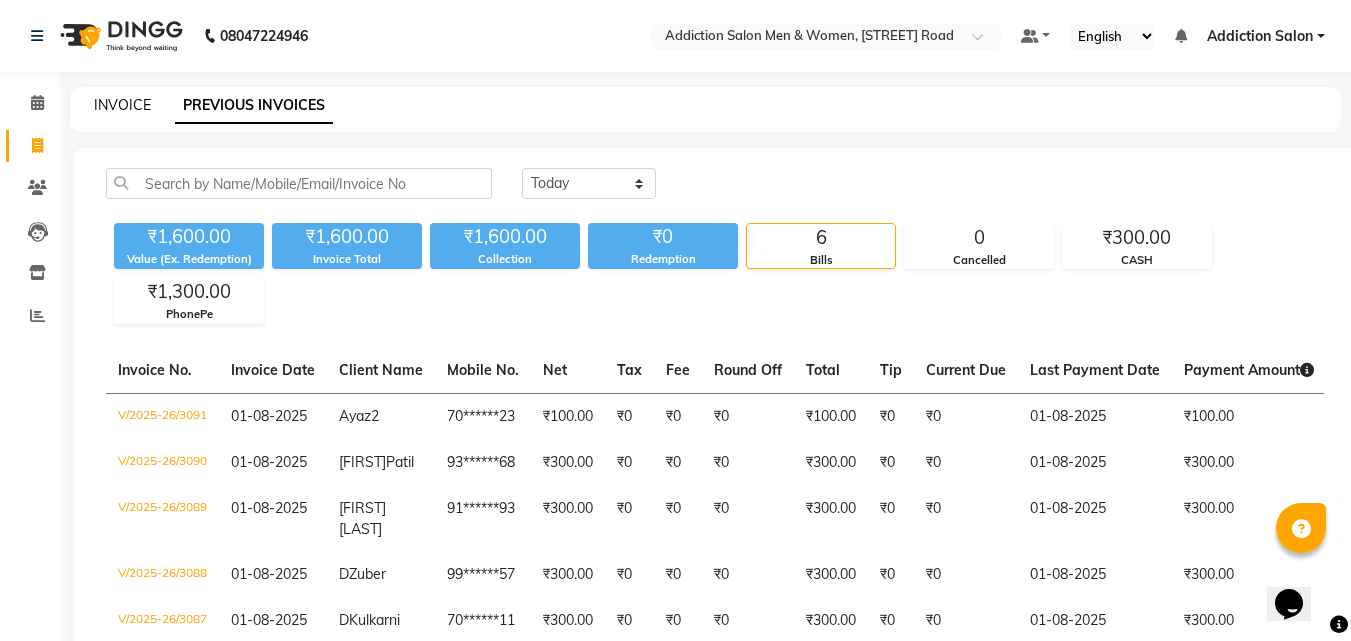 click on "INVOICE" 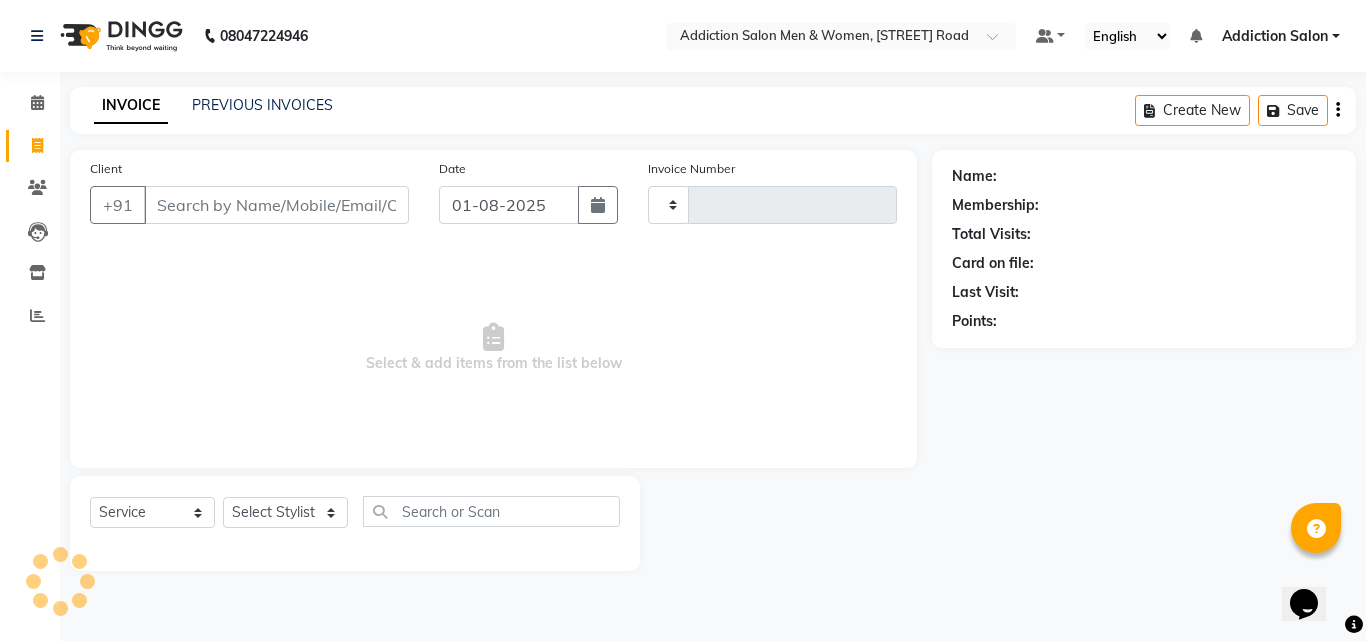 type on "3092" 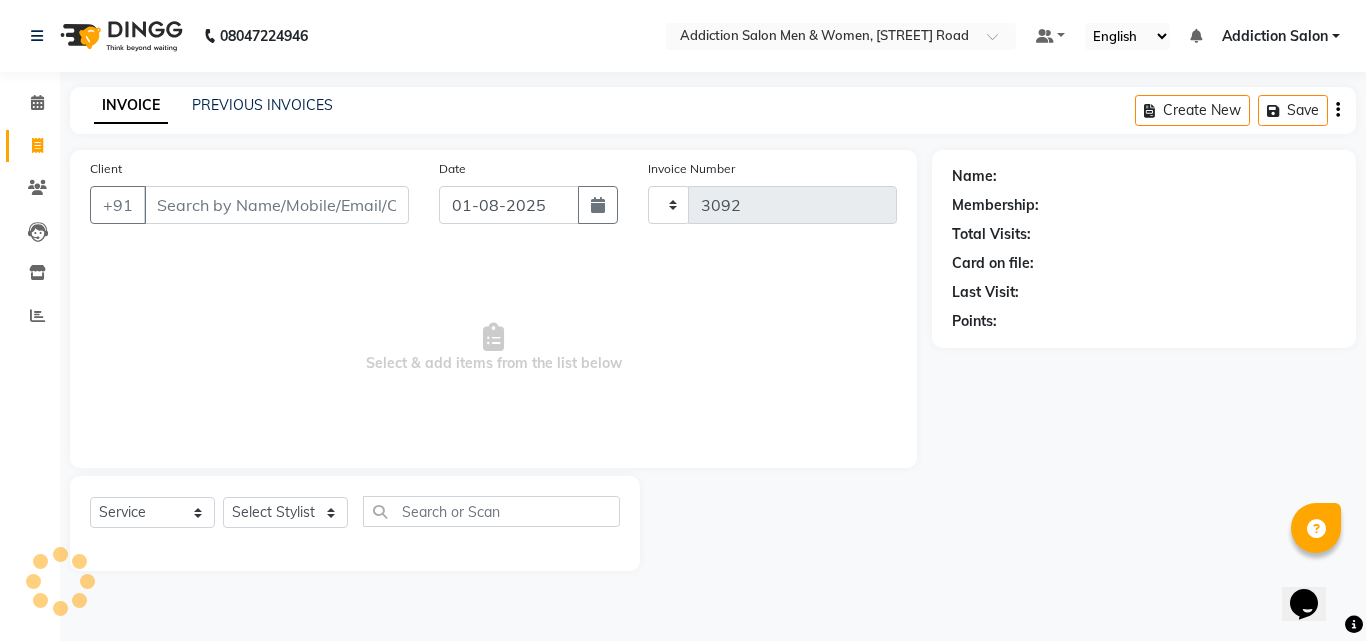 select on "6595" 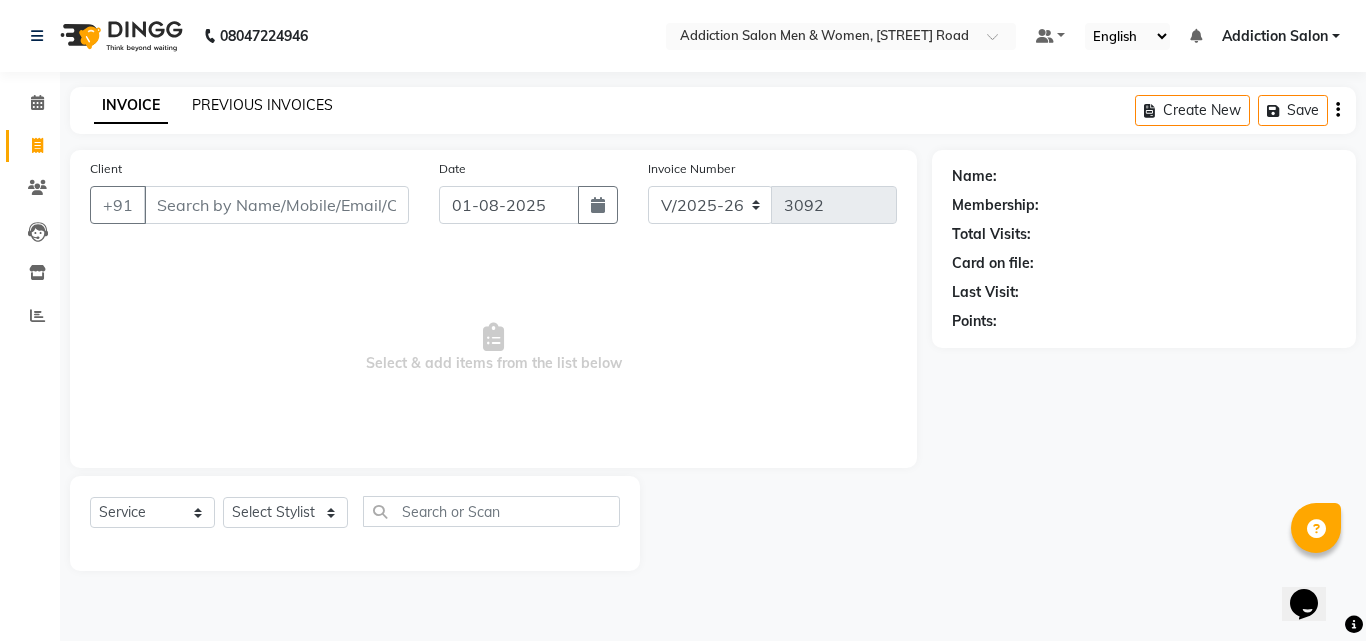 click on "PREVIOUS INVOICES" 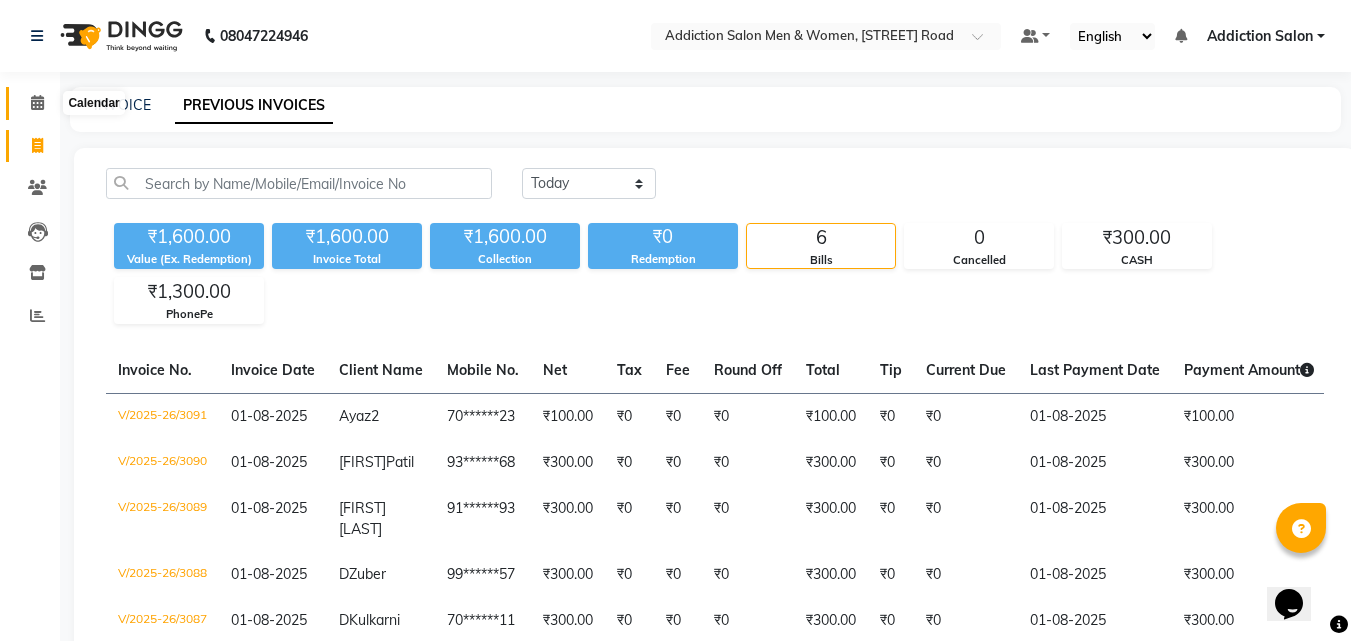 click 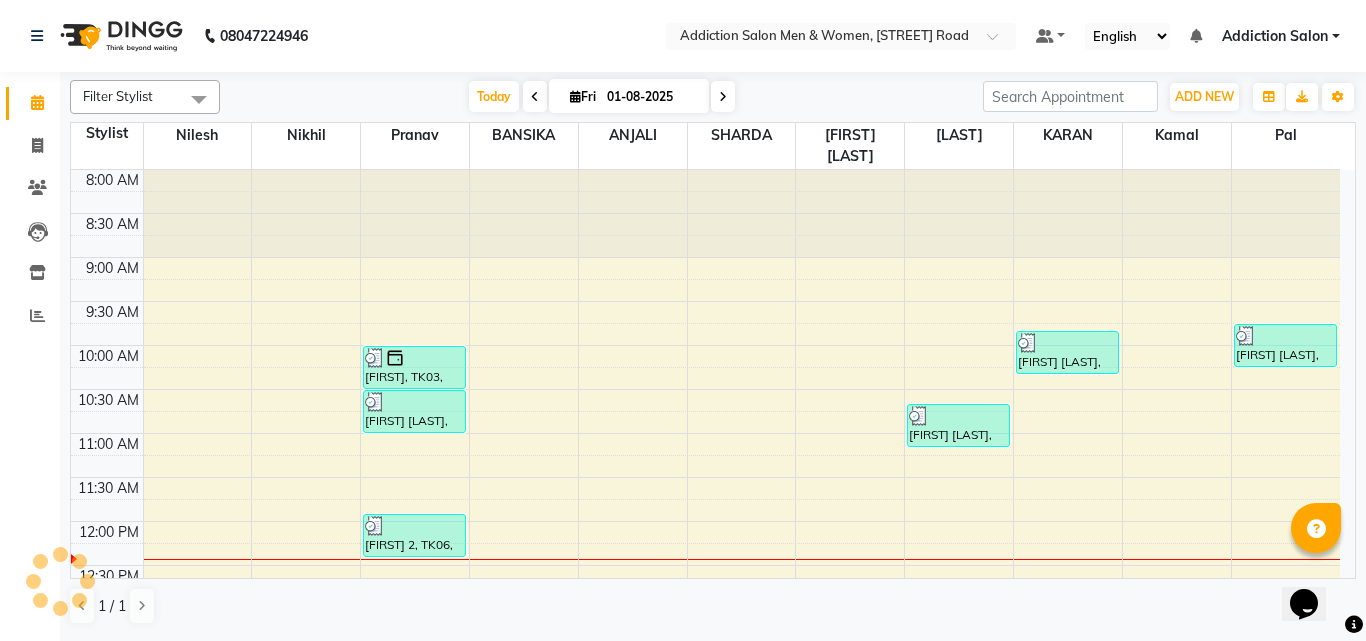 scroll, scrollTop: 0, scrollLeft: 0, axis: both 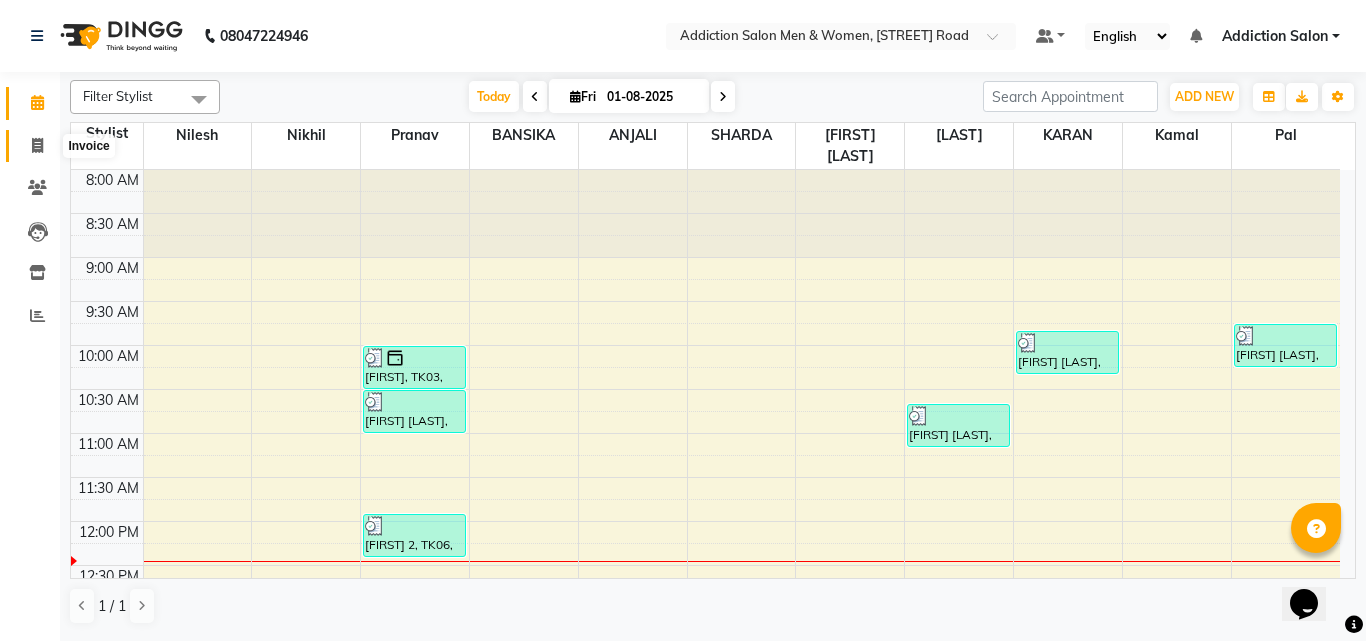 click 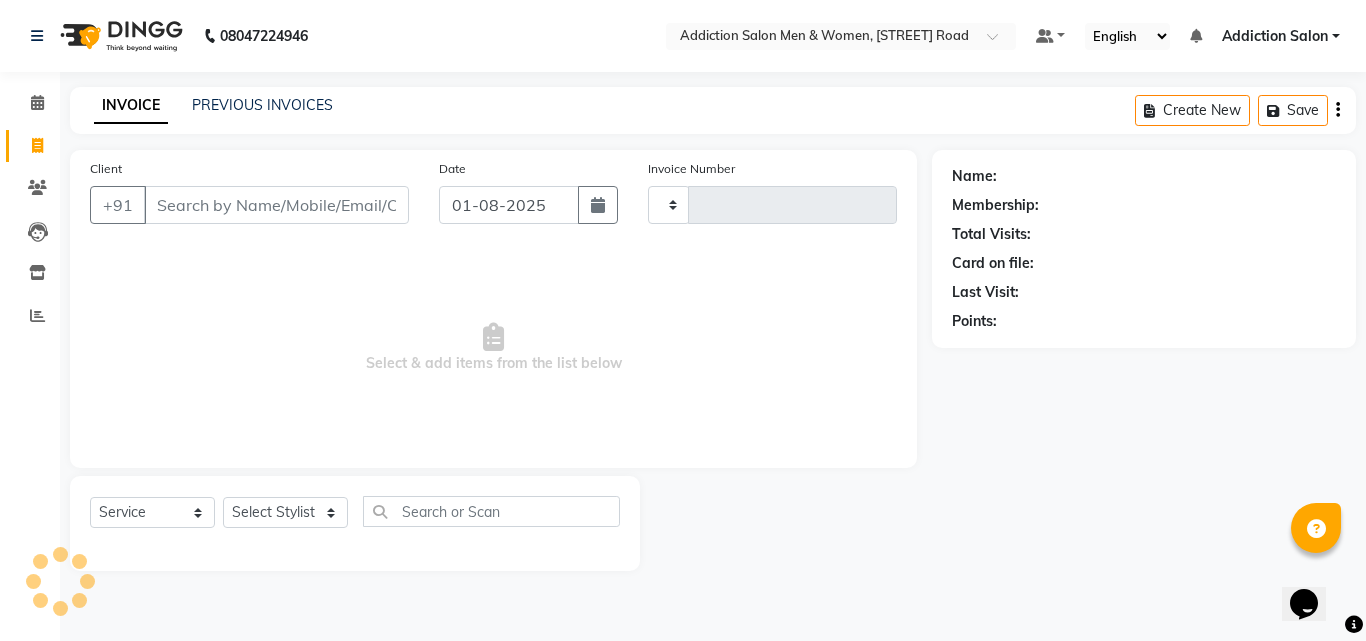 type on "3092" 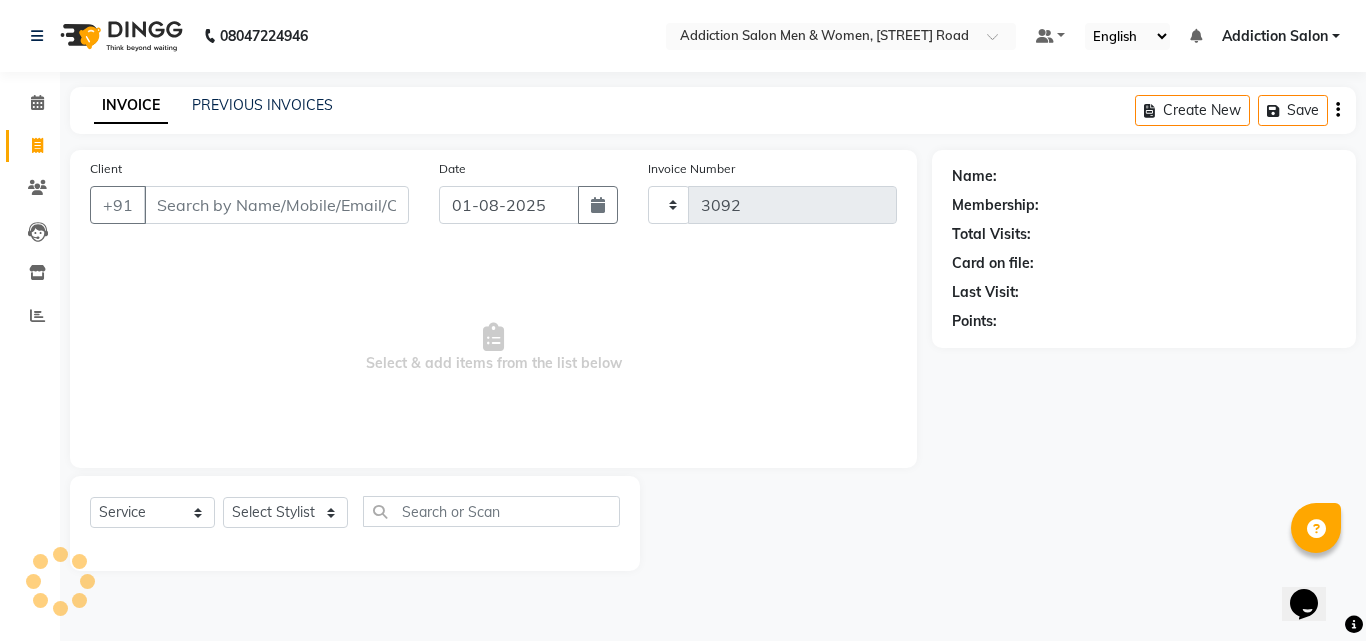 select on "6595" 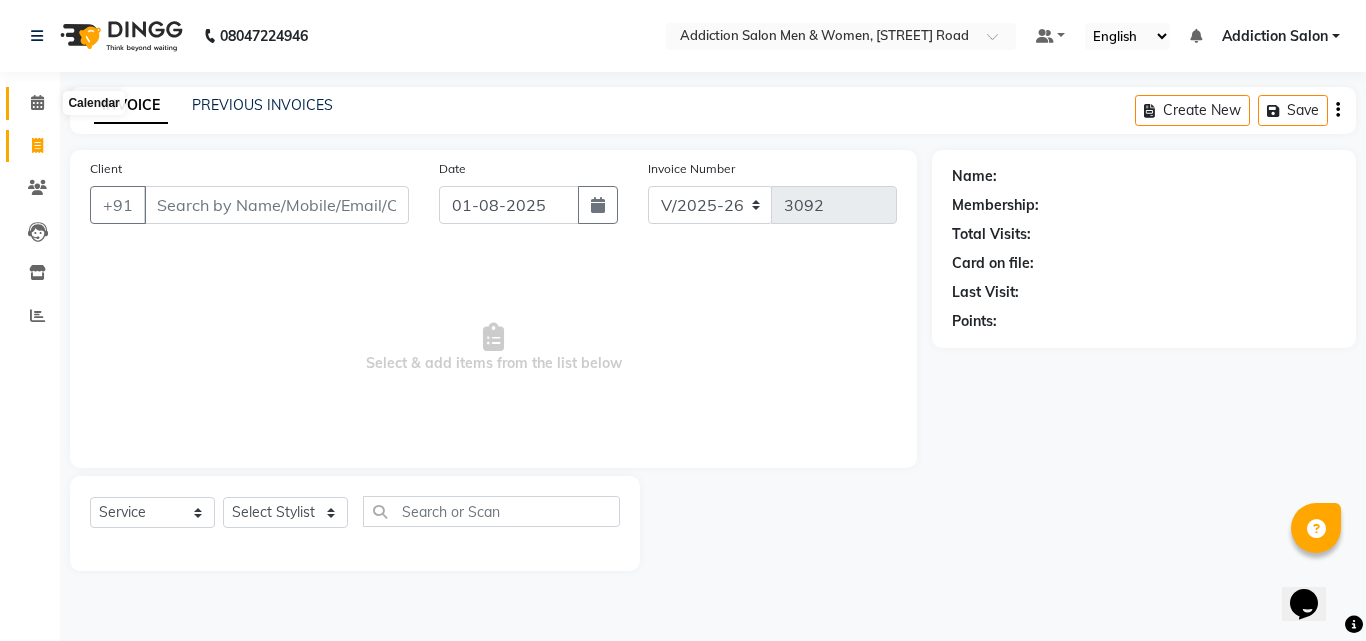 click 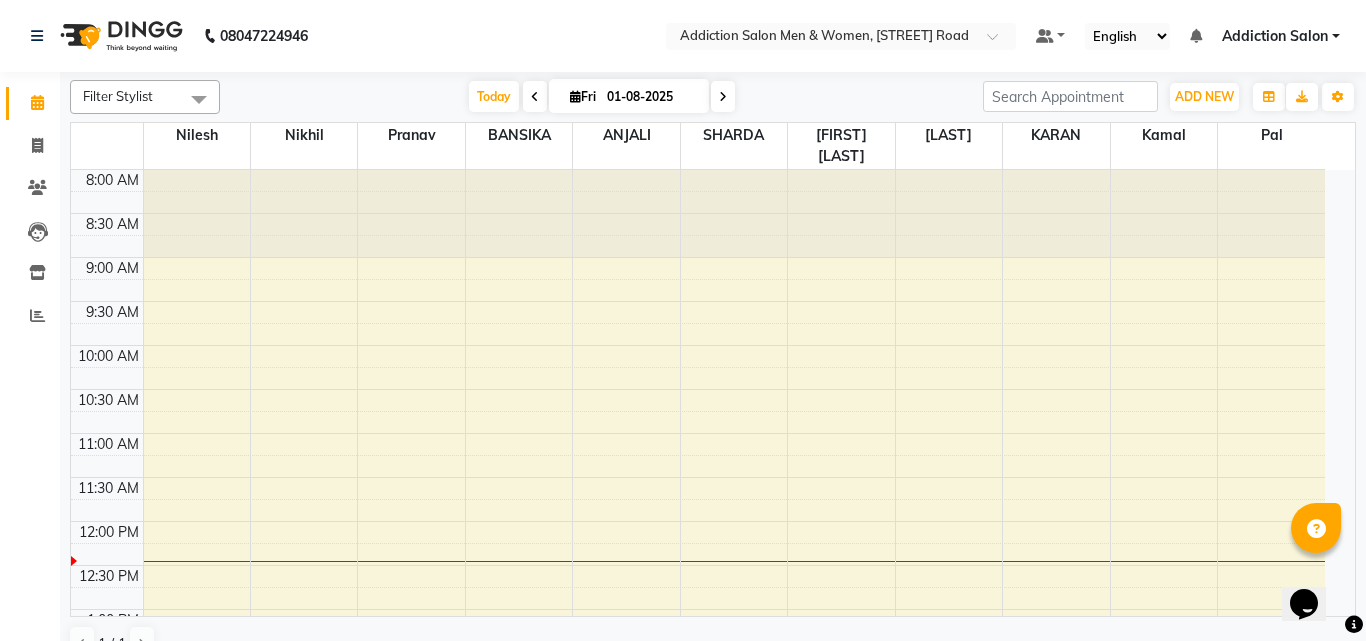scroll, scrollTop: 0, scrollLeft: 0, axis: both 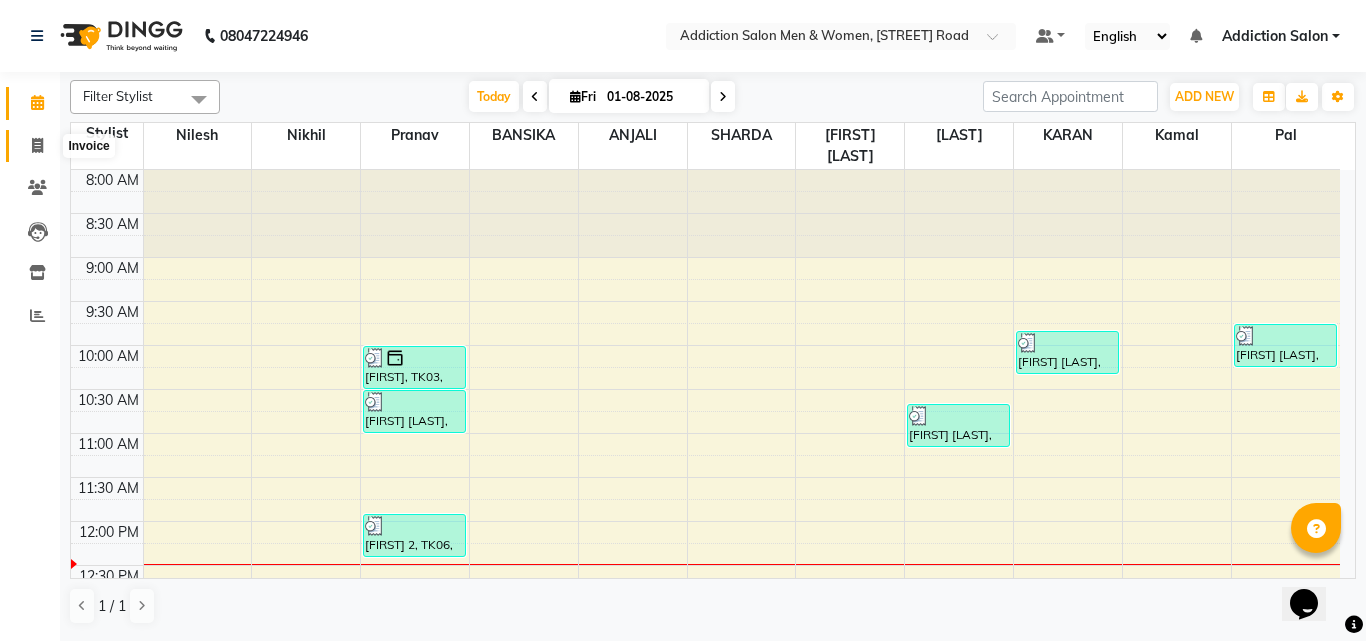 click 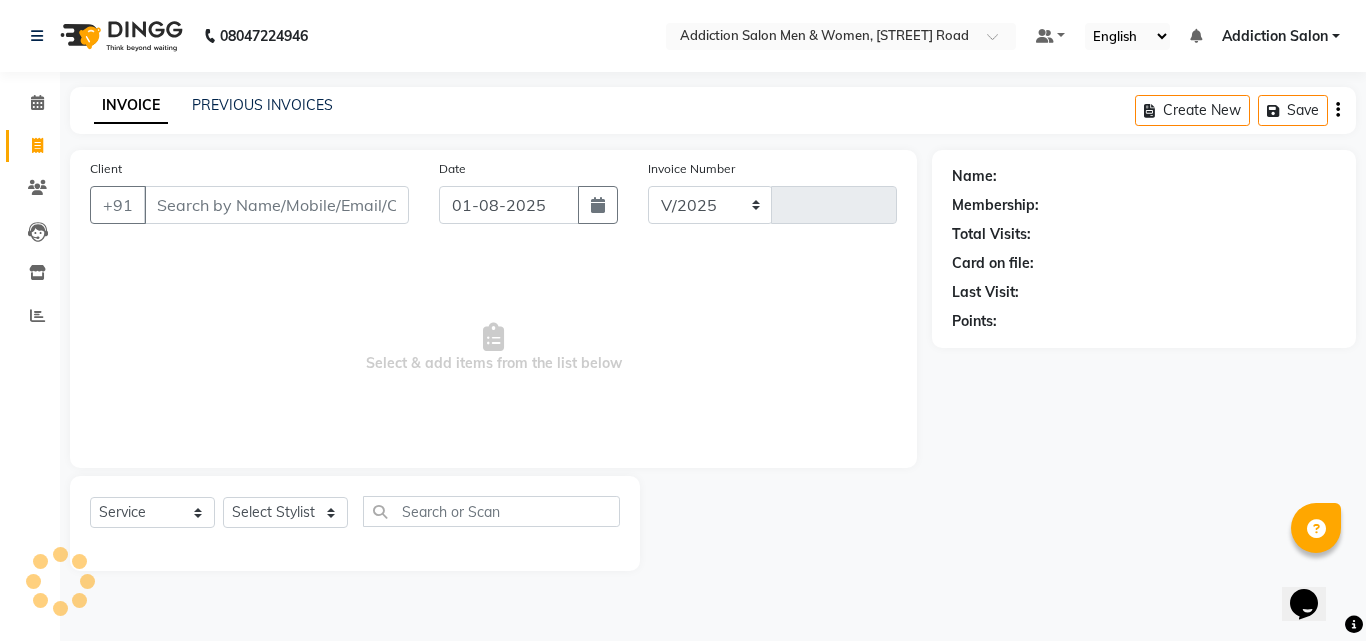 select on "6595" 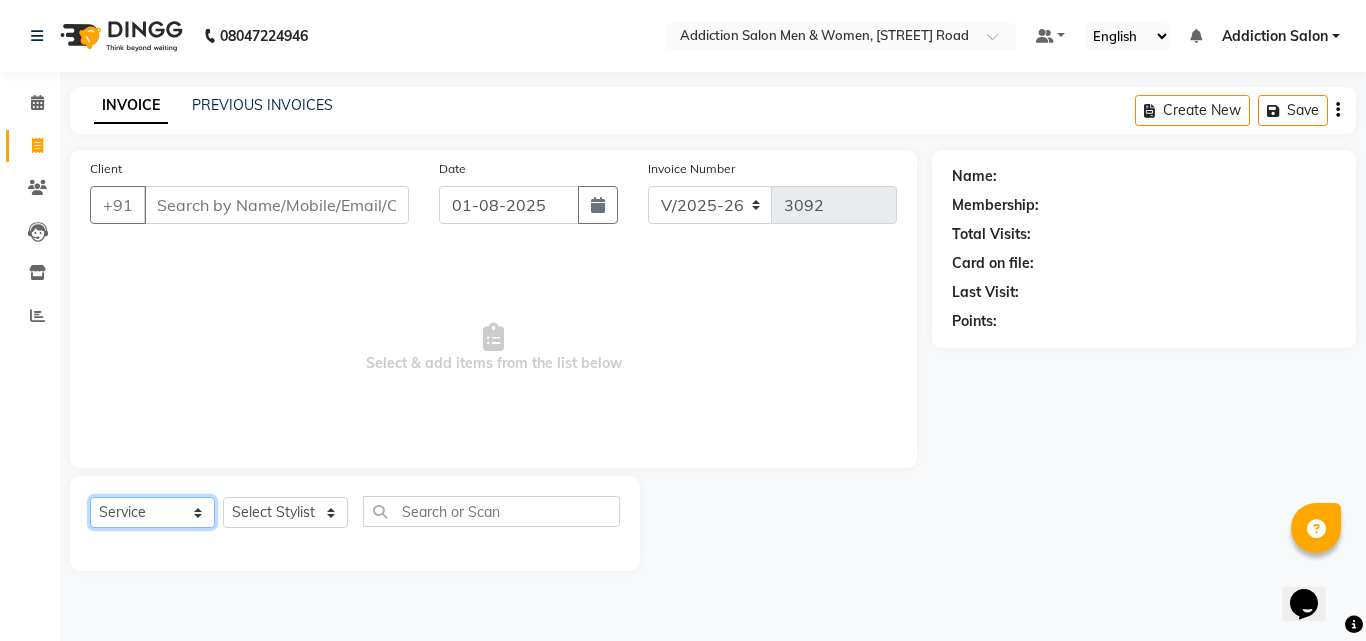 click on "Select  Service  Product  Membership  Package Voucher Prepaid Gift Card  Select Stylist Addiction Salon ANJALI BANSIKA Kamal KARAN KOUSHIK Nikhil Nilesh  pal Pranav REKHA RATHOD SHARDA" 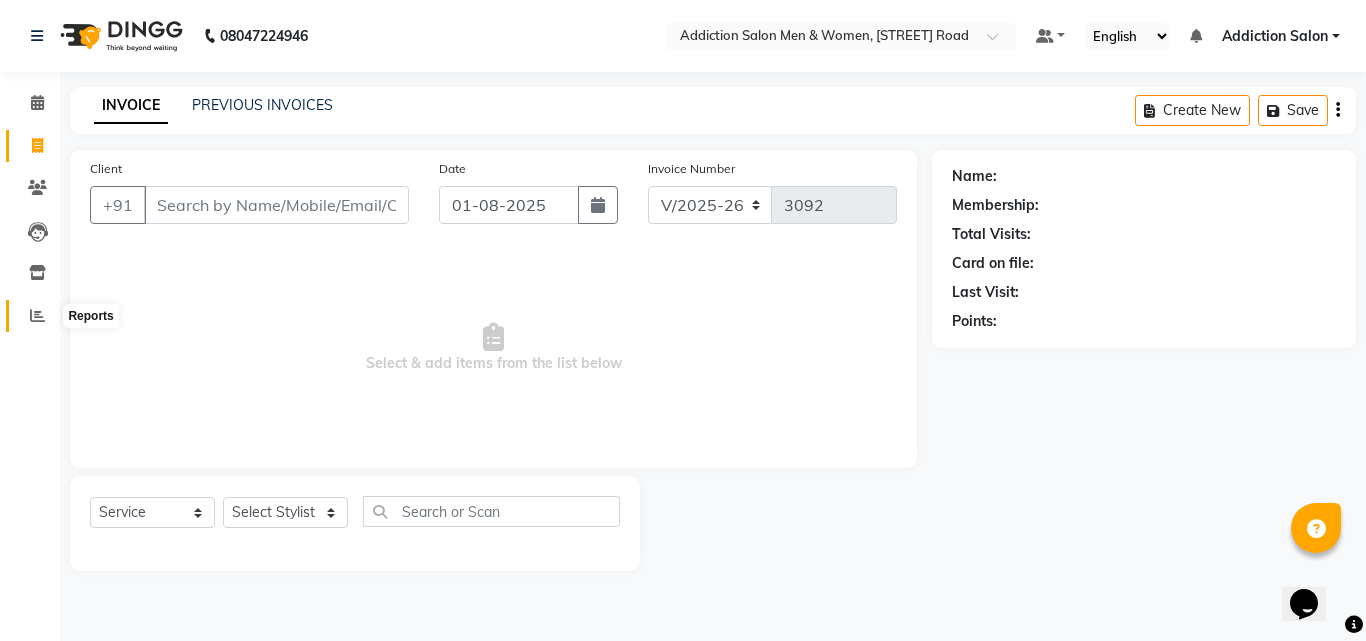 click 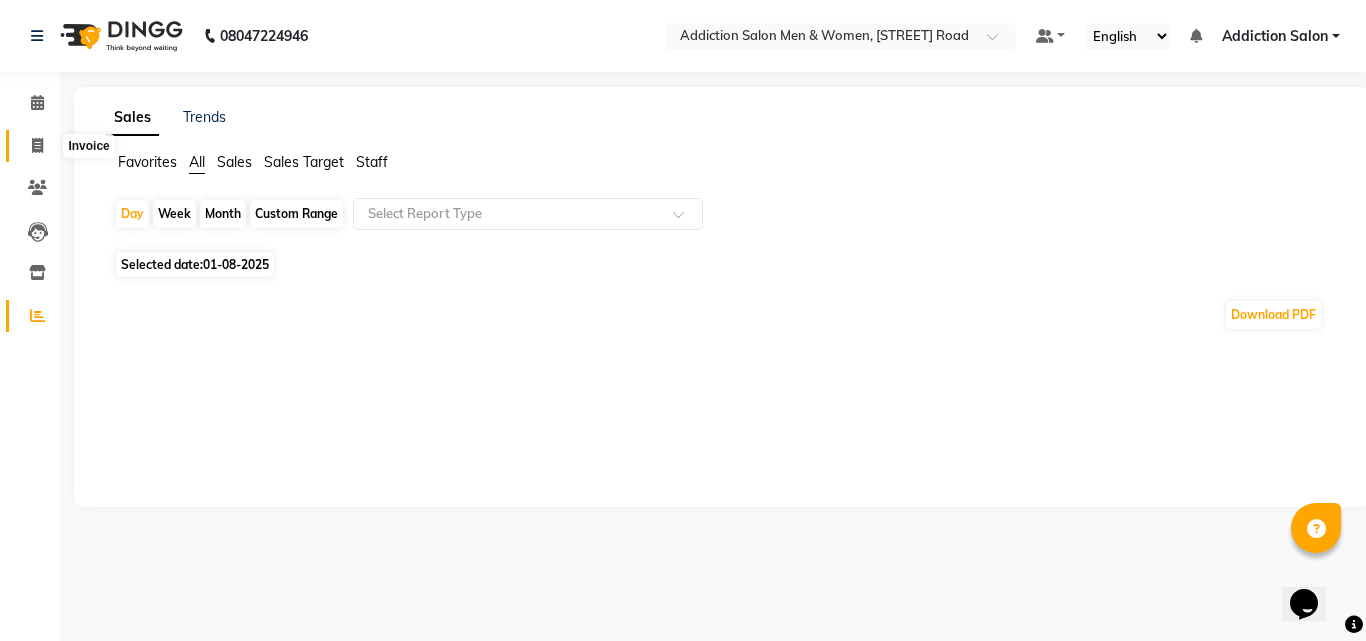 click 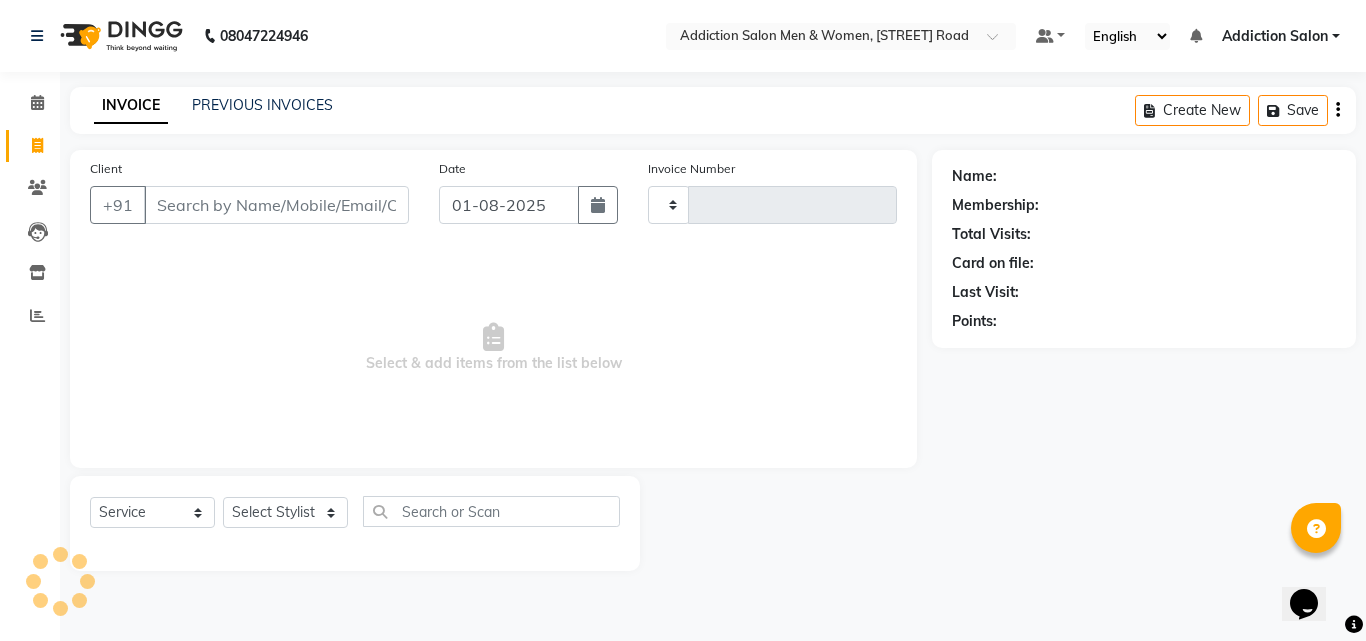 type on "3092" 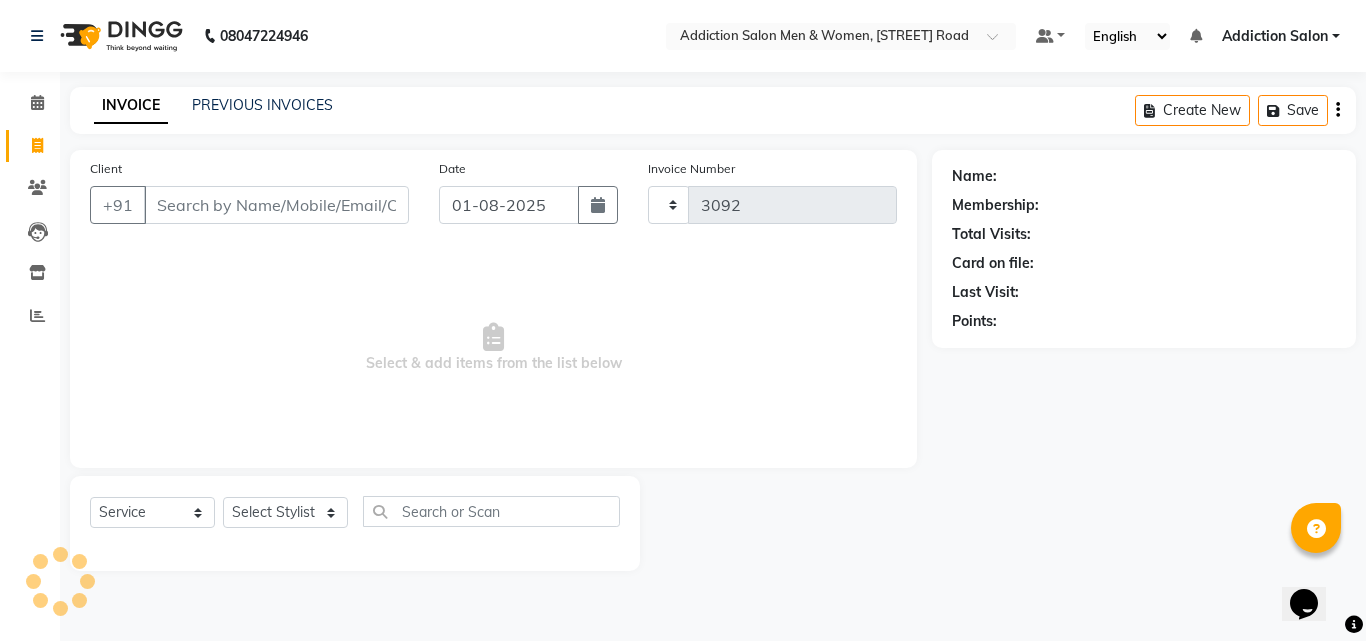 select on "6595" 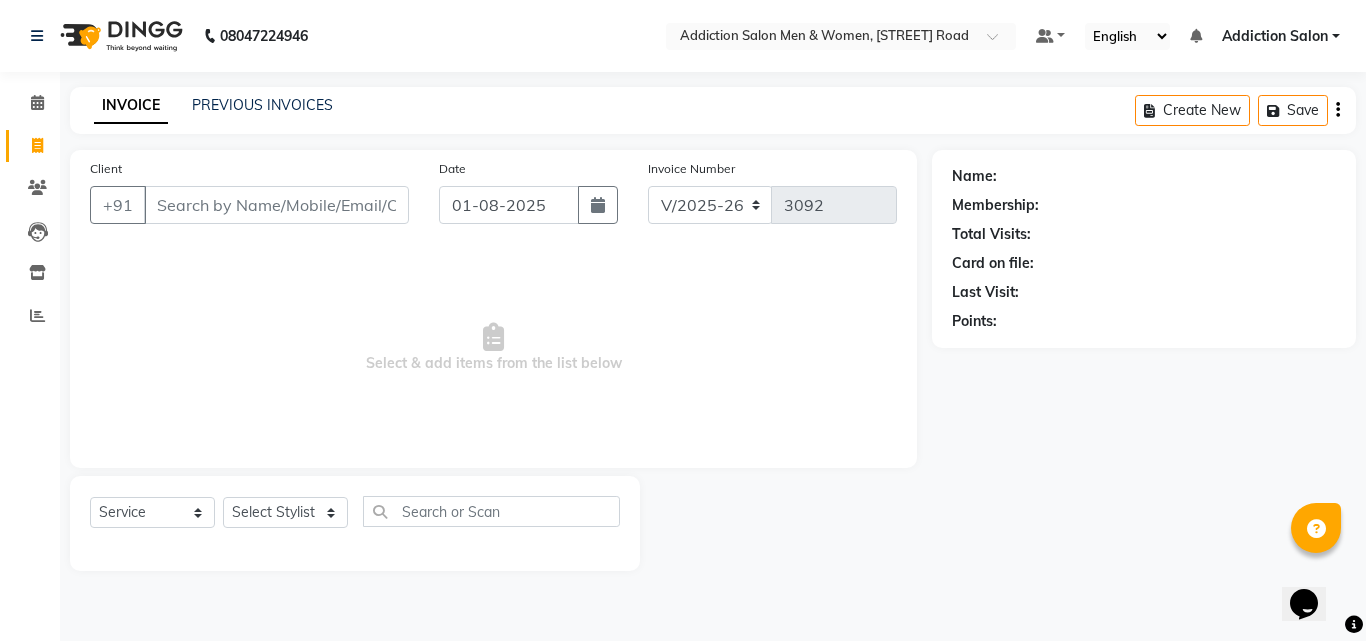 click on "Client" at bounding box center [276, 205] 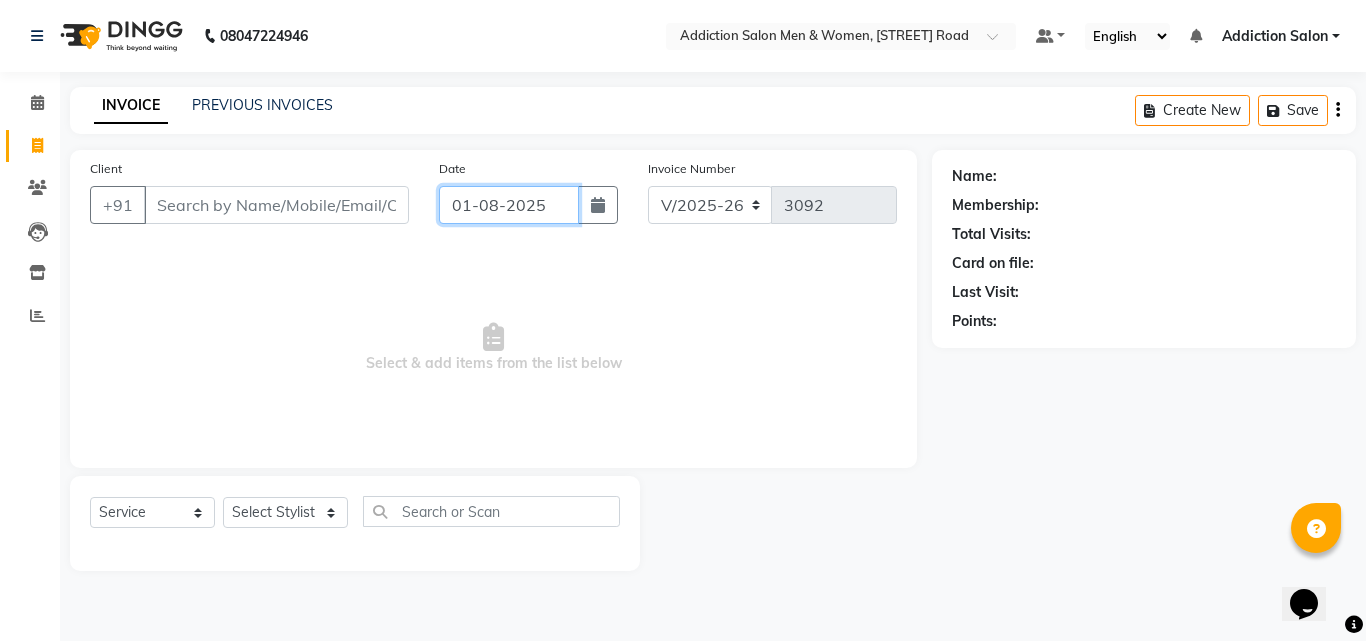 click on "01-08-2025" 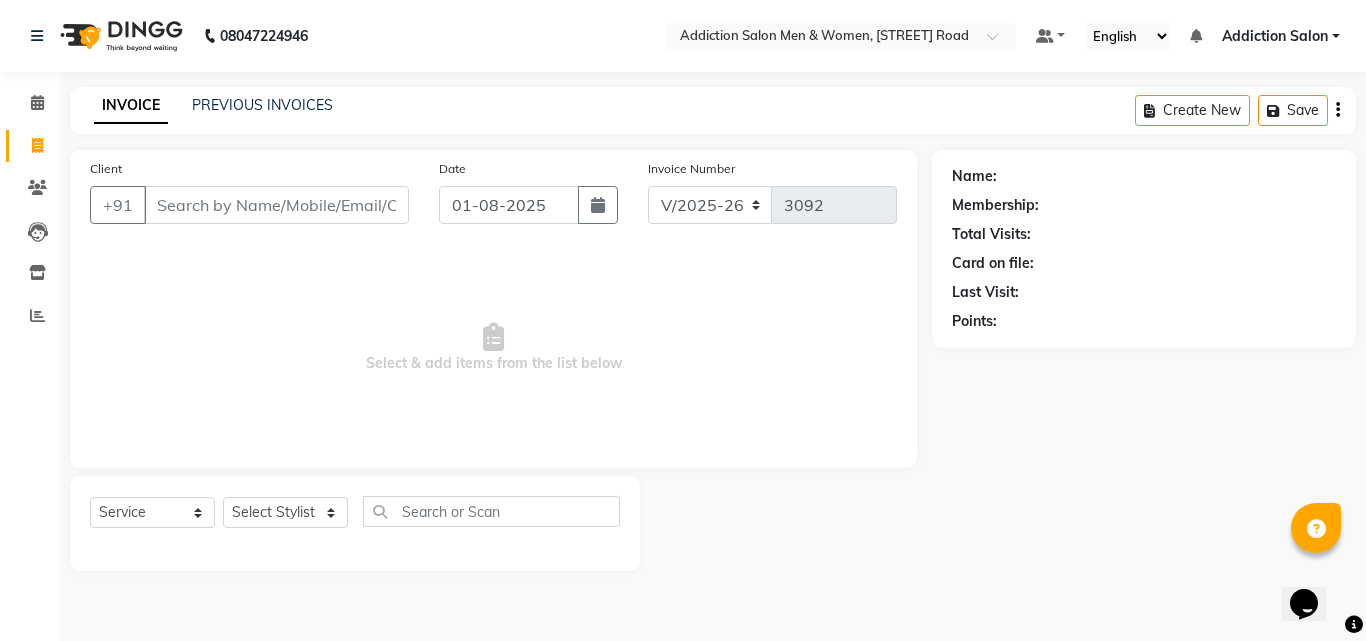 select on "8" 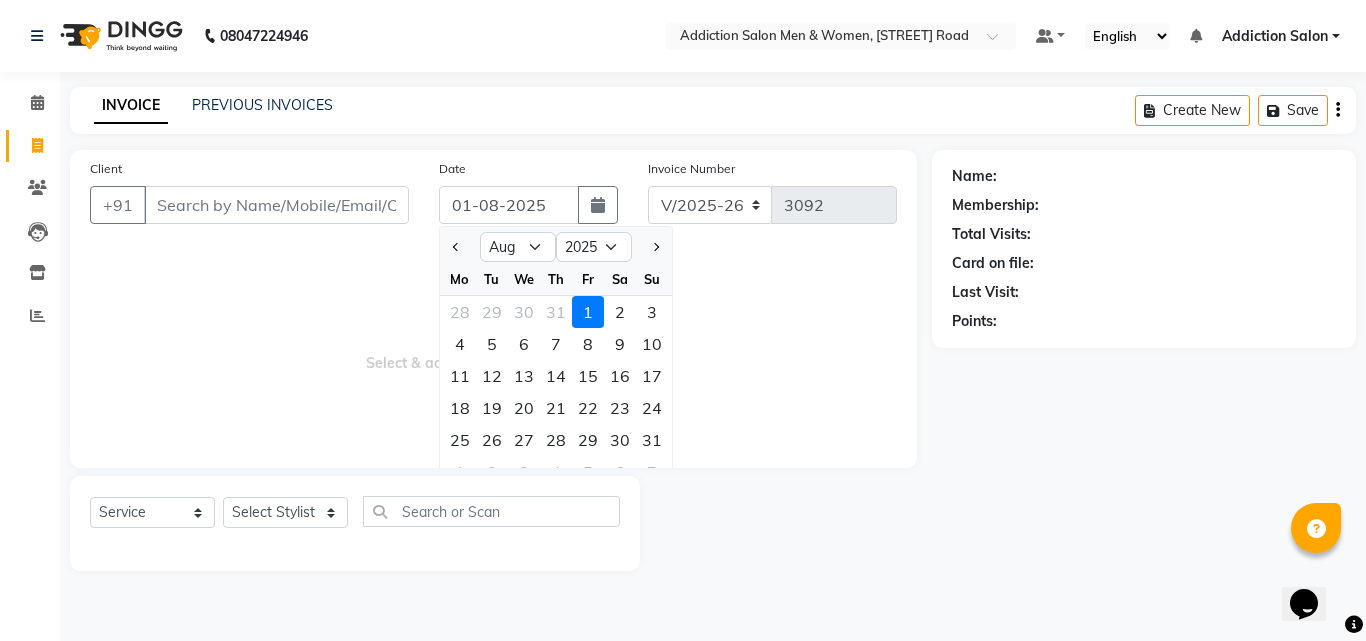 click on "Inventory" 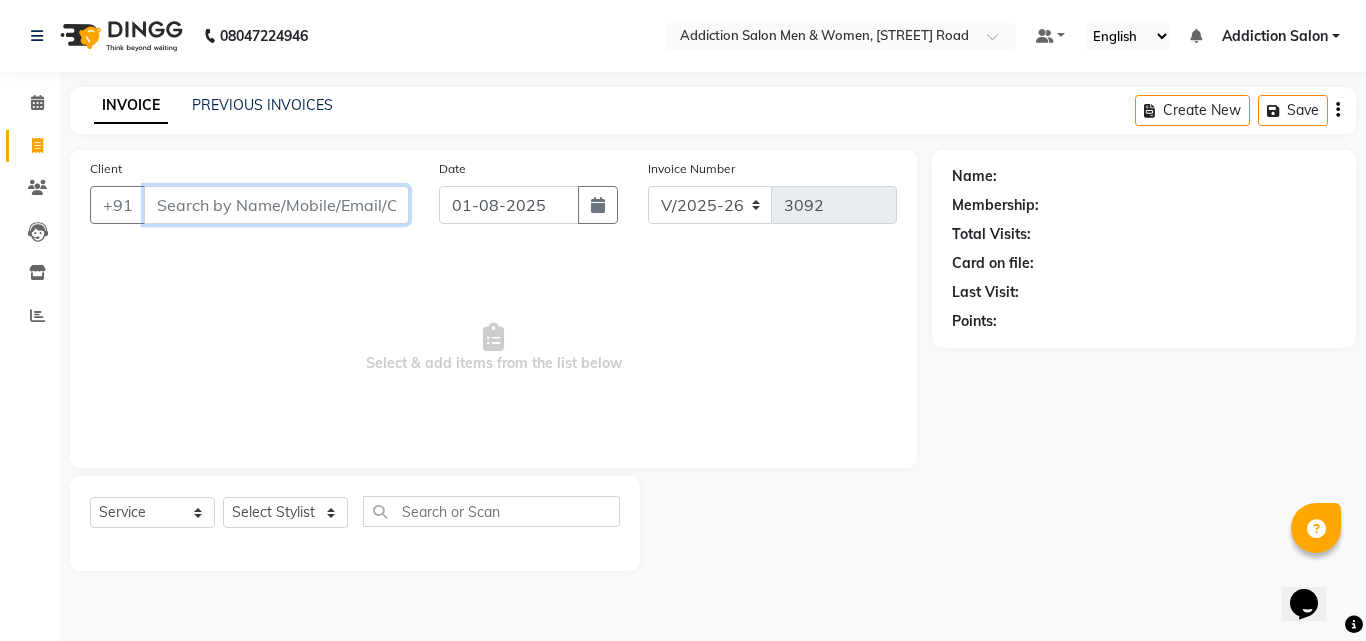 click on "Client" at bounding box center (276, 205) 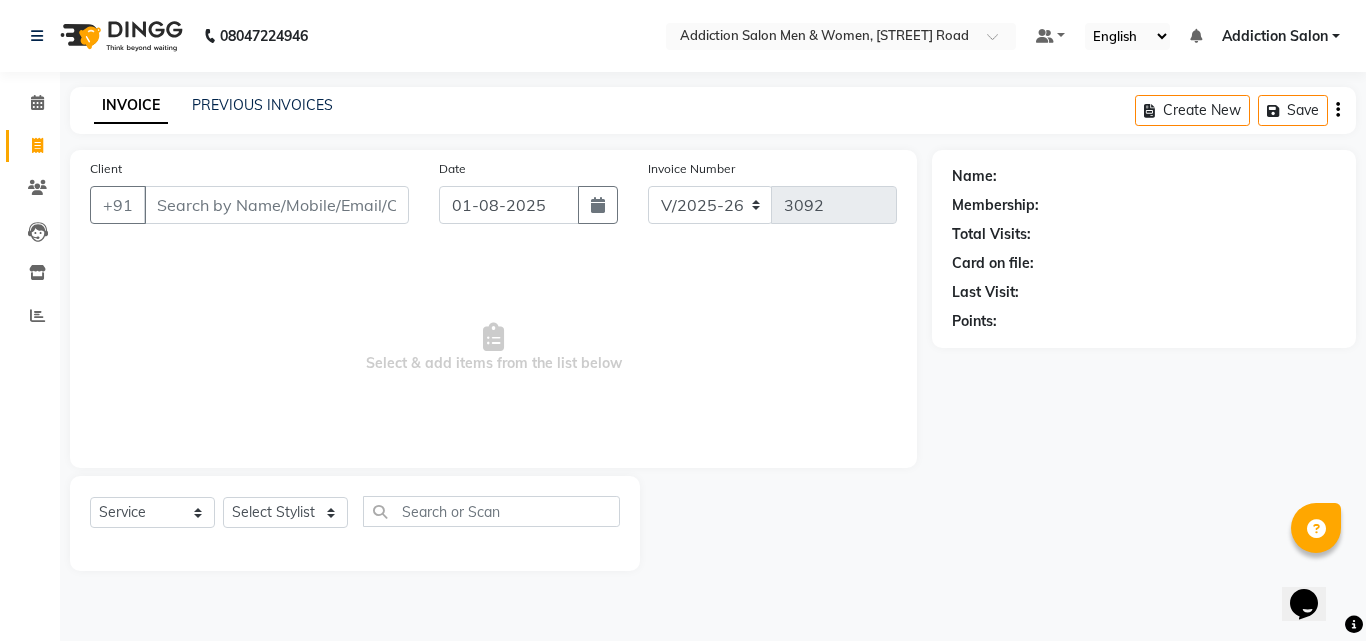 click on "Select & add items from the list below" at bounding box center [493, 348] 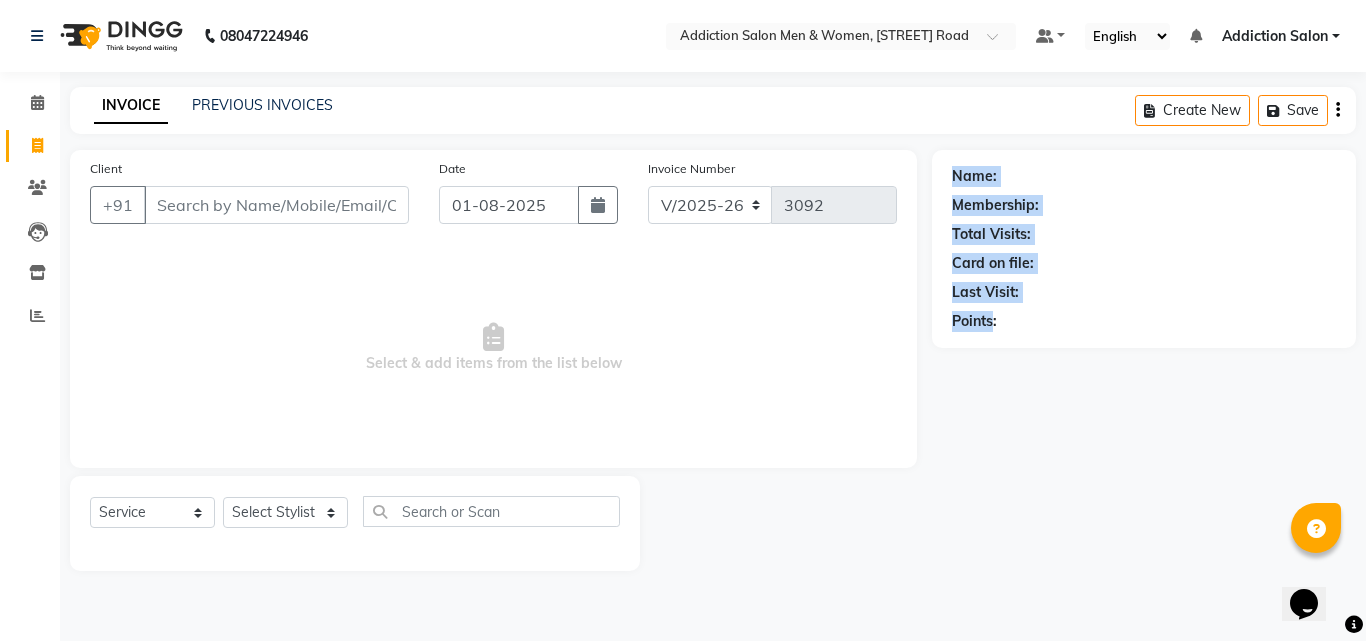 drag, startPoint x: 955, startPoint y: 166, endPoint x: 994, endPoint y: 402, distance: 239.20076 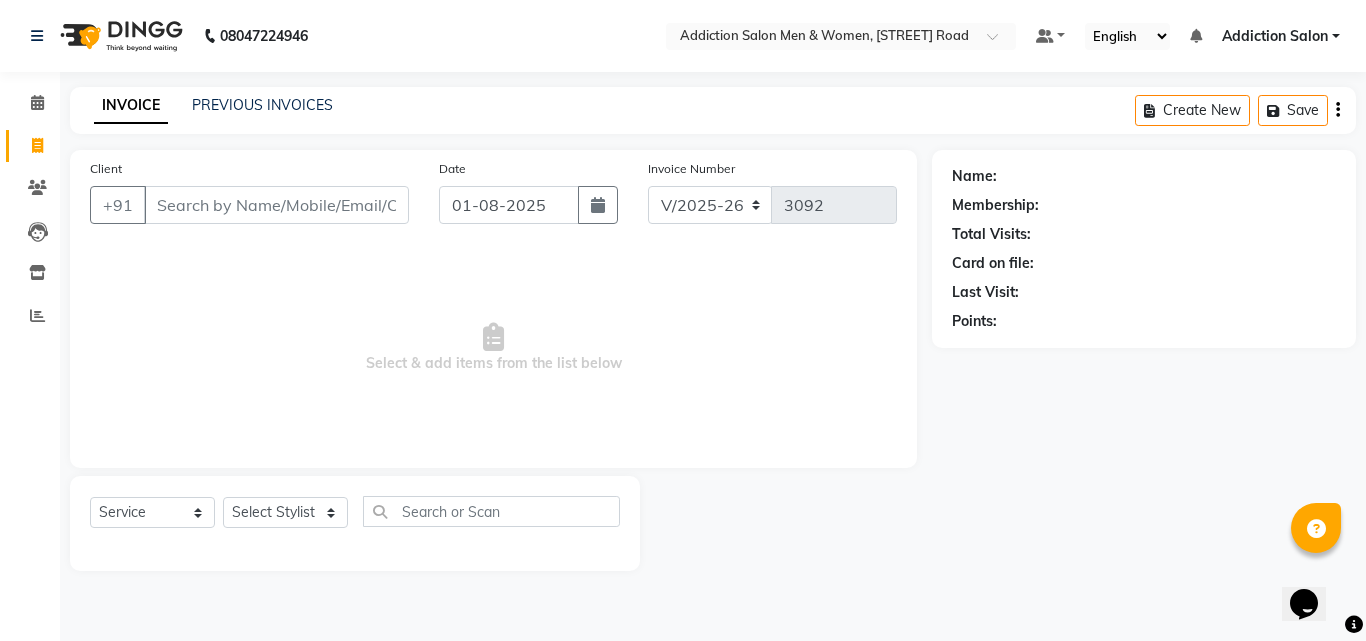 drag, startPoint x: 996, startPoint y: 323, endPoint x: 1036, endPoint y: 339, distance: 43.081318 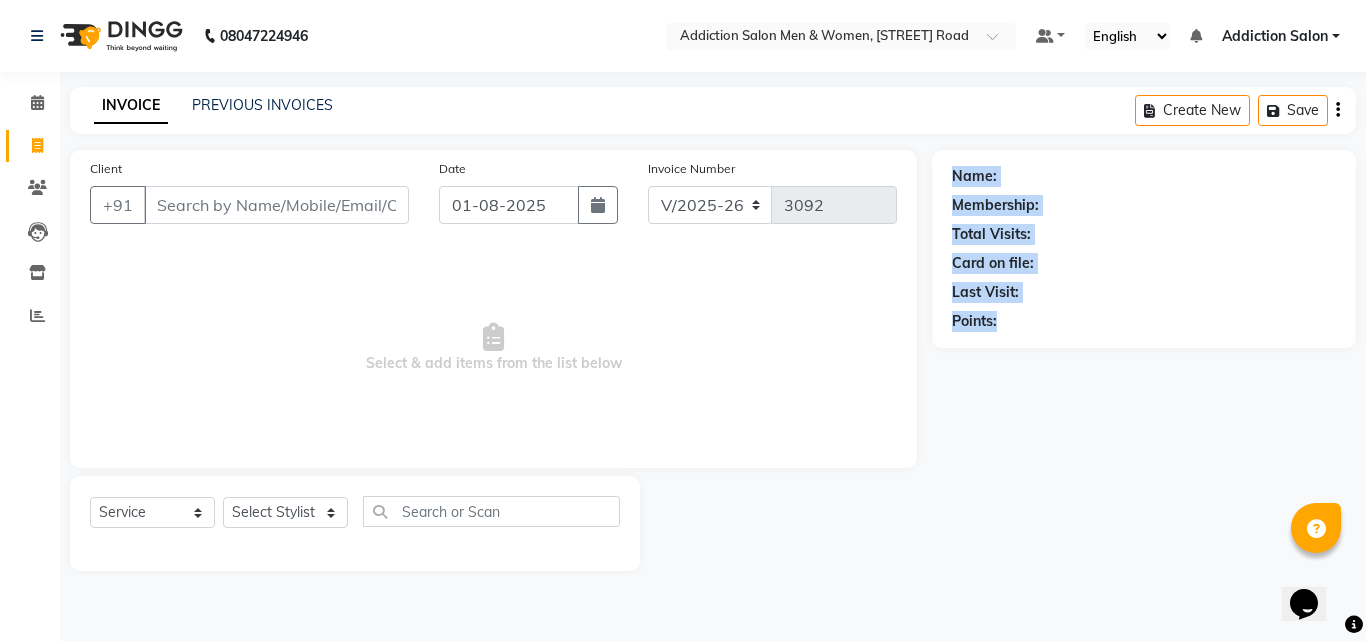 drag, startPoint x: 952, startPoint y: 182, endPoint x: 1110, endPoint y: 380, distance: 253.31404 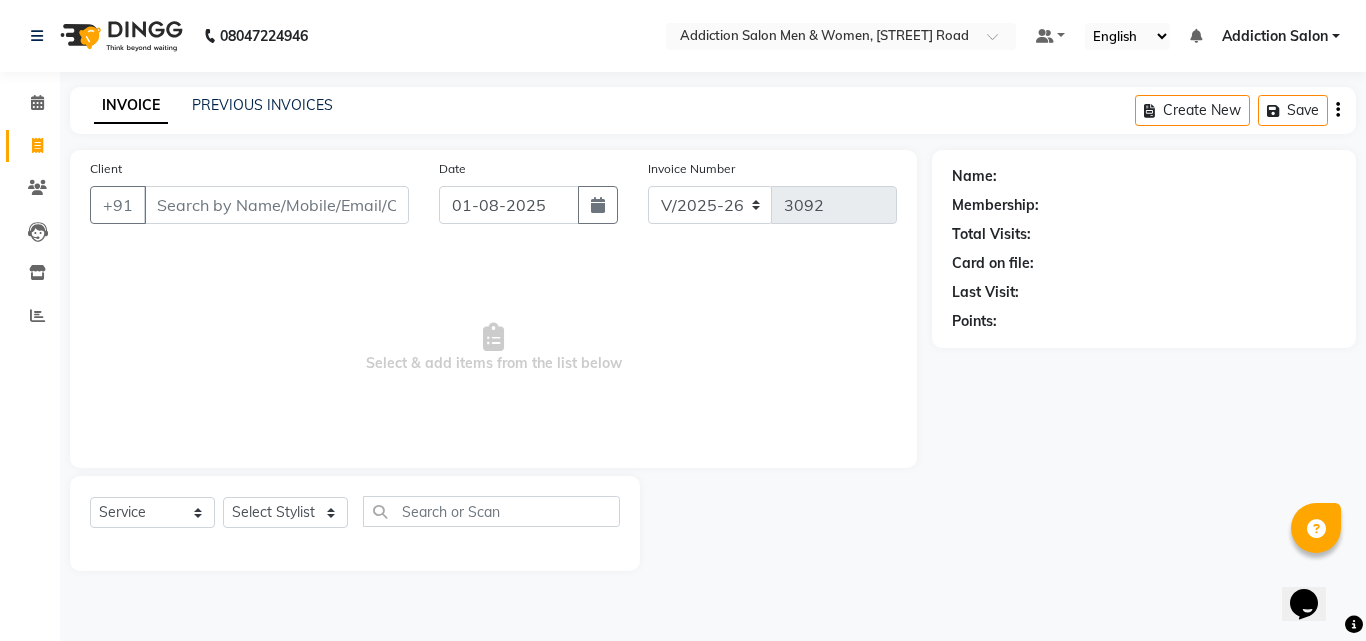 click on "Client +91 Date 01-08-2025 Invoice Number V/2025 V/2025-26 3092  Select & add items from the list below" 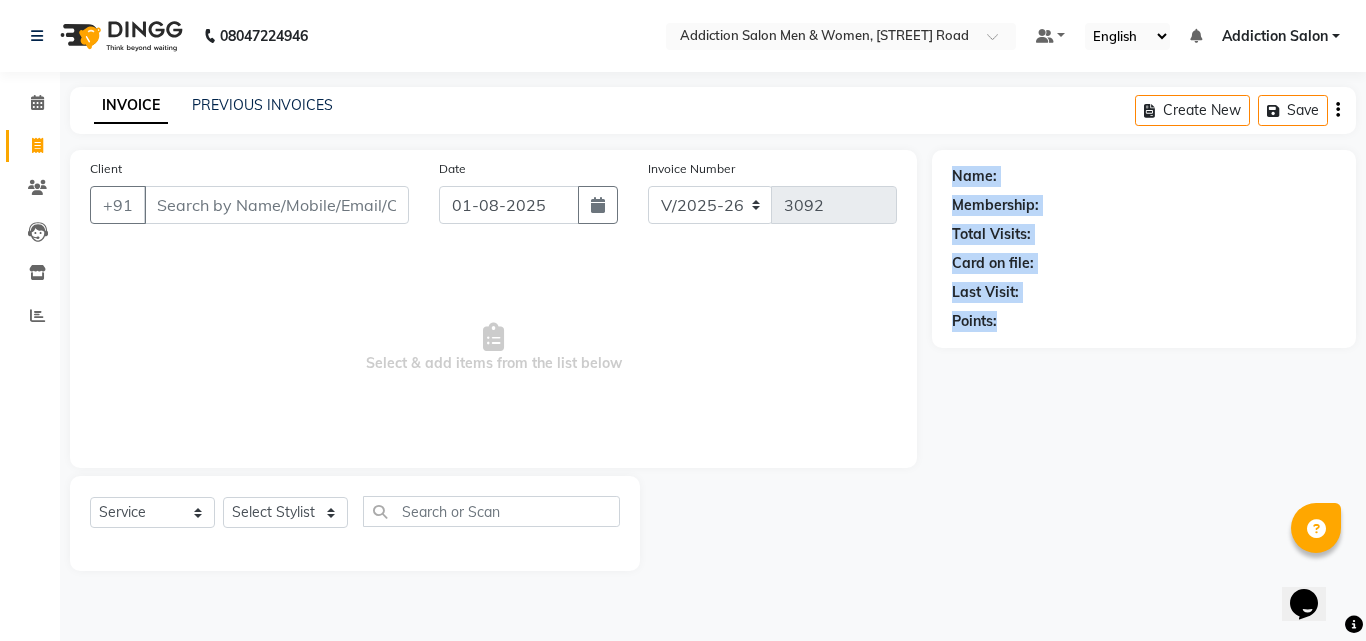 drag, startPoint x: 949, startPoint y: 172, endPoint x: 1133, endPoint y: 394, distance: 288.3401 